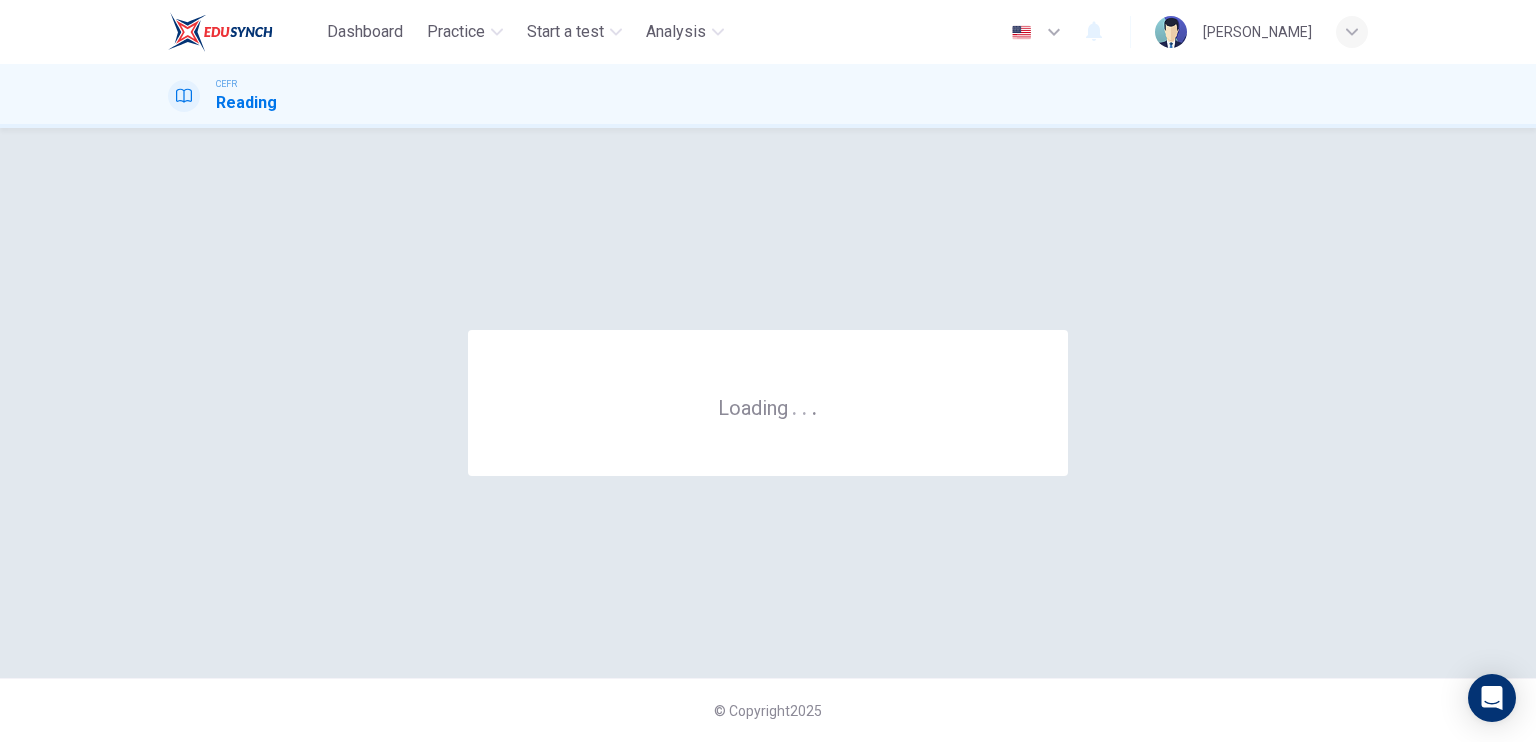 scroll, scrollTop: 0, scrollLeft: 0, axis: both 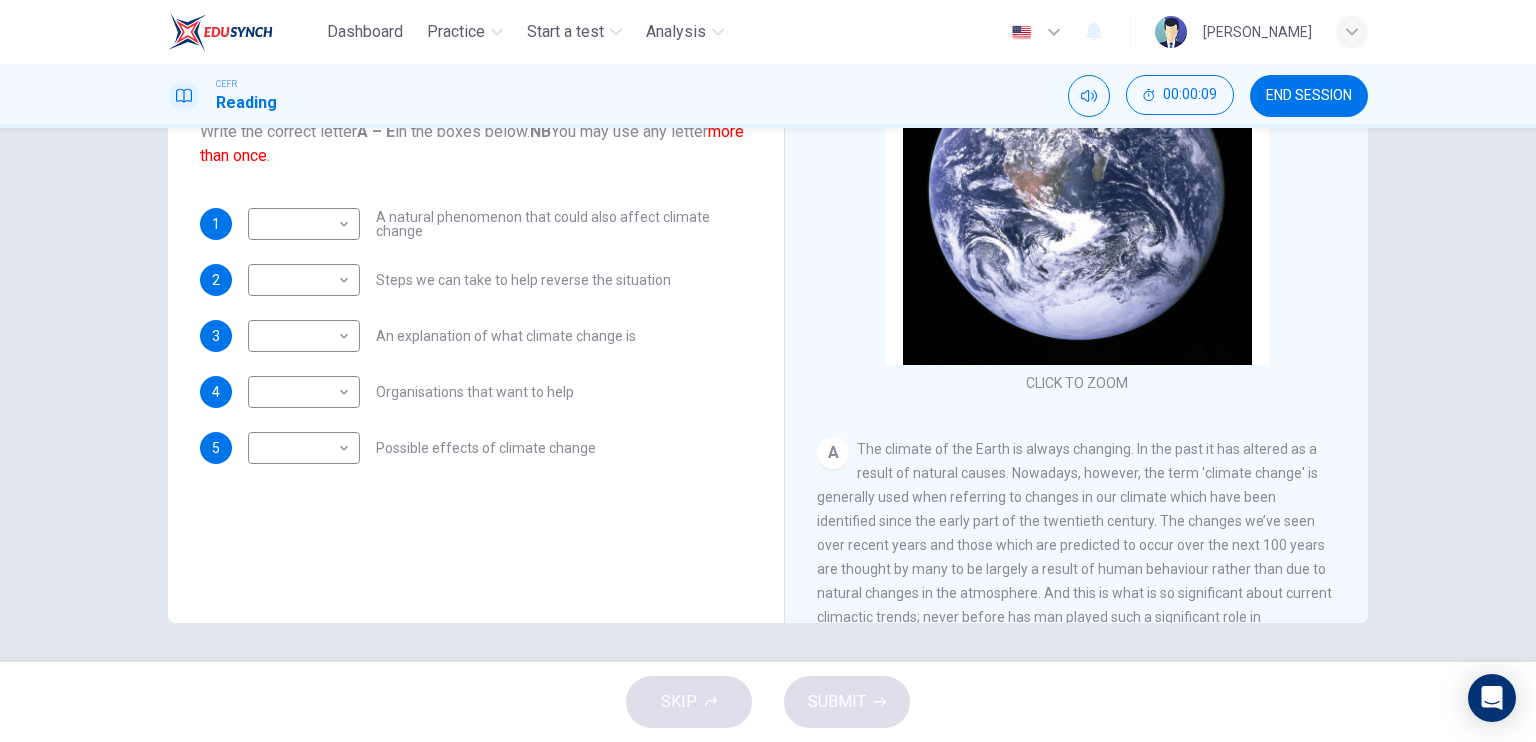 click on "END SESSION" at bounding box center [1309, 96] 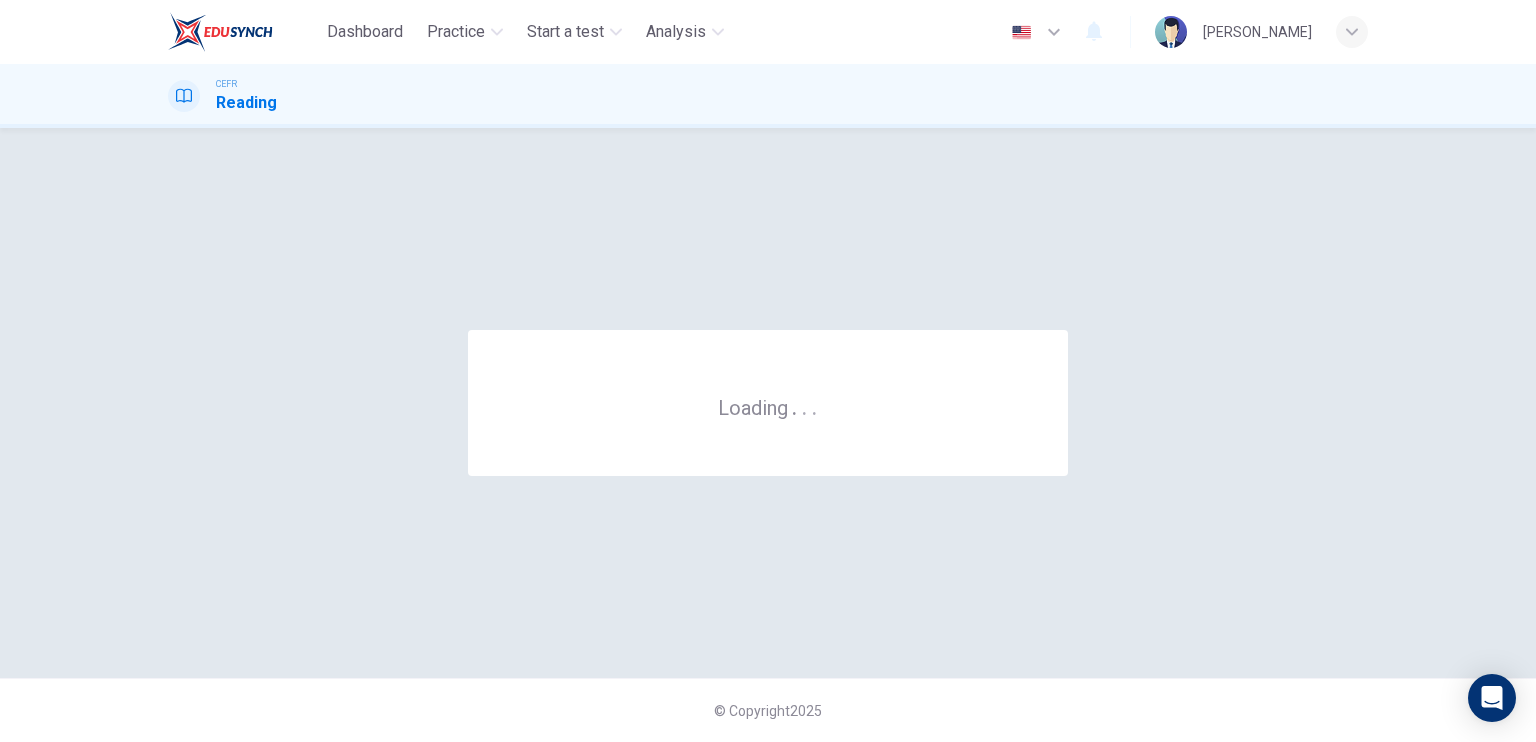 scroll, scrollTop: 0, scrollLeft: 0, axis: both 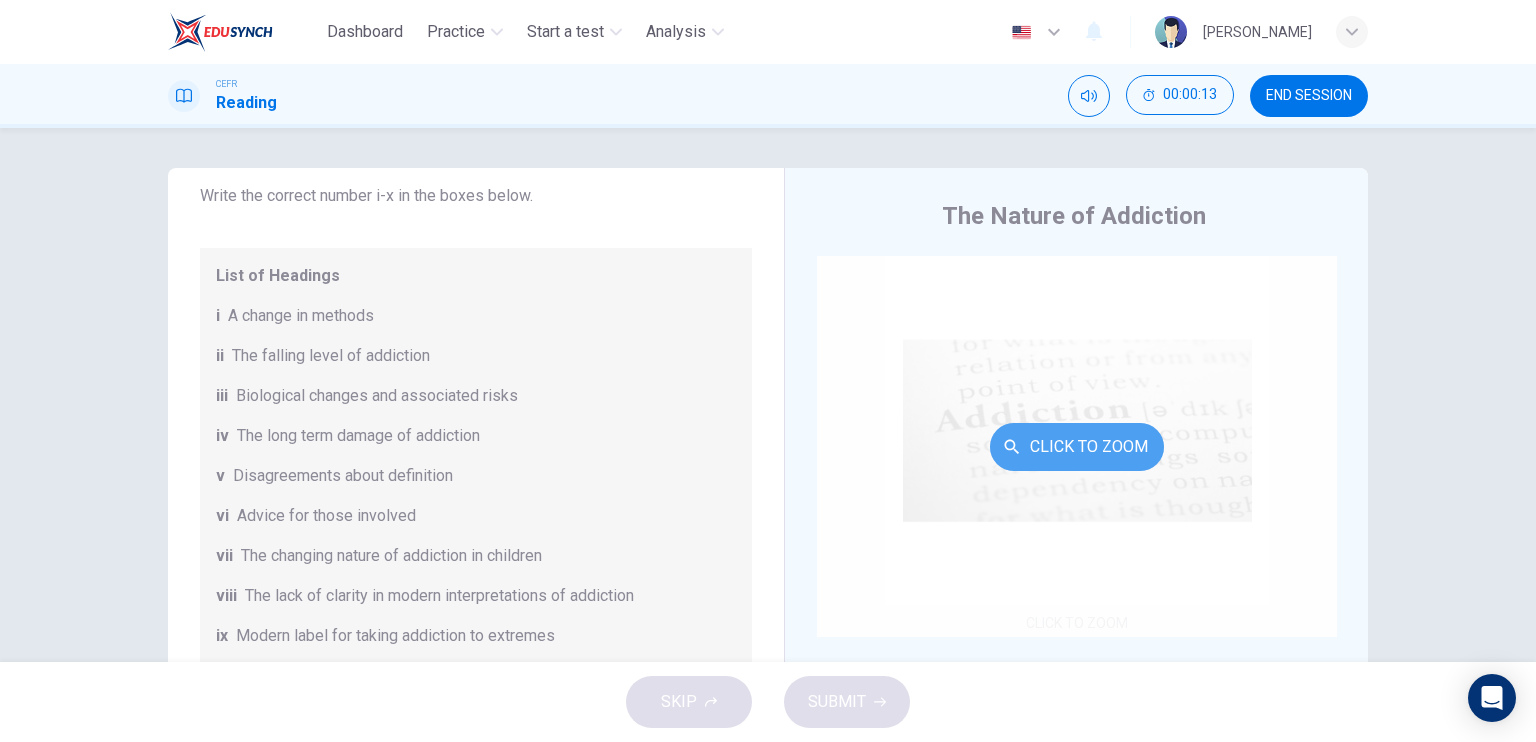 click on "Click to Zoom" at bounding box center (1077, 447) 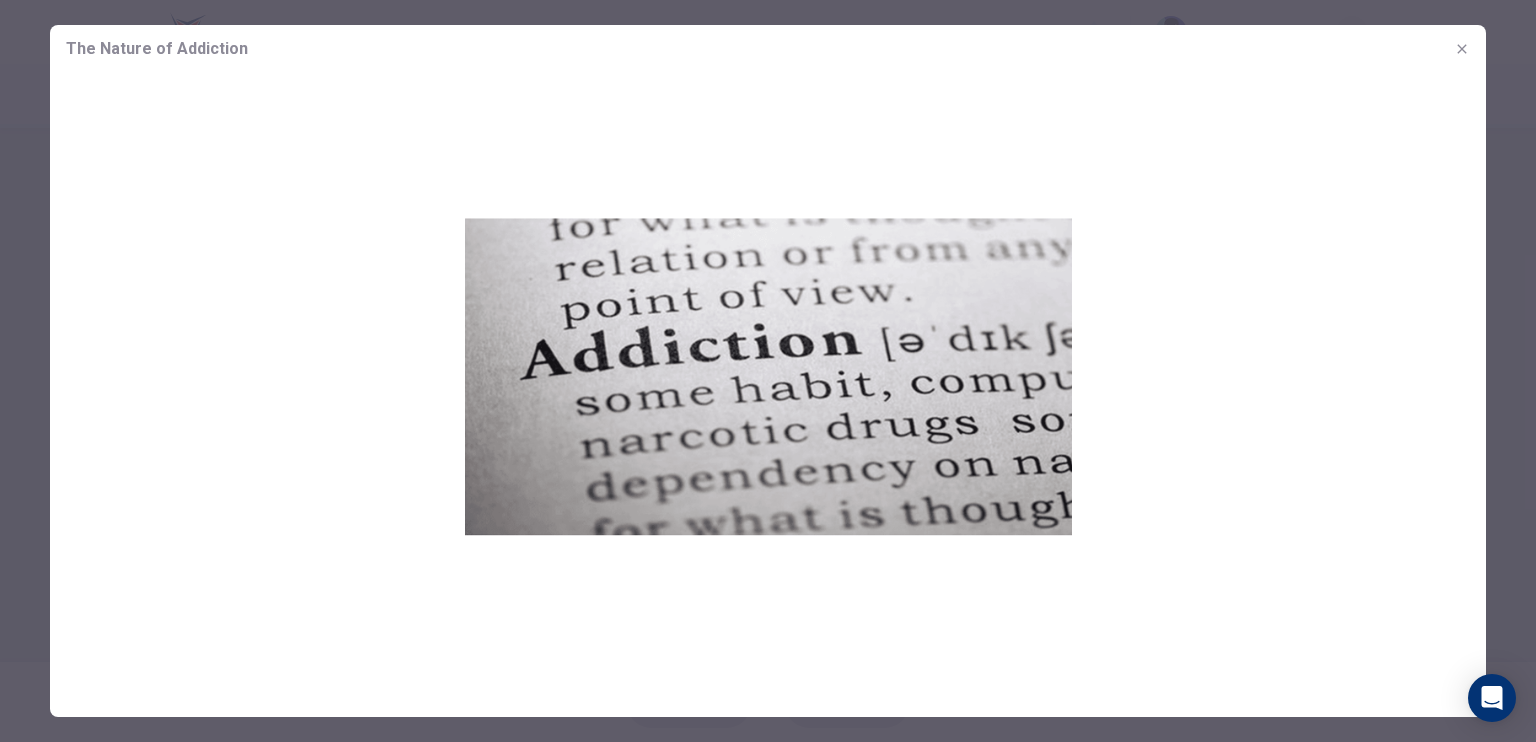 click at bounding box center [1462, 49] 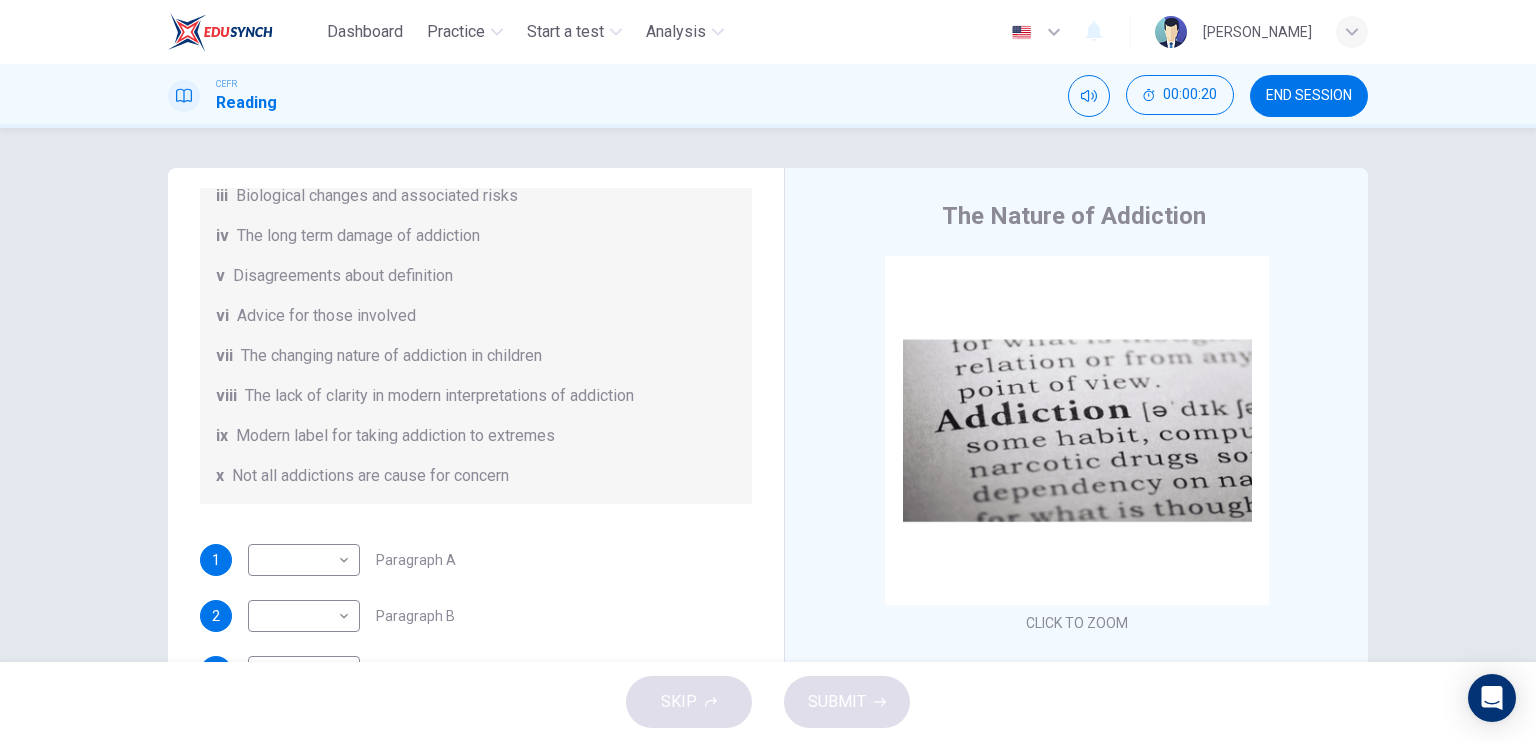 scroll, scrollTop: 432, scrollLeft: 0, axis: vertical 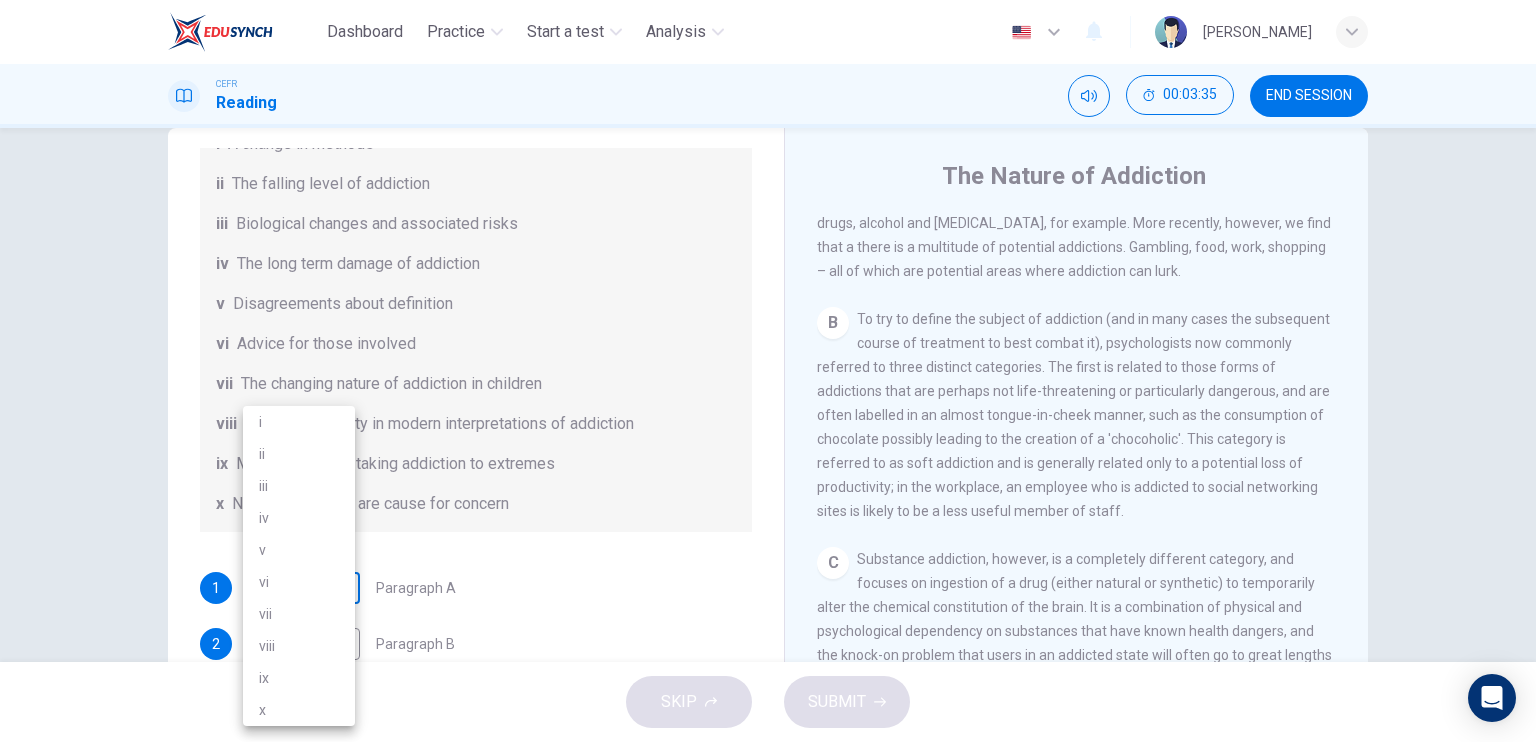 click on "Dashboard Practice Start a test Analysis English en ​ CORNIELIA PIUS CEFR Reading 00:03:35 END SESSION Questions 1 - 6 The Reading Passage has seven paragraphs  A-G .
Choose the correct heading for paragraphs A to F from the list of headings
below.
Write the correct number i-x in the boxes below. List of Headings i A change in methods ii The falling level of addiction iii Biological changes and associated risks iv The long term damage of addiction v Disagreements about definition vi Advice for those involved vii The changing nature of addiction in children viii The lack of clarity in modern interpretations of addiction ix Modern label for taking addiction to extremes x Not all addictions are cause for concern 1 ​ ​ Paragraph A 2 ​ ​ Paragraph B 3 ​ ​ Paragraph C 4 ​ ​ Paragraph D 5 ​ ​ Paragraph E 6 ​ ​ Paragraph F The Nature of Addiction CLICK TO ZOOM Click to Zoom A B C D E F G SKIP SUBMIT EduSynch - Online Language Proficiency Testing
Dashboard Practice Start a test 2025" at bounding box center (768, 371) 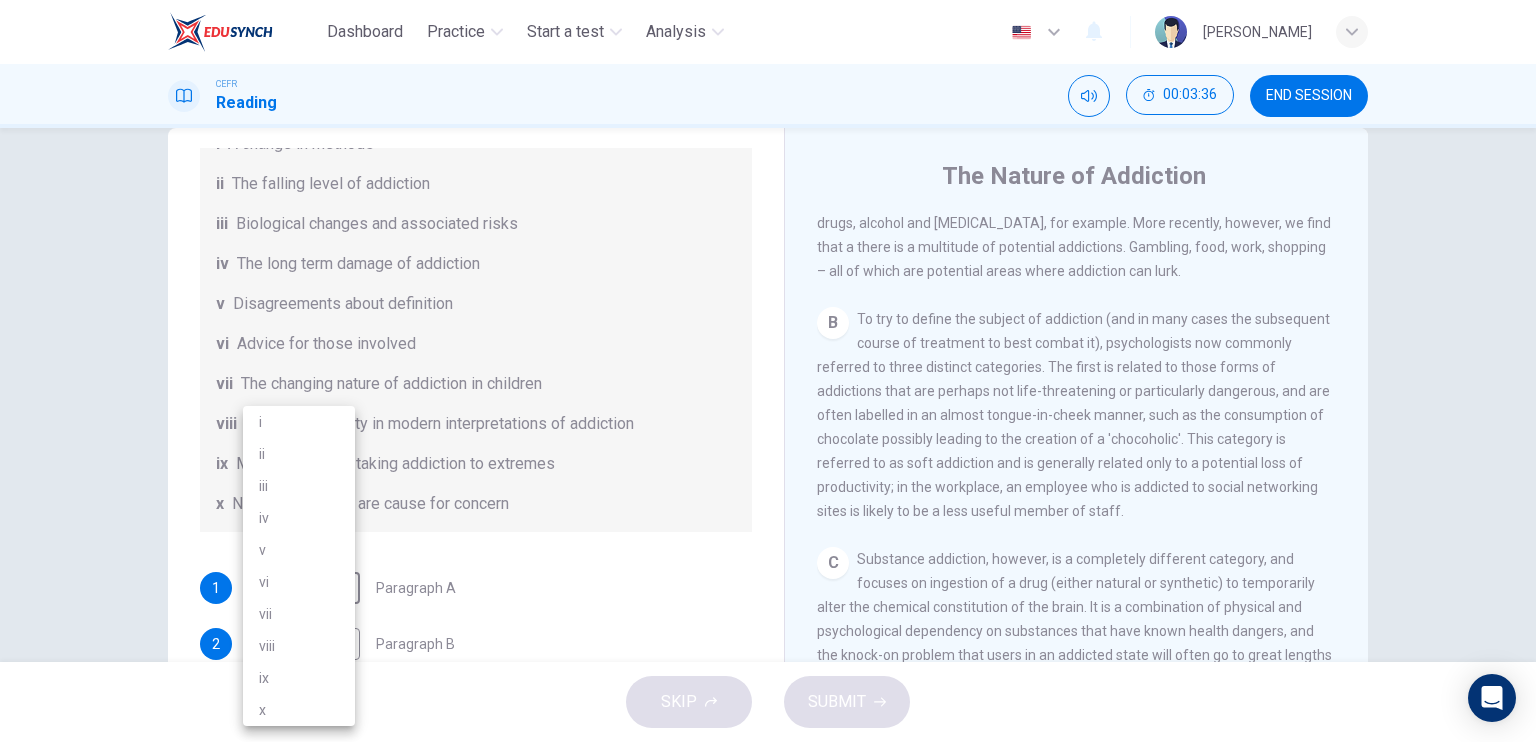 click at bounding box center (768, 371) 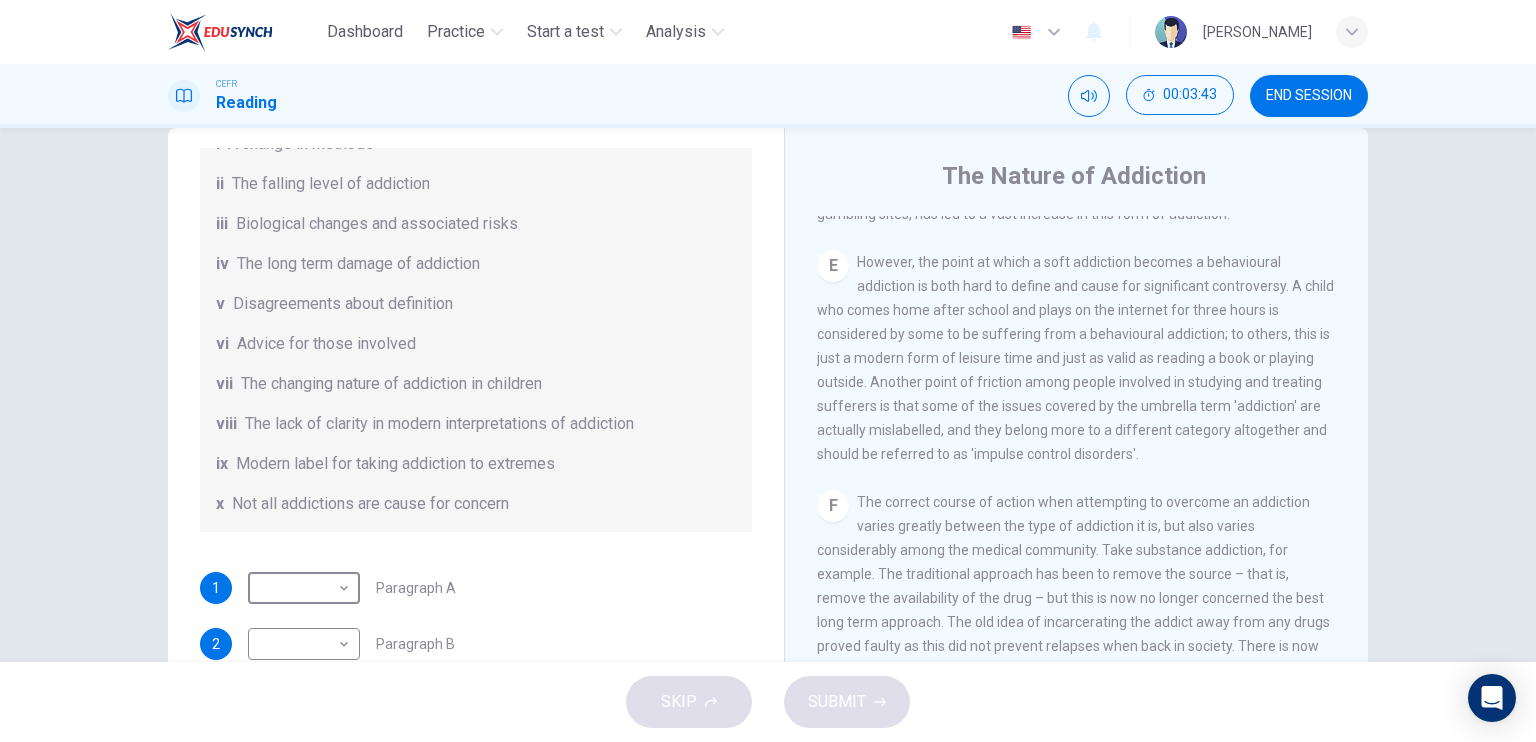 scroll, scrollTop: 1294, scrollLeft: 0, axis: vertical 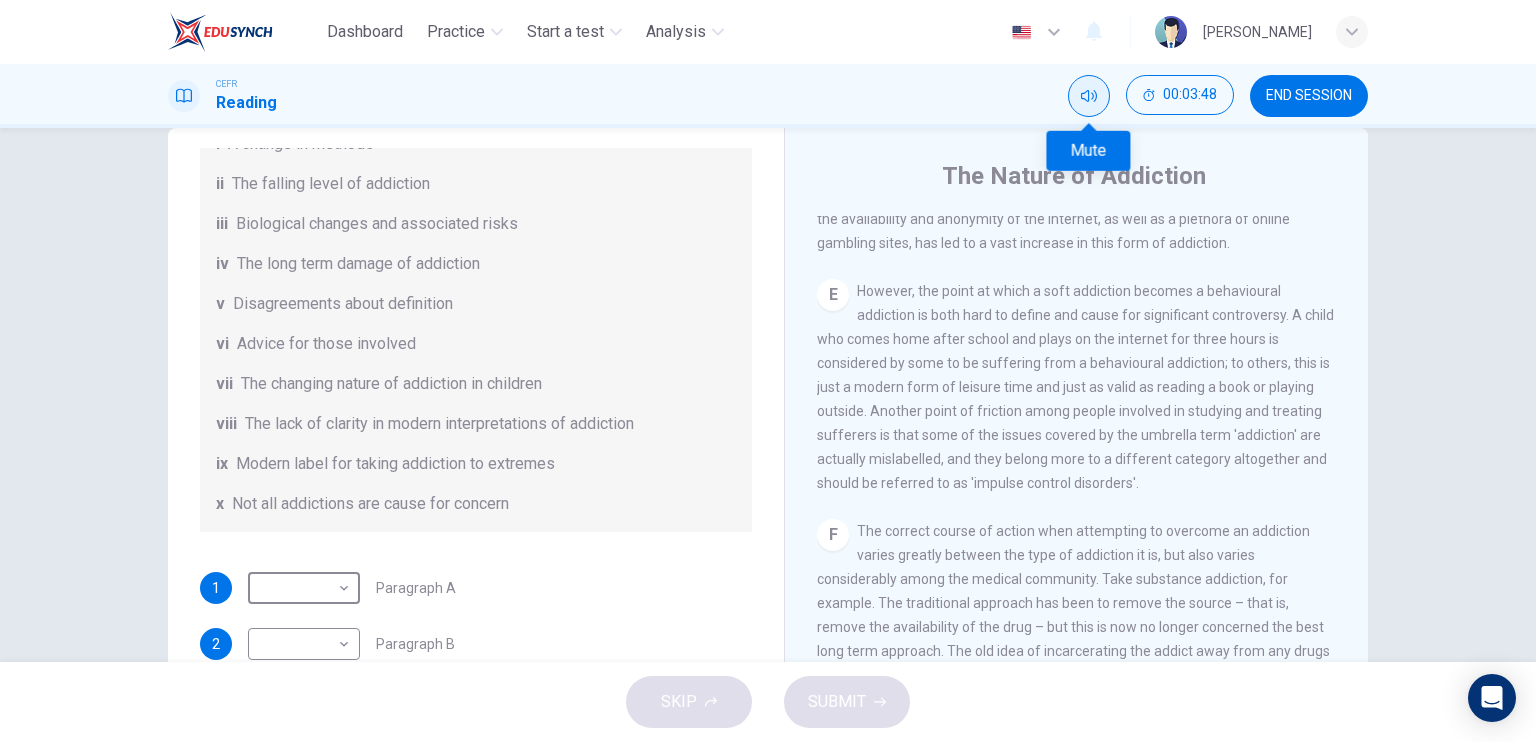 click 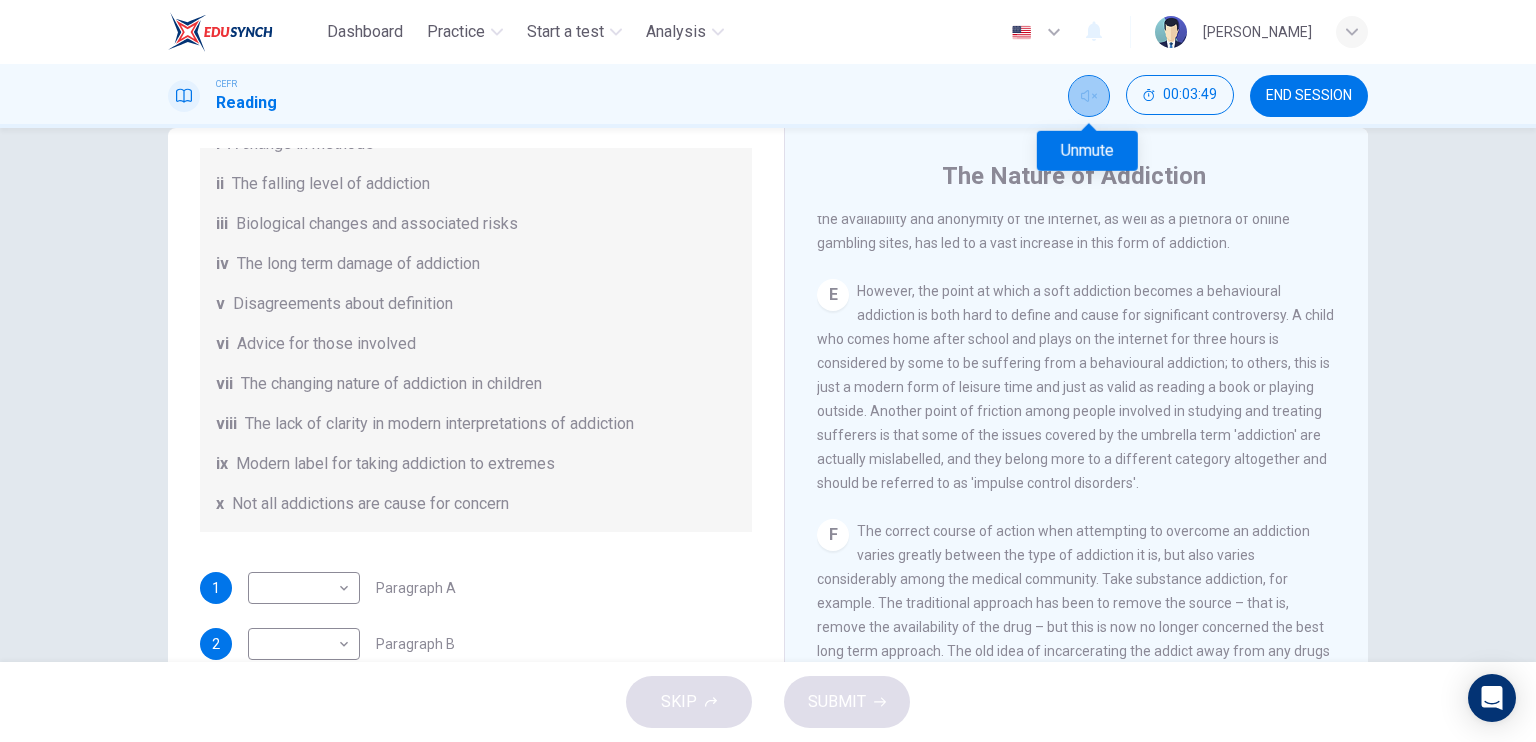 click 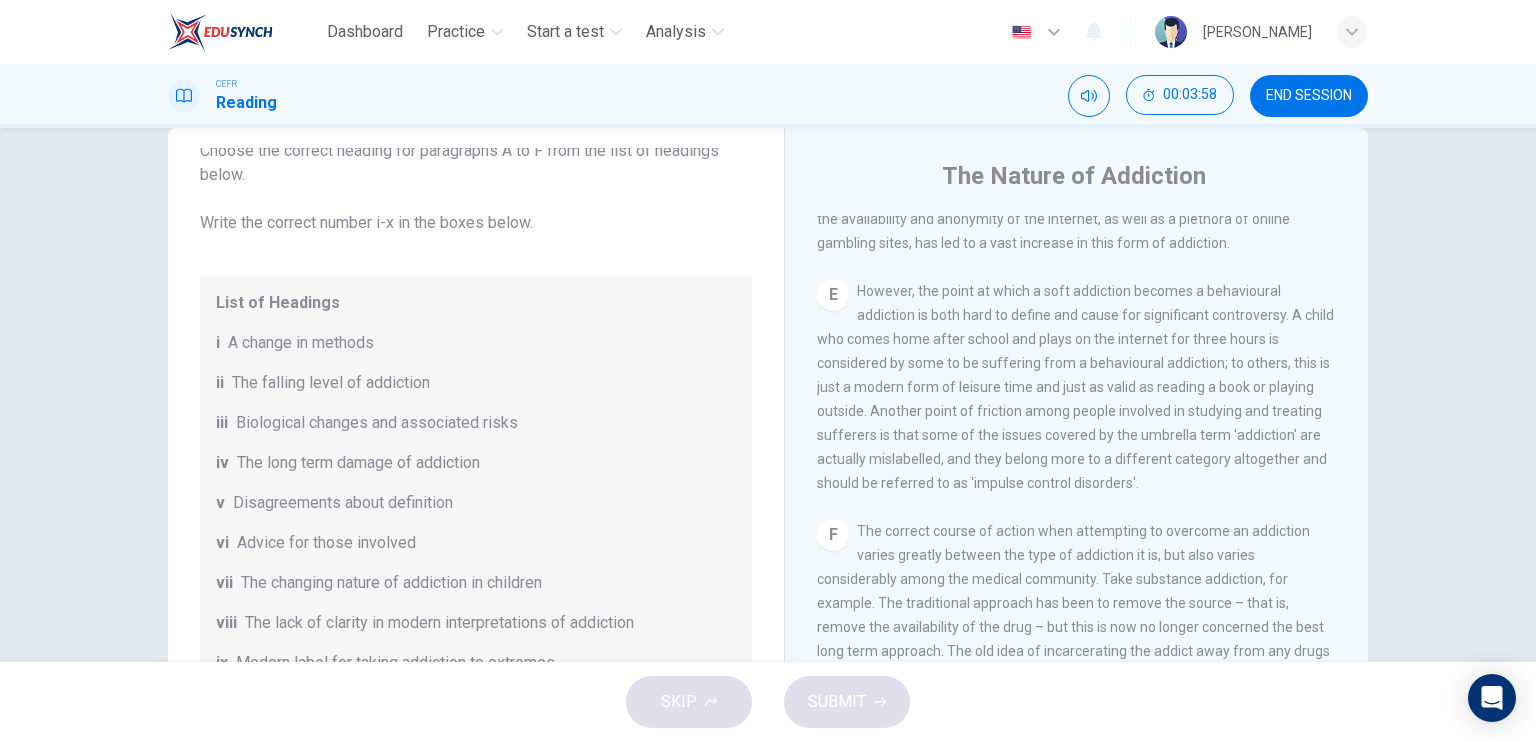 scroll, scrollTop: 132, scrollLeft: 0, axis: vertical 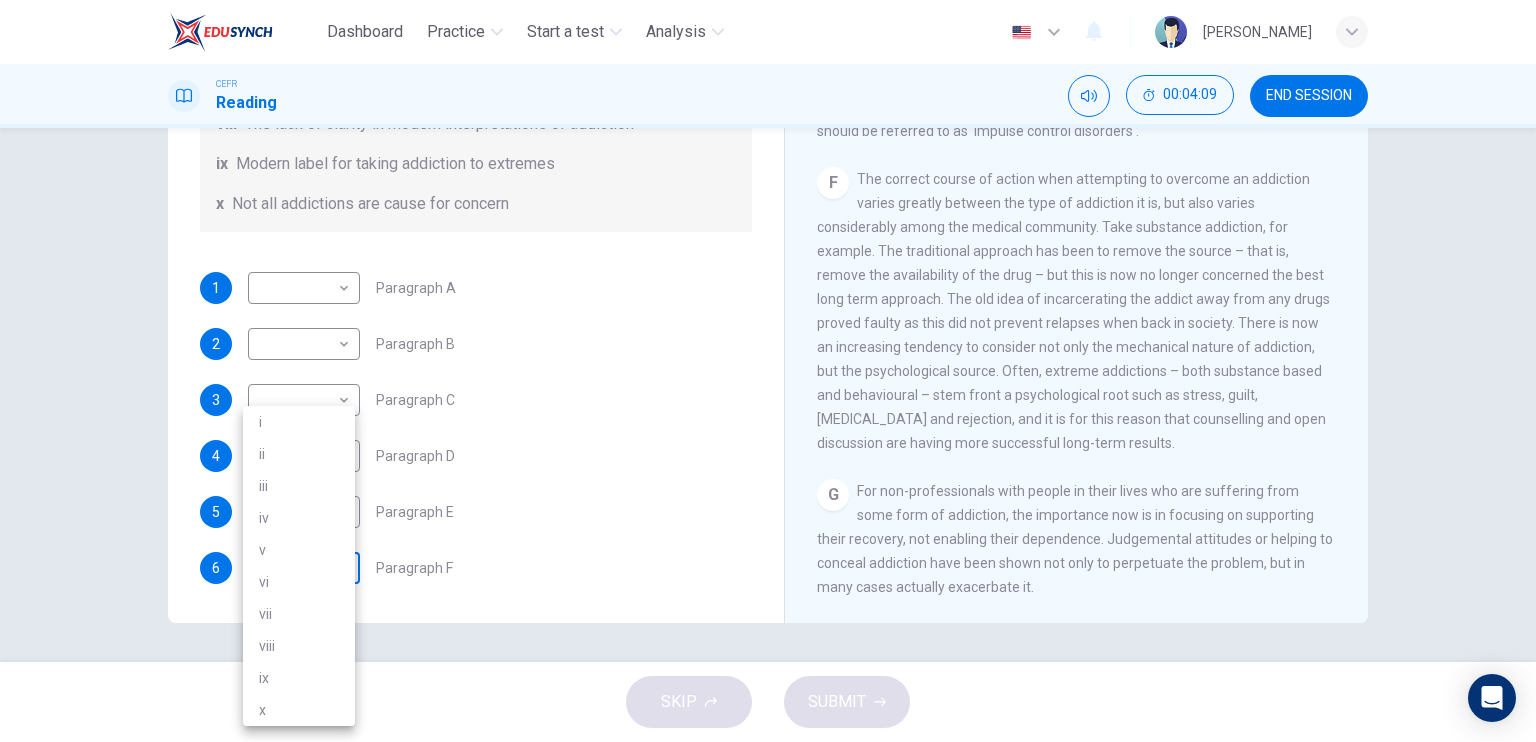 click on "Dashboard Practice Start a test Analysis English en ​ CORNIELIA PIUS CEFR Reading 00:04:09 END SESSION Questions 1 - 6 The Reading Passage has seven paragraphs  A-G .
Choose the correct heading for paragraphs A to F from the list of headings
below.
Write the correct number i-x in the boxes below. List of Headings i A change in methods ii The falling level of addiction iii Biological changes and associated risks iv The long term damage of addiction v Disagreements about definition vi Advice for those involved vii The changing nature of addiction in children viii The lack of clarity in modern interpretations of addiction ix Modern label for taking addiction to extremes x Not all addictions are cause for concern 1 ​ ​ Paragraph A 2 ​ ​ Paragraph B 3 ​ ​ Paragraph C 4 ​ ​ Paragraph D 5 ​ ​ Paragraph E 6 ​ ​ Paragraph F The Nature of Addiction CLICK TO ZOOM Click to Zoom A B C D E F G SKIP SUBMIT EduSynch - Online Language Proficiency Testing
Dashboard Practice Start a test 2025" at bounding box center [768, 371] 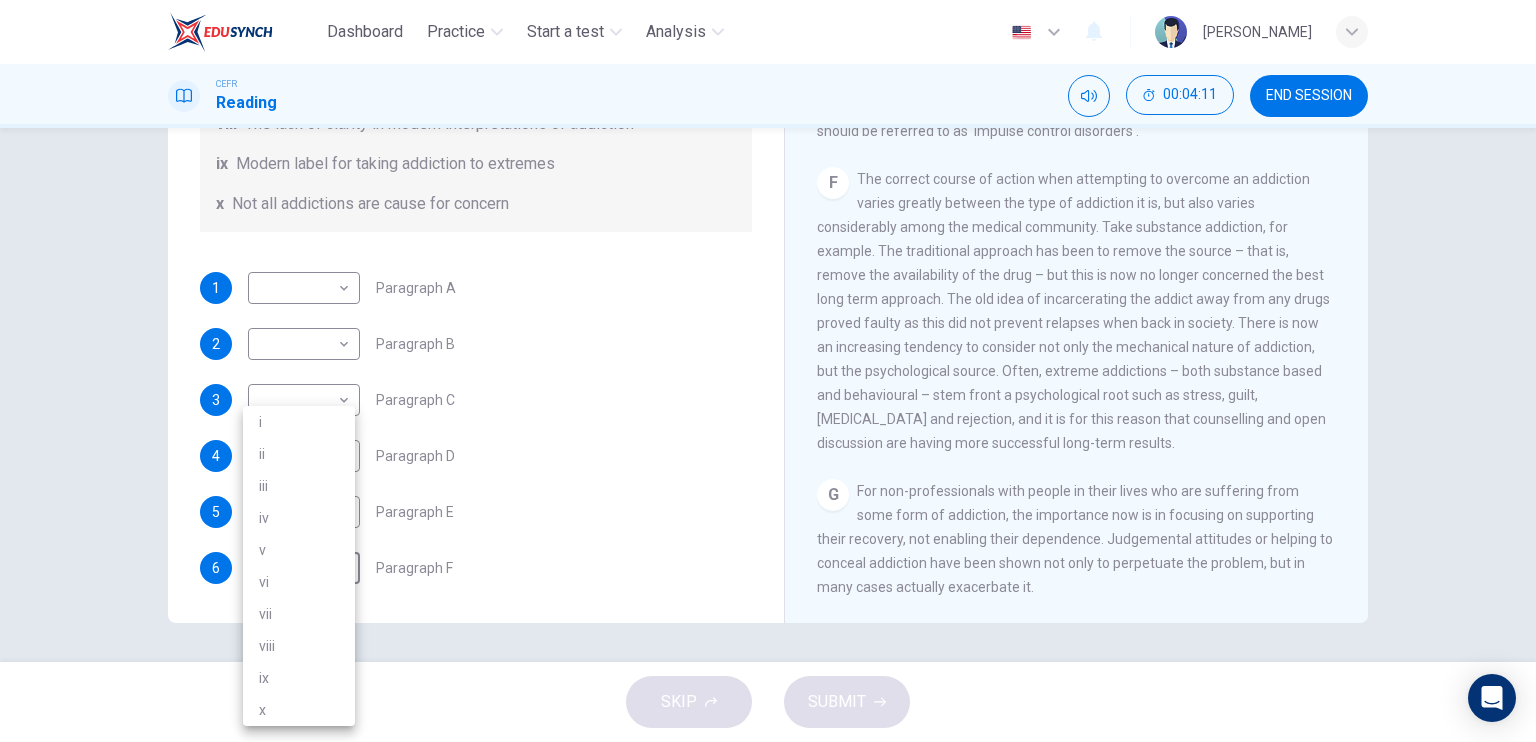 click on "vi" at bounding box center (299, 582) 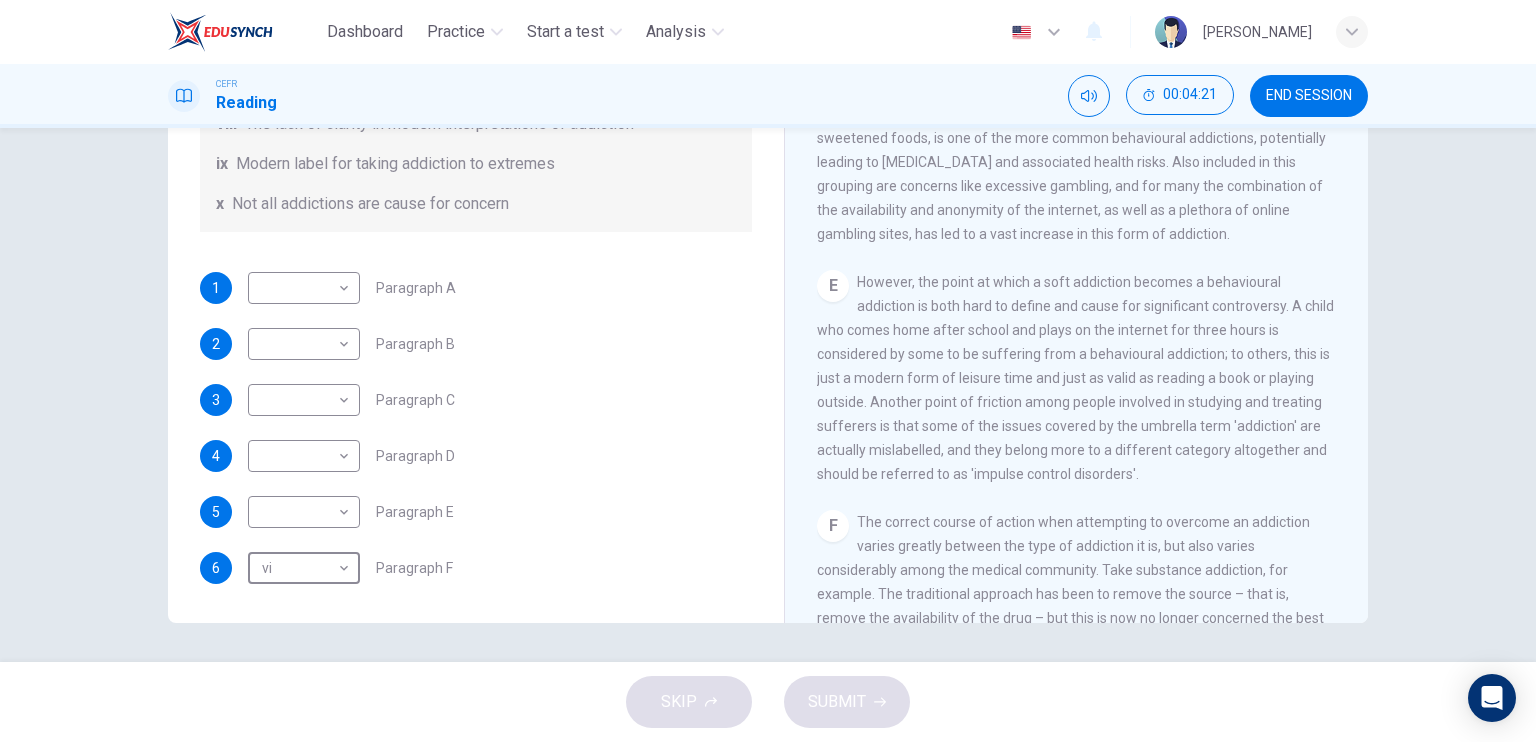 scroll, scrollTop: 1094, scrollLeft: 0, axis: vertical 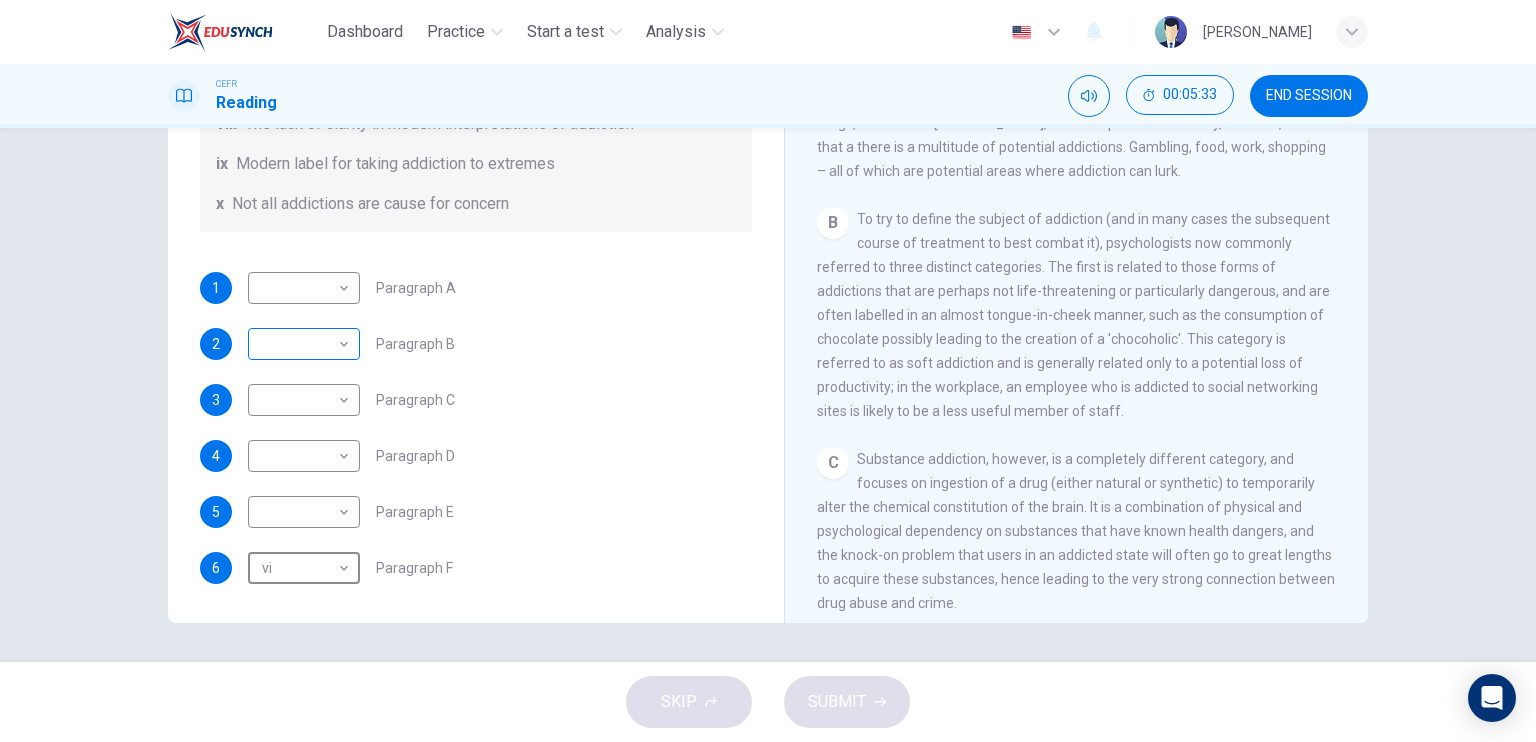 click on "Dashboard Practice Start a test Analysis English en ​ CORNIELIA PIUS CEFR Reading 00:05:33 END SESSION Questions 1 - 6 The Reading Passage has seven paragraphs  A-G .
Choose the correct heading for paragraphs A to F from the list of headings
below.
Write the correct number i-x in the boxes below. List of Headings i A change in methods ii The falling level of addiction iii Biological changes and associated risks iv The long term damage of addiction v Disagreements about definition vi Advice for those involved vii The changing nature of addiction in children viii The lack of clarity in modern interpretations of addiction ix Modern label for taking addiction to extremes x Not all addictions are cause for concern 1 ​ ​ Paragraph A 2 ​ ​ Paragraph B 3 ​ ​ Paragraph C 4 ​ ​ Paragraph D 5 ​ ​ Paragraph E 6 vi vi ​ Paragraph F The Nature of Addiction CLICK TO ZOOM Click to Zoom A B C D E F G SKIP SUBMIT EduSynch - Online Language Proficiency Testing
Dashboard Practice Start a test" at bounding box center (768, 371) 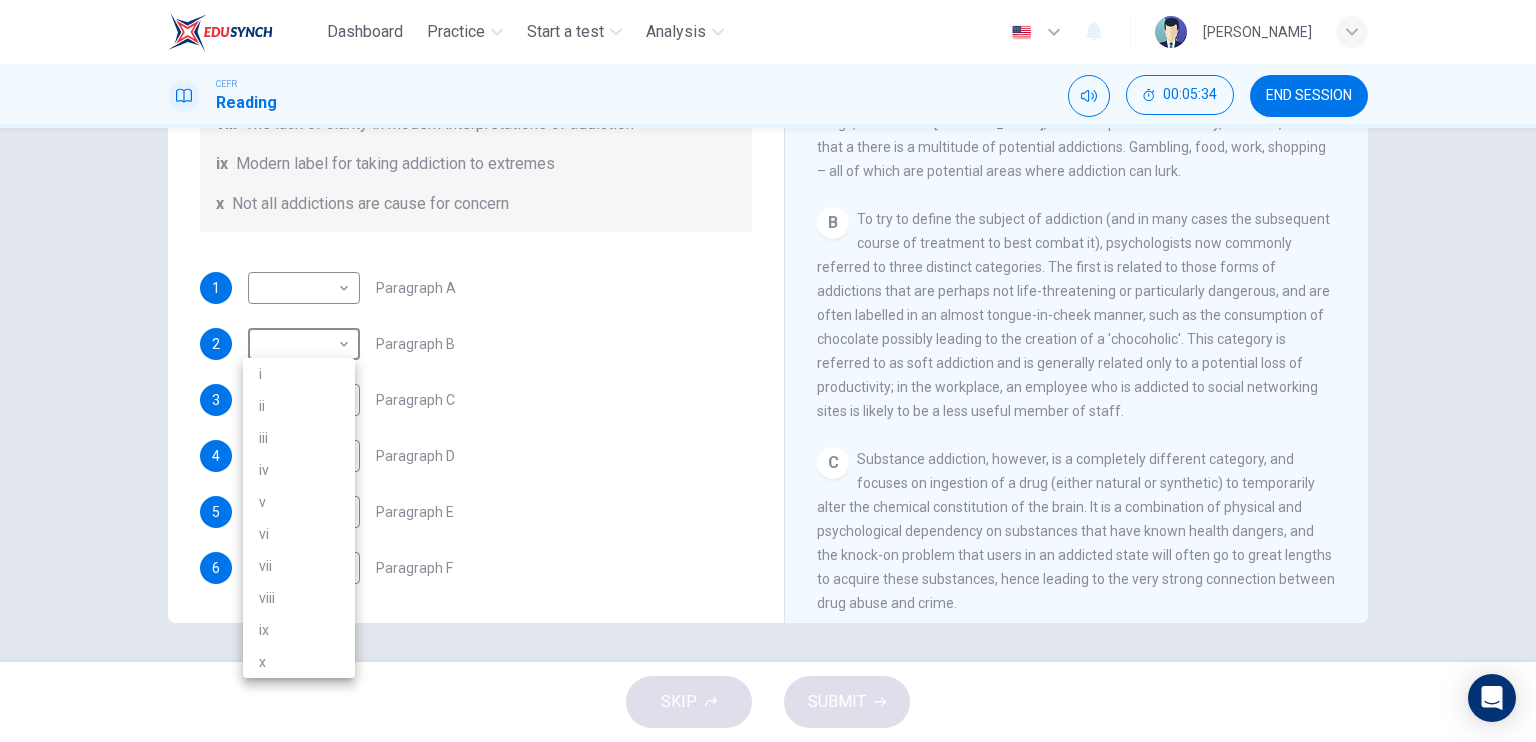 click on "ii" at bounding box center (299, 406) 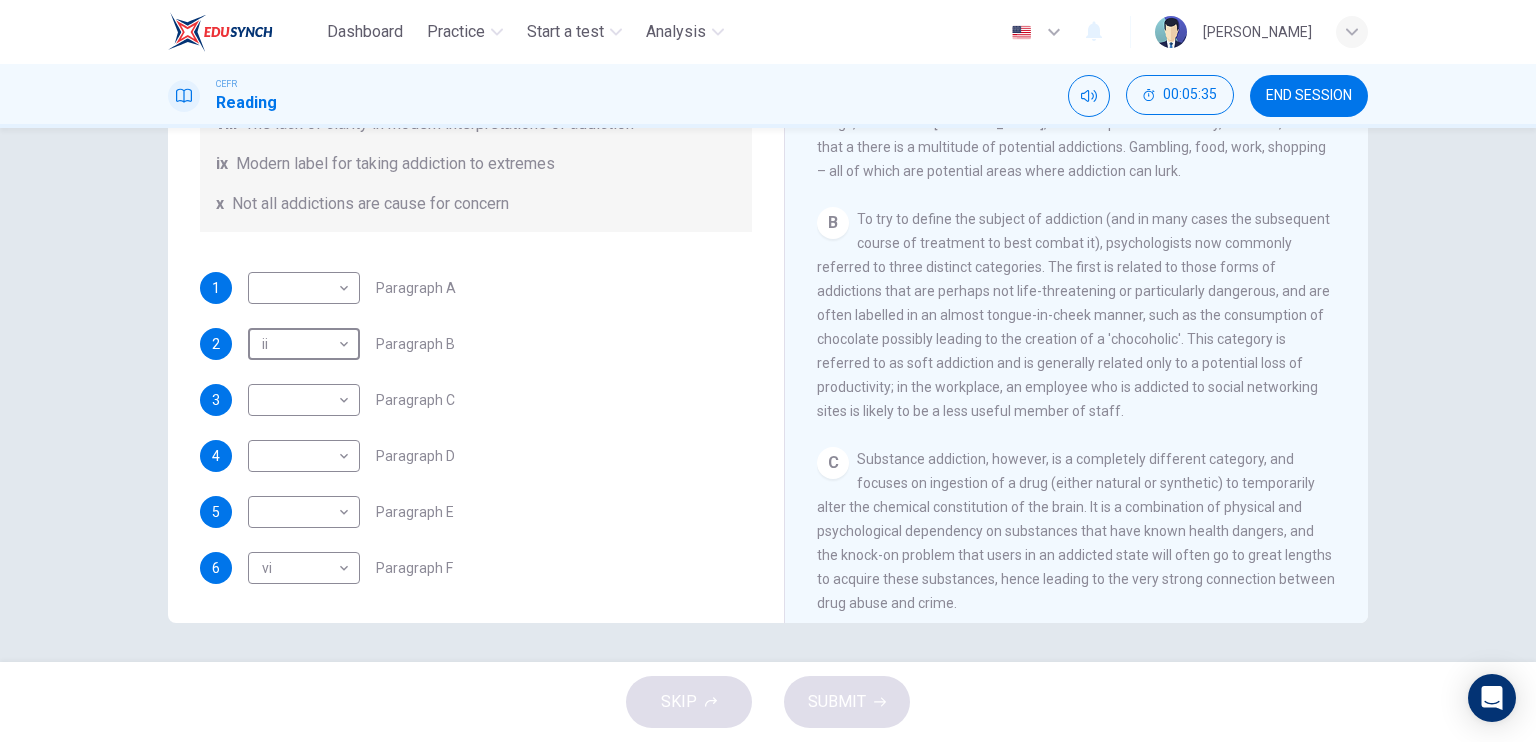 scroll, scrollTop: 32, scrollLeft: 0, axis: vertical 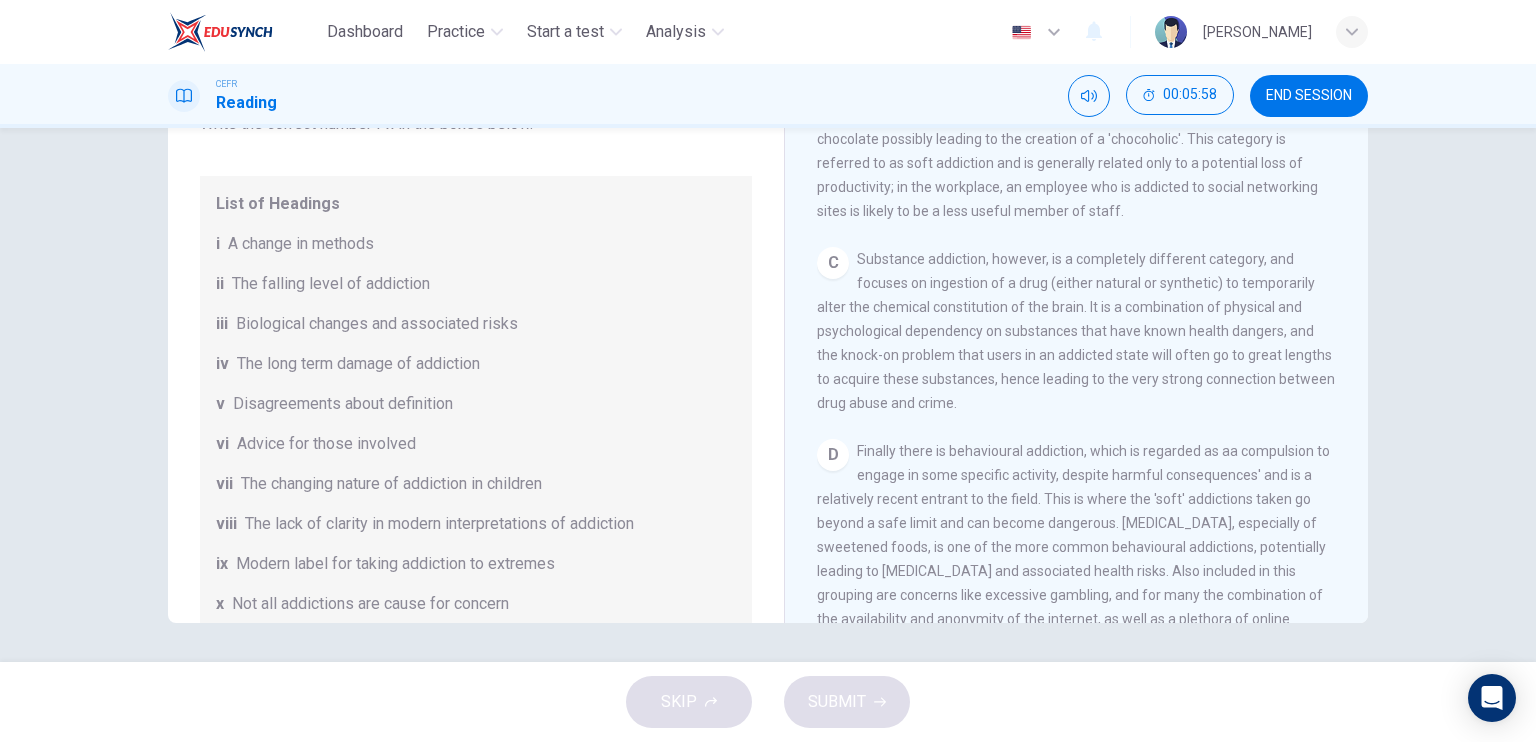 click on "Substance addiction, however, is a completely different category, and focuses on ingestion of a drug (either natural or synthetic) to temporarily alter the chemical constitution of the brain. It is a combination of physical and psychological dependency on substances that have known health dangers, and the knock-on problem that users in an addicted state will often go to great lengths to acquire these substances, hence leading to the very strong connection between drug abuse and crime." at bounding box center [1076, 331] 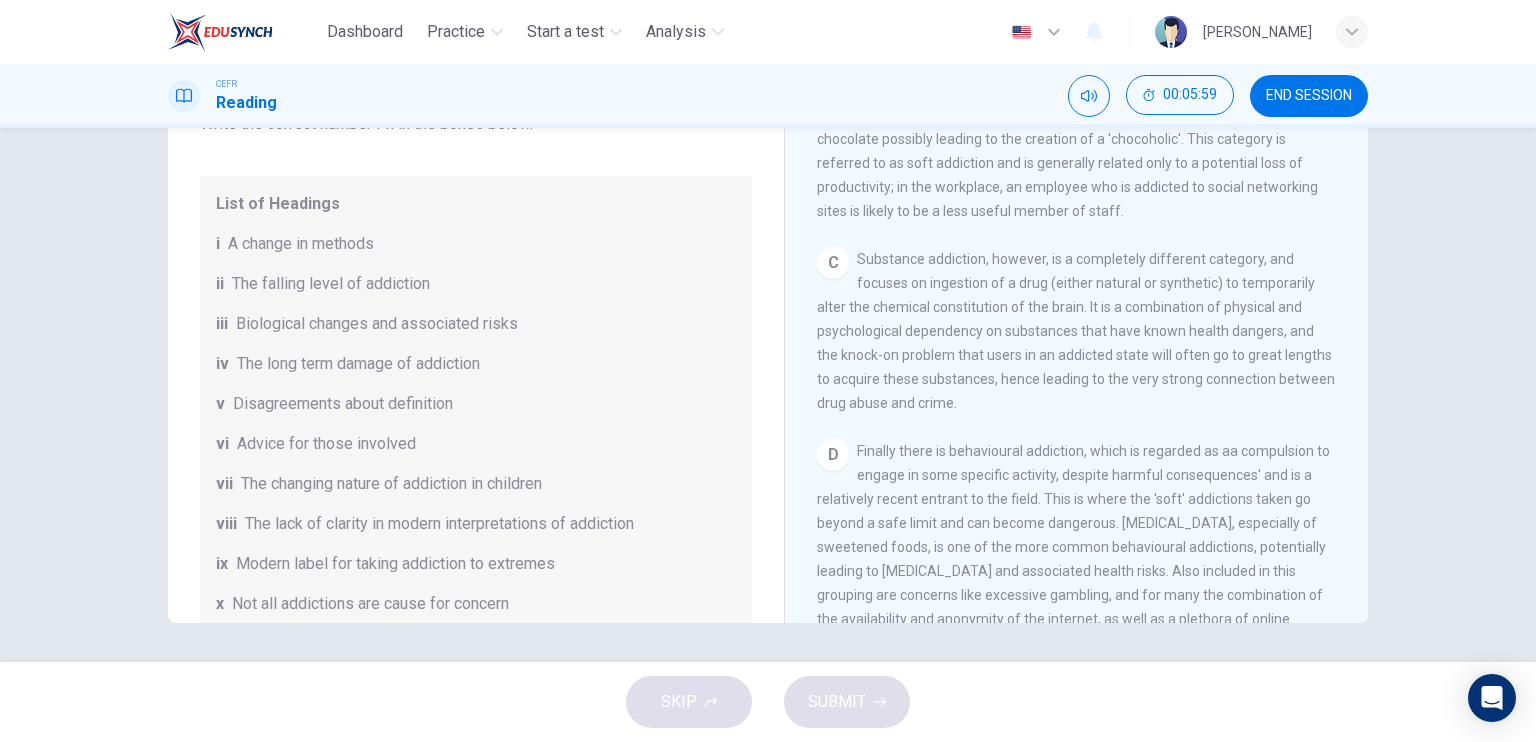 drag, startPoint x: 1026, startPoint y: 310, endPoint x: 1048, endPoint y: 311, distance: 22.022715 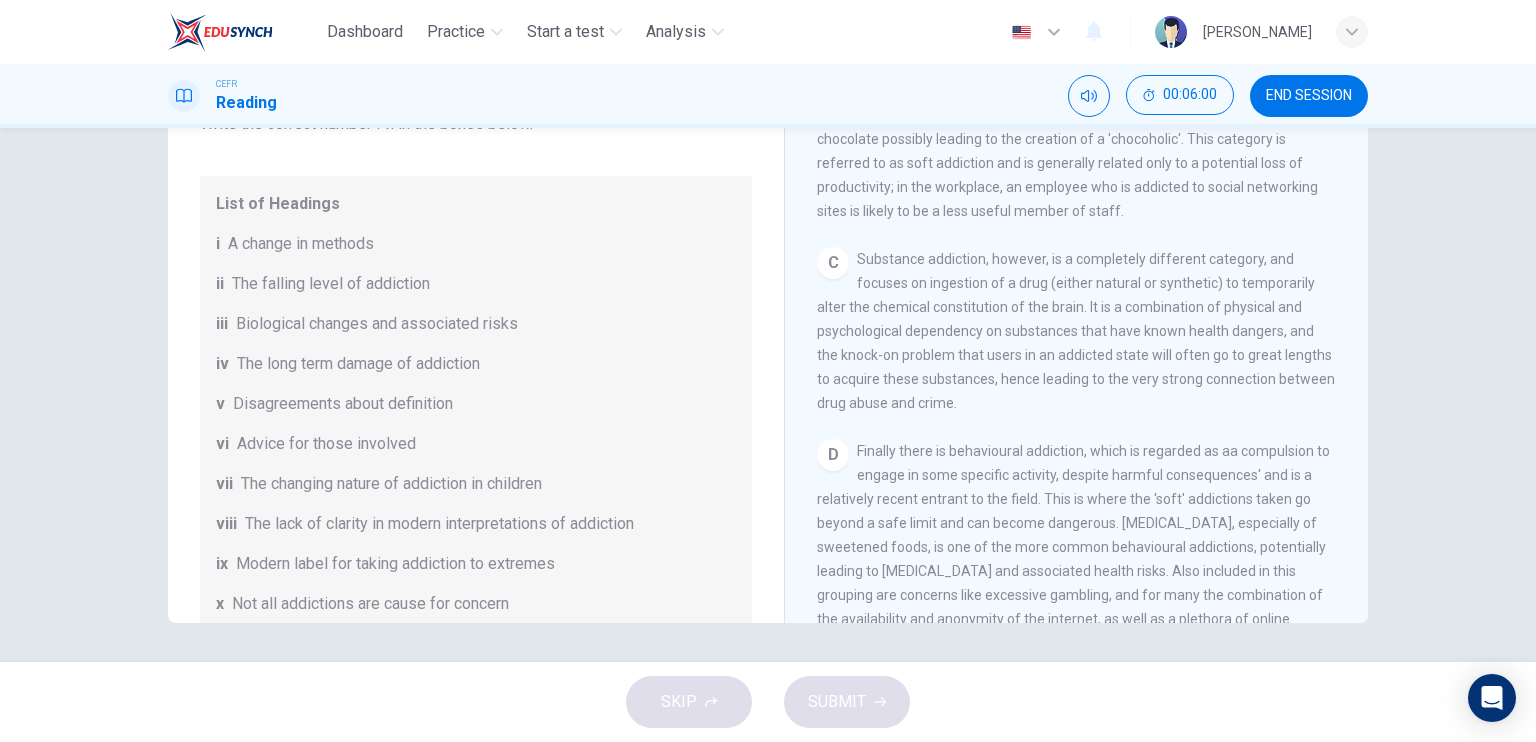 click on "Substance addiction, however, is a completely different category, and focuses on ingestion of a drug (either natural or synthetic) to temporarily alter the chemical constitution of the brain. It is a combination of physical and psychological dependency on substances that have known health dangers, and the knock-on problem that users in an addicted state will often go to great lengths to acquire these substances, hence leading to the very strong connection between drug abuse and crime." at bounding box center (1076, 331) 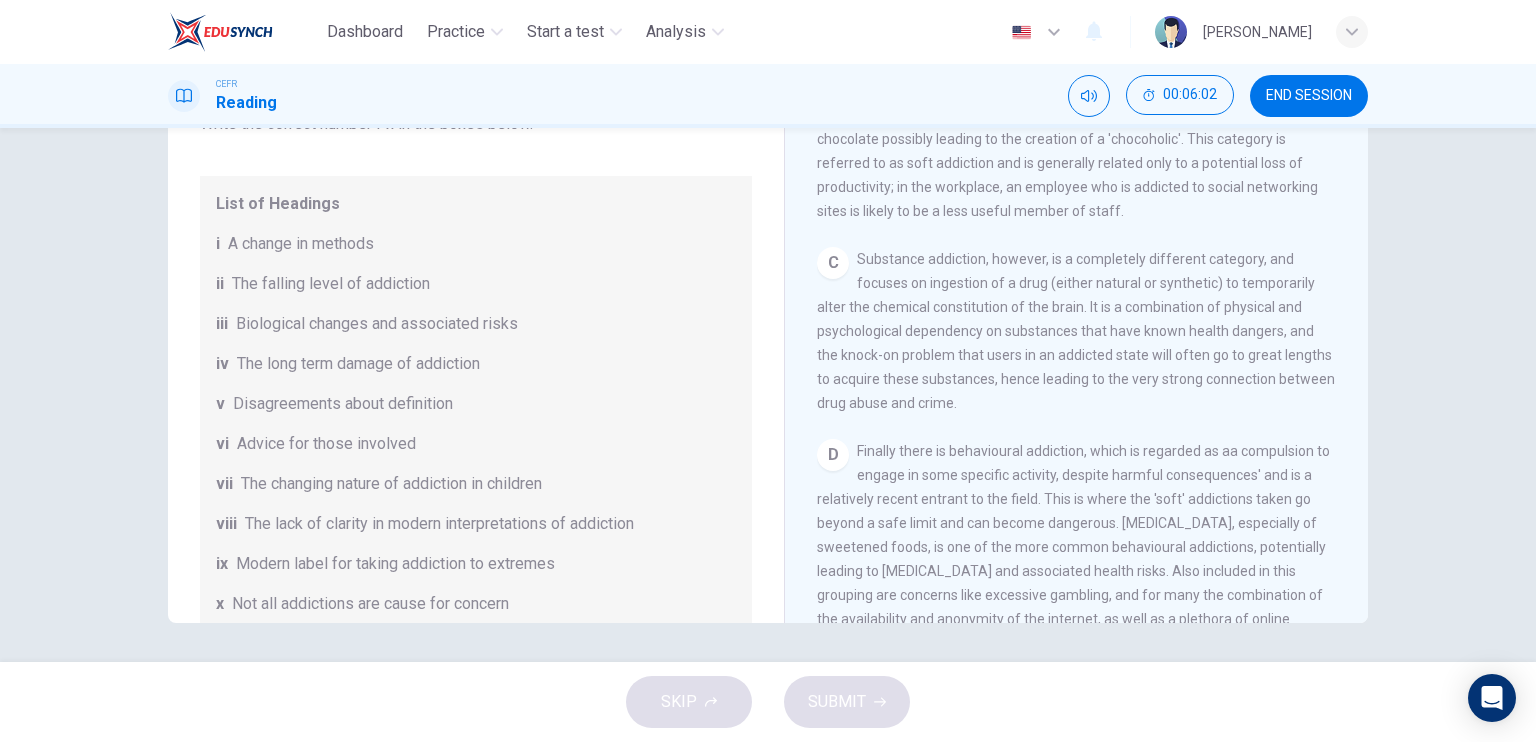 drag, startPoint x: 803, startPoint y: 326, endPoint x: 1114, endPoint y: 319, distance: 311.07877 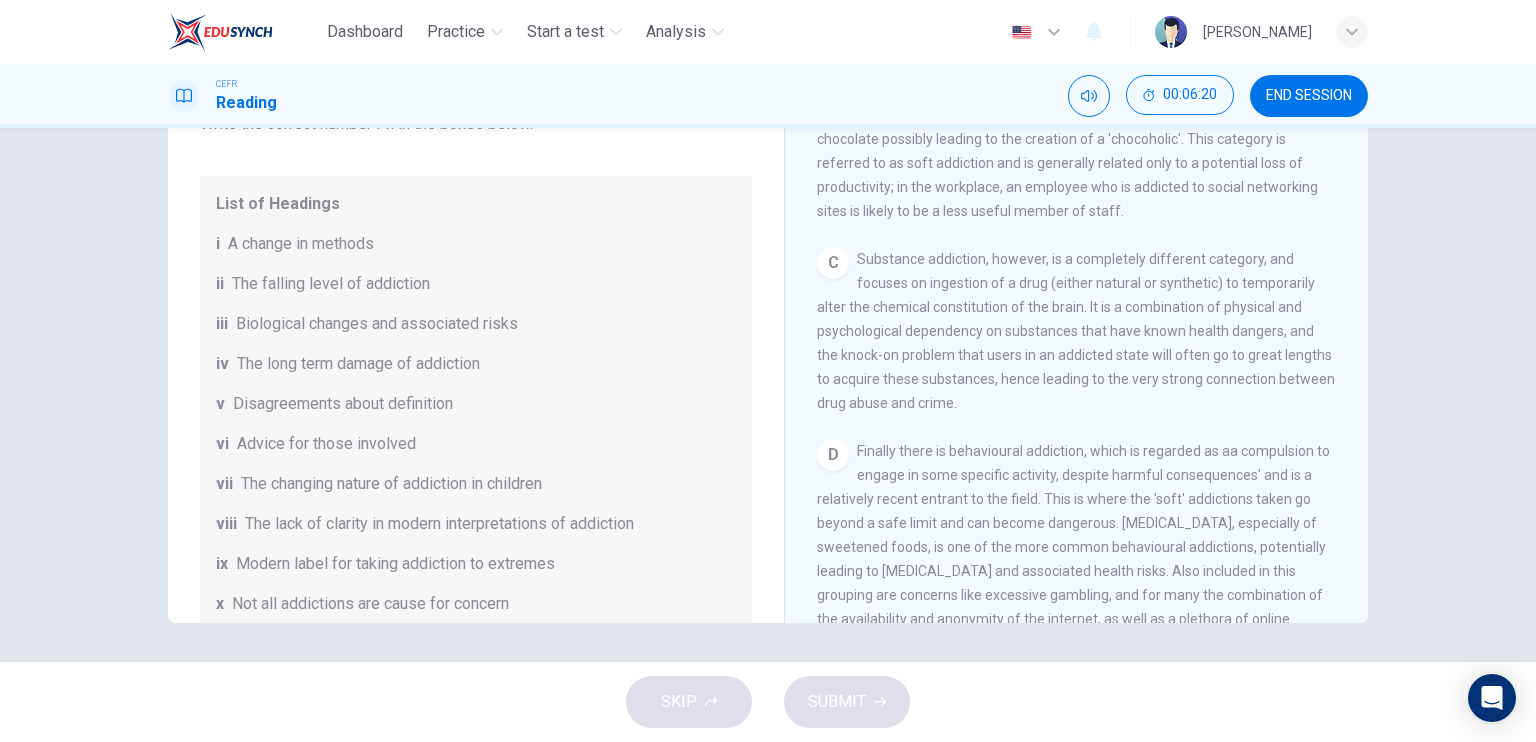 drag, startPoint x: 1080, startPoint y: 271, endPoint x: 1083, endPoint y: 291, distance: 20.22375 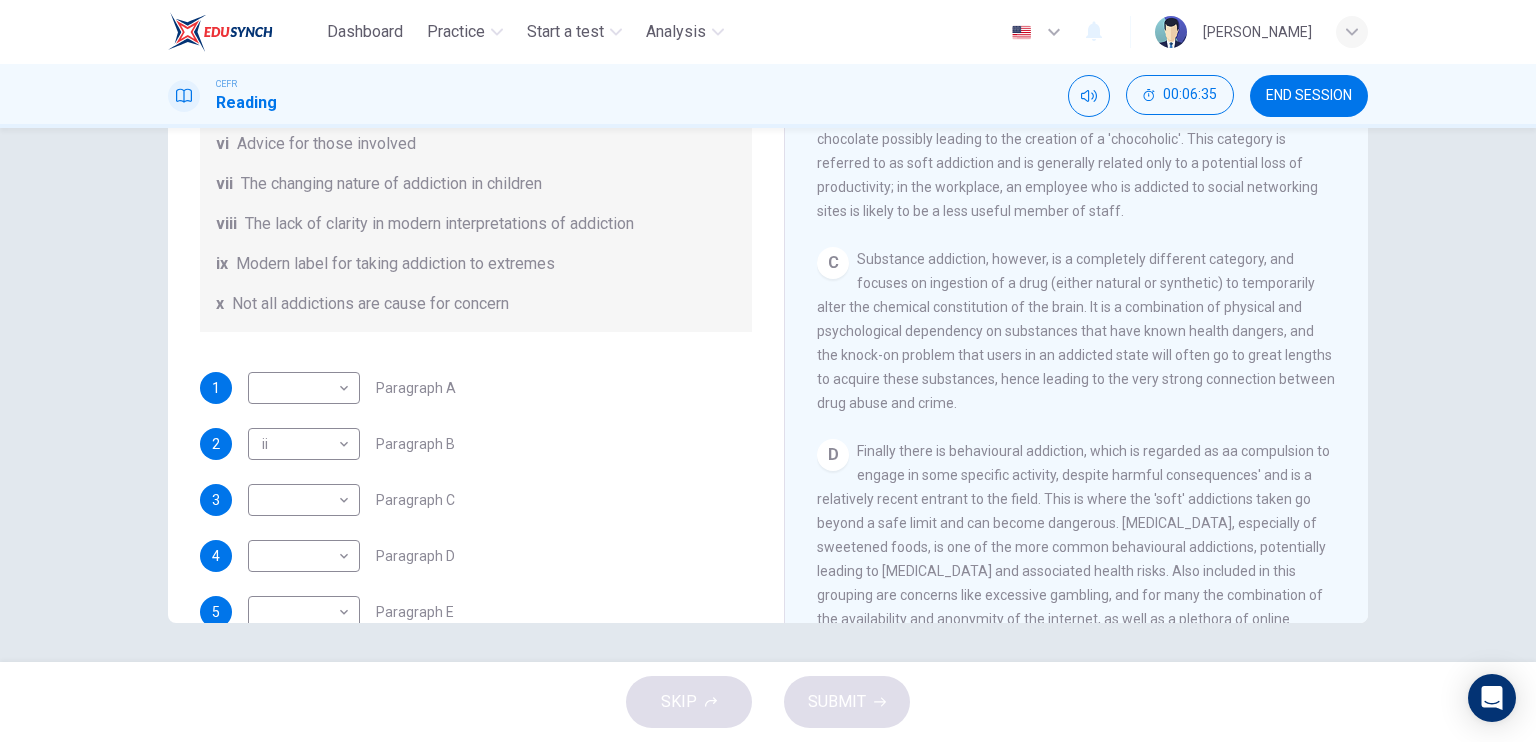 scroll, scrollTop: 432, scrollLeft: 0, axis: vertical 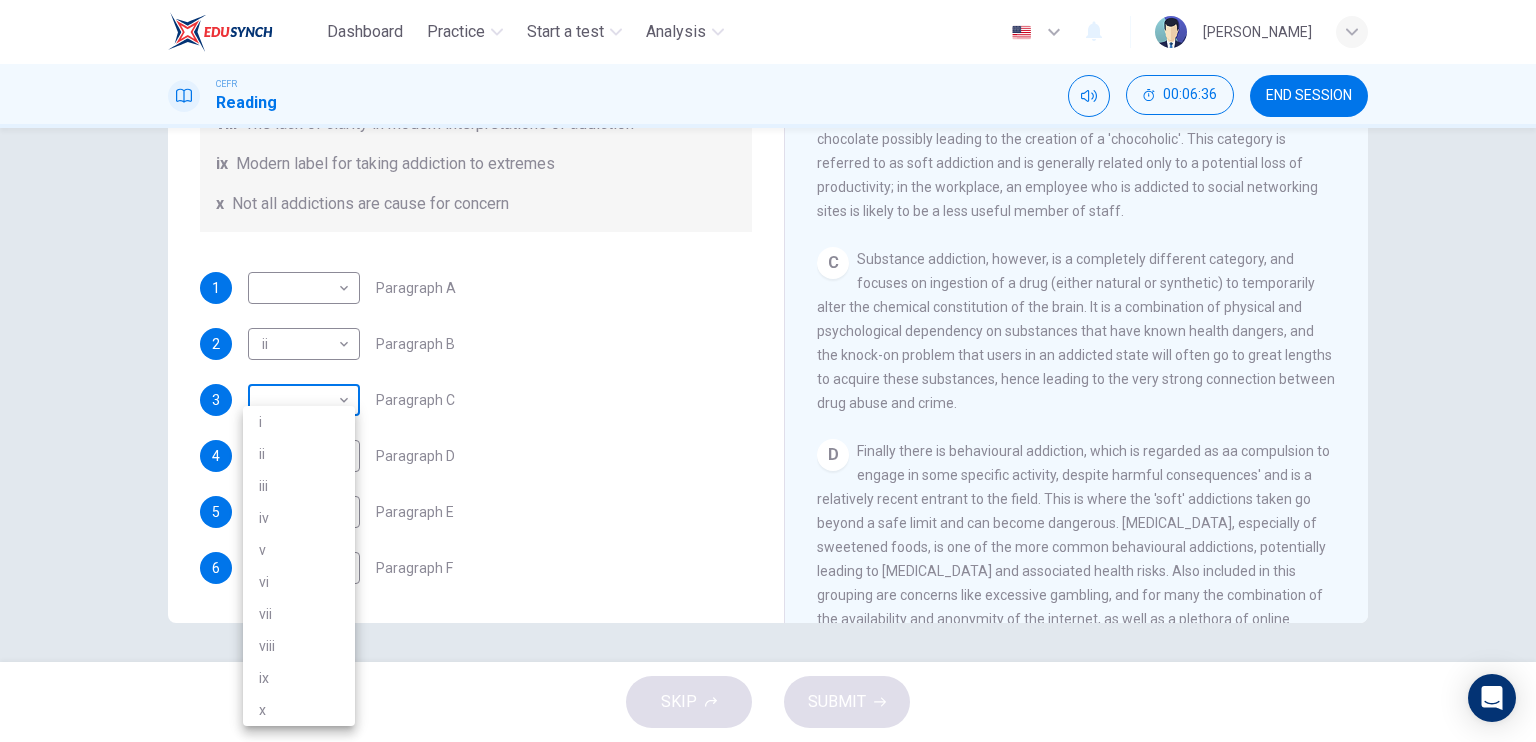 click on "Dashboard Practice Start a test Analysis English en ​ CORNIELIA PIUS CEFR Reading 00:06:36 END SESSION Questions 1 - 6 The Reading Passage has seven paragraphs  A-G .
Choose the correct heading for paragraphs A to F from the list of headings
below.
Write the correct number i-x in the boxes below. List of Headings i A change in methods ii The falling level of addiction iii Biological changes and associated risks iv The long term damage of addiction v Disagreements about definition vi Advice for those involved vii The changing nature of addiction in children viii The lack of clarity in modern interpretations of addiction ix Modern label for taking addiction to extremes x Not all addictions are cause for concern 1 ​ ​ Paragraph A 2 ii ii ​ Paragraph B 3 ​ ​ Paragraph C 4 ​ ​ Paragraph D 5 ​ ​ Paragraph E 6 vi vi ​ Paragraph F The Nature of Addiction CLICK TO ZOOM Click to Zoom A B C D E F G SKIP SUBMIT EduSynch - Online Language Proficiency Testing
Dashboard Practice Start a test" at bounding box center [768, 371] 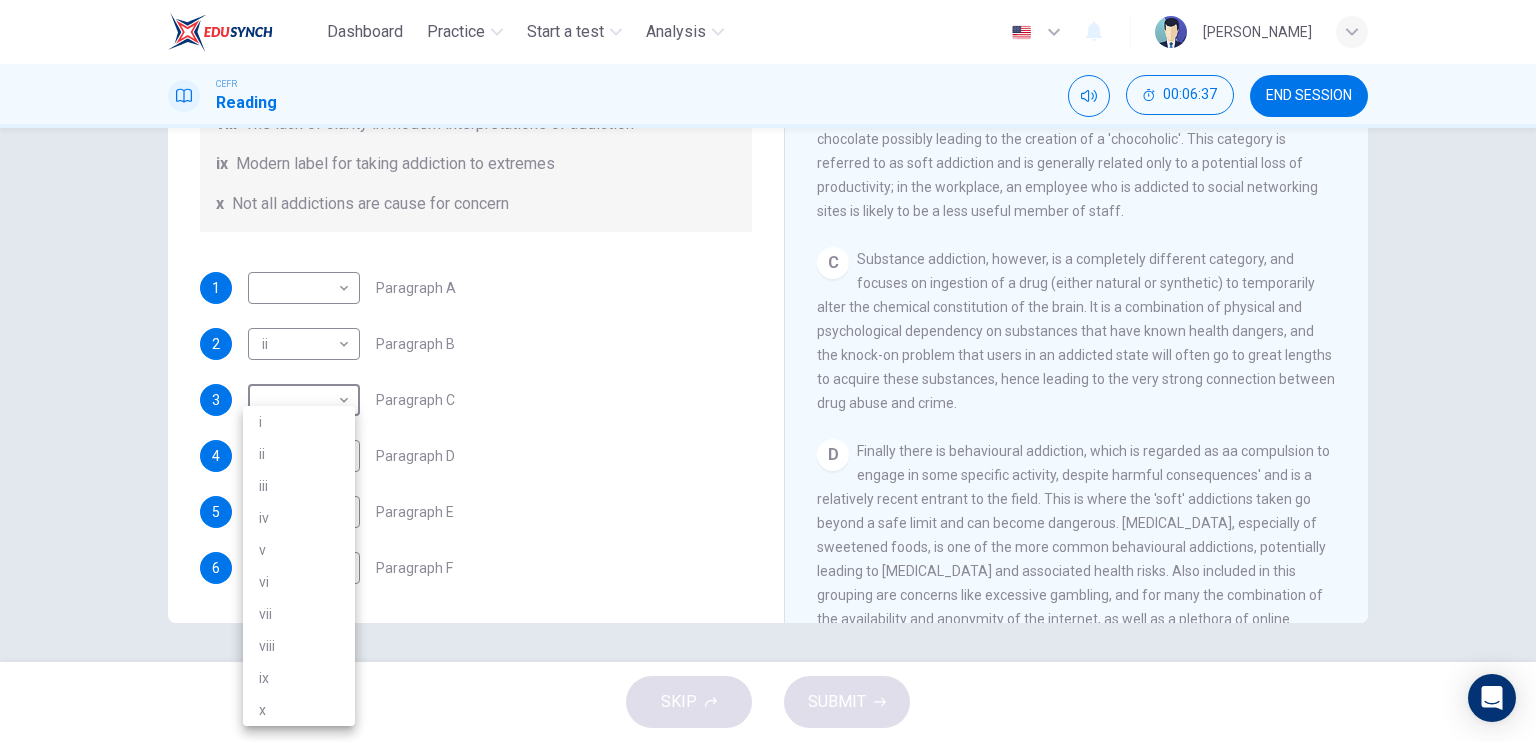 click on "iii" at bounding box center (299, 486) 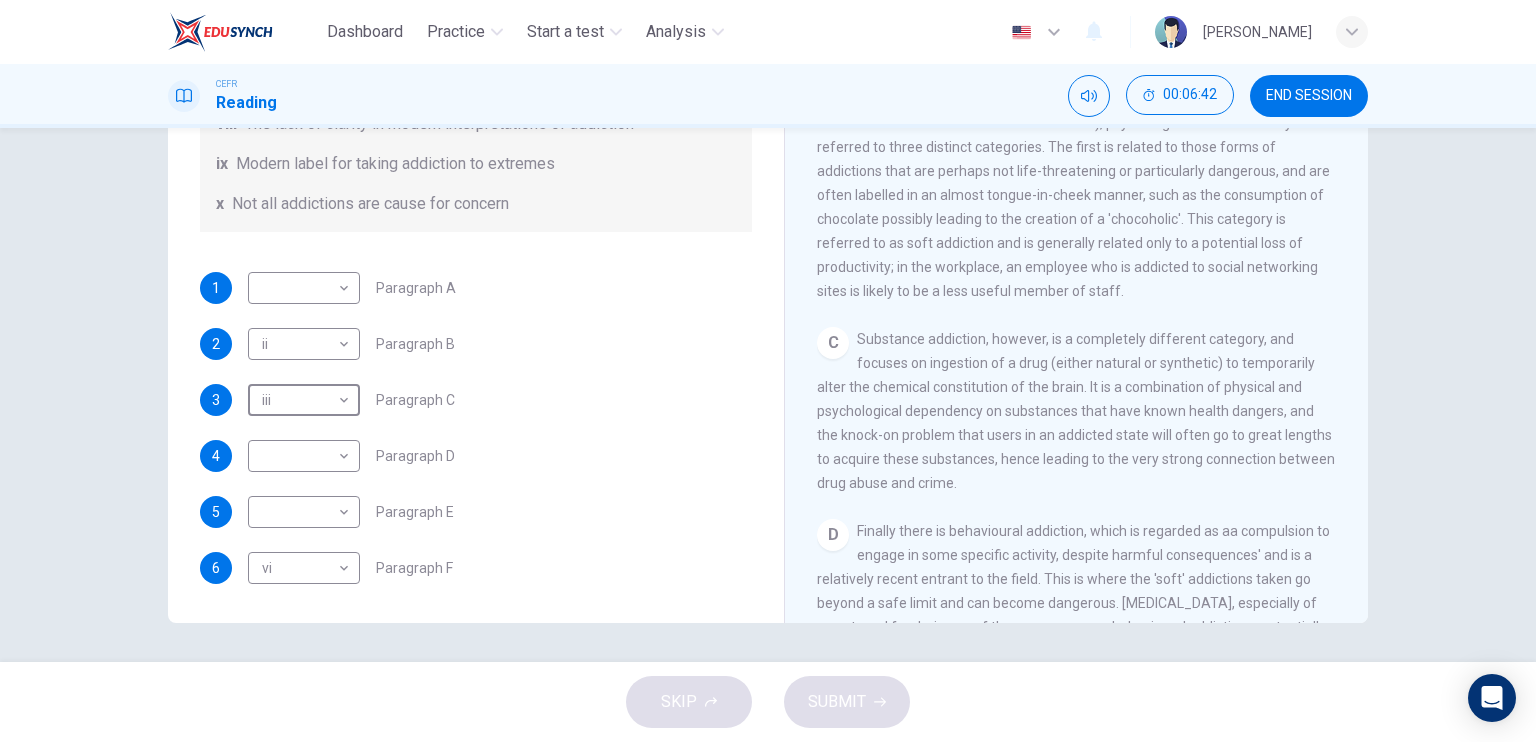 scroll, scrollTop: 594, scrollLeft: 0, axis: vertical 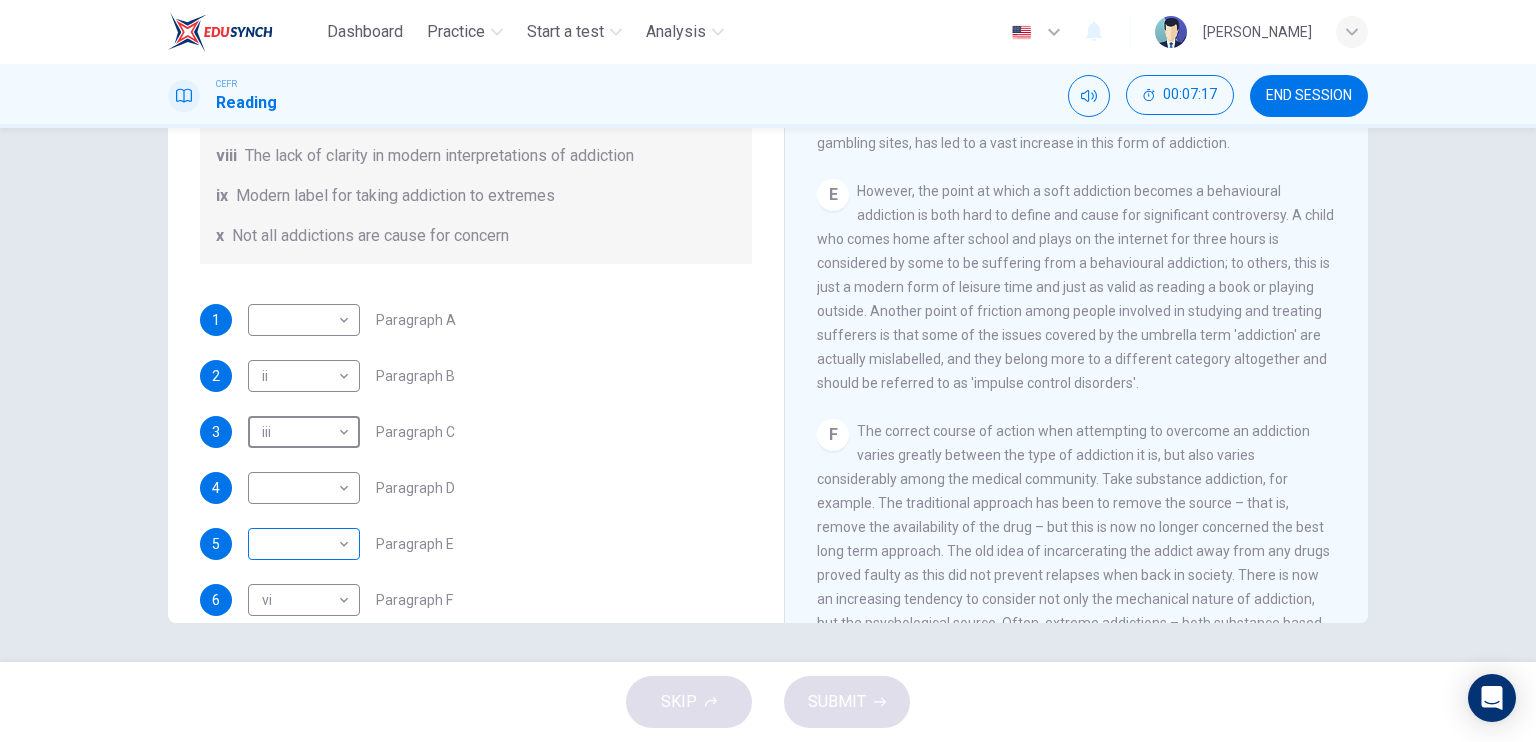 click on "Dashboard Practice Start a test Analysis English en ​ CORNIELIA PIUS CEFR Reading 00:07:17 END SESSION Questions 1 - 6 The Reading Passage has seven paragraphs  A-G .
Choose the correct heading for paragraphs A to F from the list of headings
below.
Write the correct number i-x in the boxes below. List of Headings i A change in methods ii The falling level of addiction iii Biological changes and associated risks iv The long term damage of addiction v Disagreements about definition vi Advice for those involved vii The changing nature of addiction in children viii The lack of clarity in modern interpretations of addiction ix Modern label for taking addiction to extremes x Not all addictions are cause for concern 1 ​ ​ Paragraph A 2 ii ii ​ Paragraph B 3 iii iii ​ Paragraph C 4 ​ ​ Paragraph D 5 ​ ​ Paragraph E 6 vi vi ​ Paragraph F The Nature of Addiction CLICK TO ZOOM Click to Zoom A B C D E F G SKIP SUBMIT EduSynch - Online Language Proficiency Testing
Dashboard Practice Analysis" at bounding box center [768, 371] 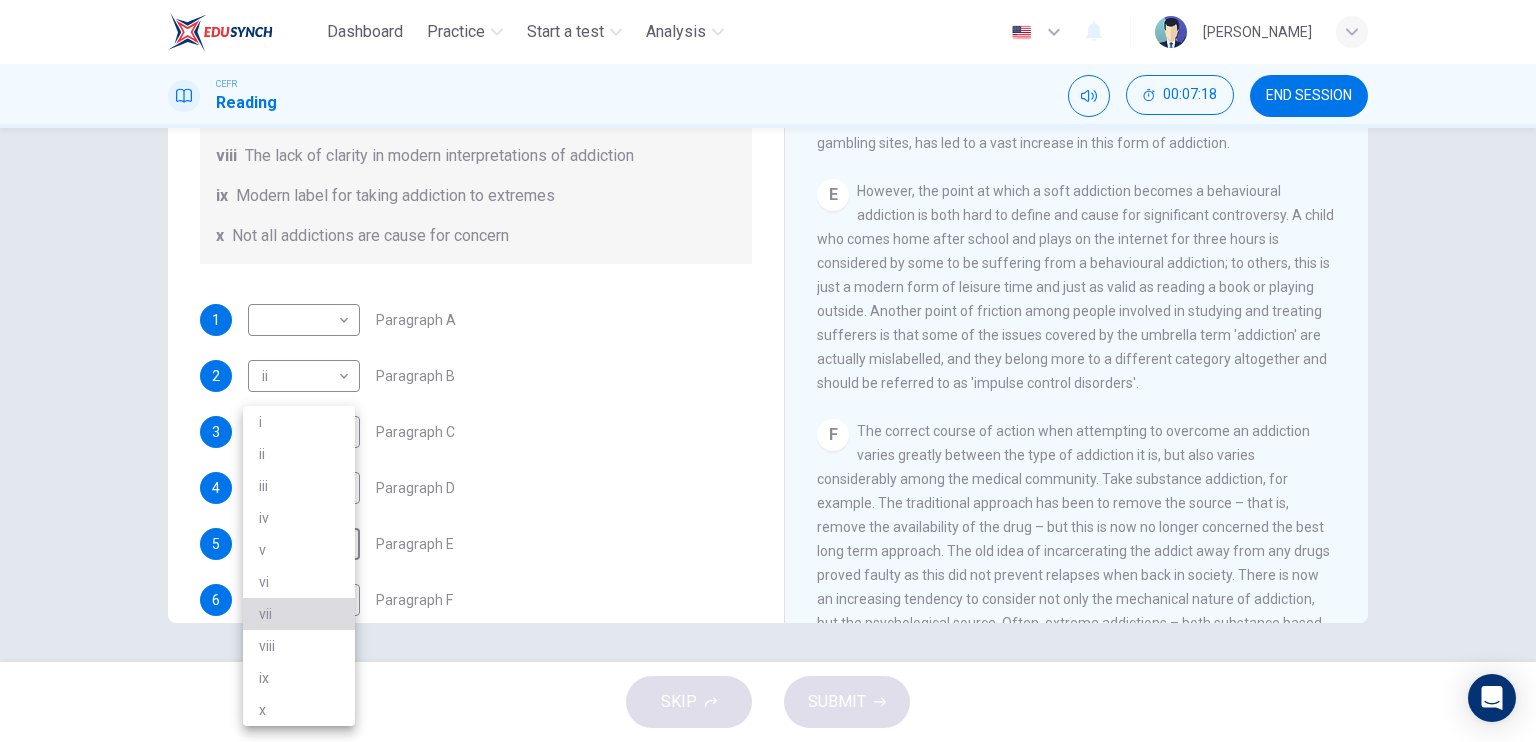 click on "vii" at bounding box center [299, 614] 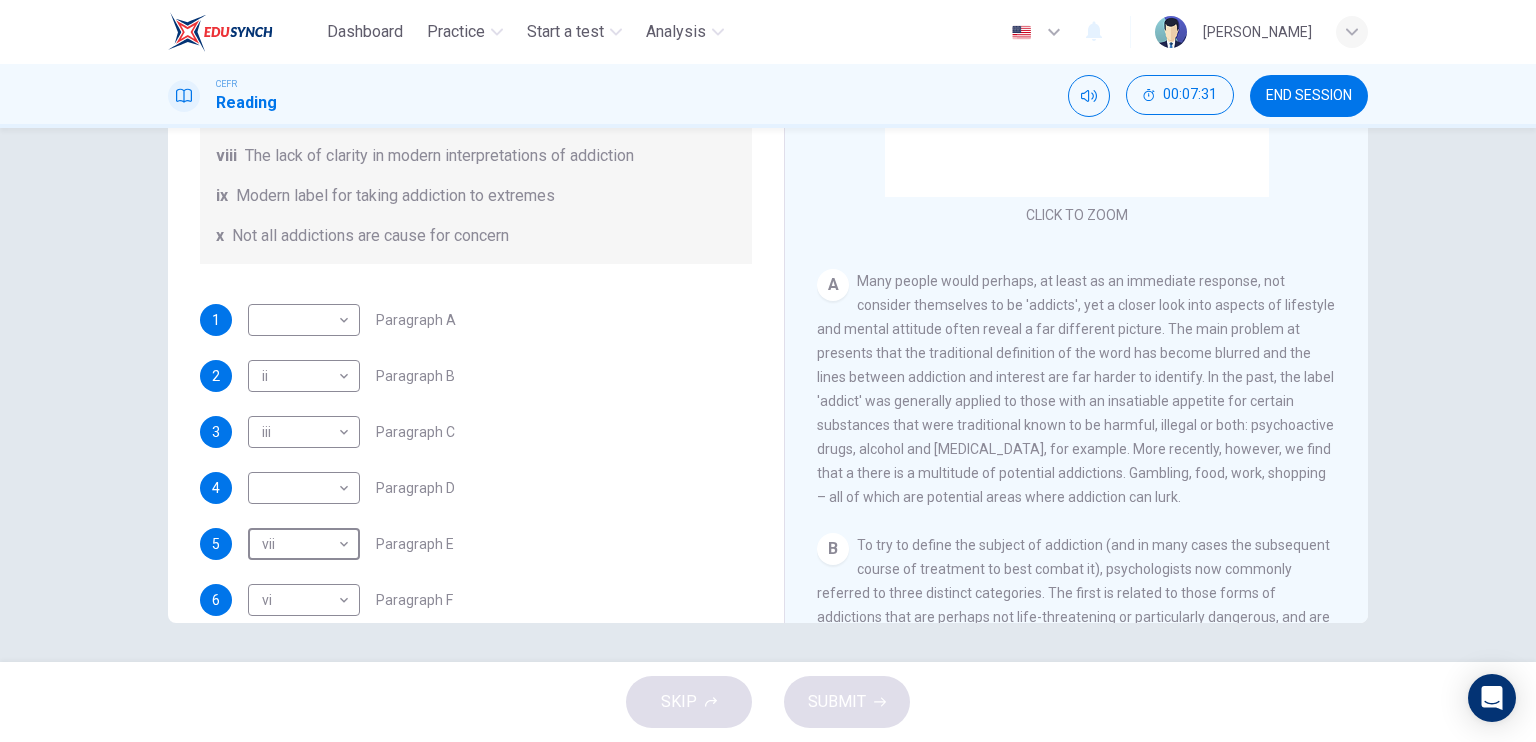 scroll, scrollTop: 200, scrollLeft: 0, axis: vertical 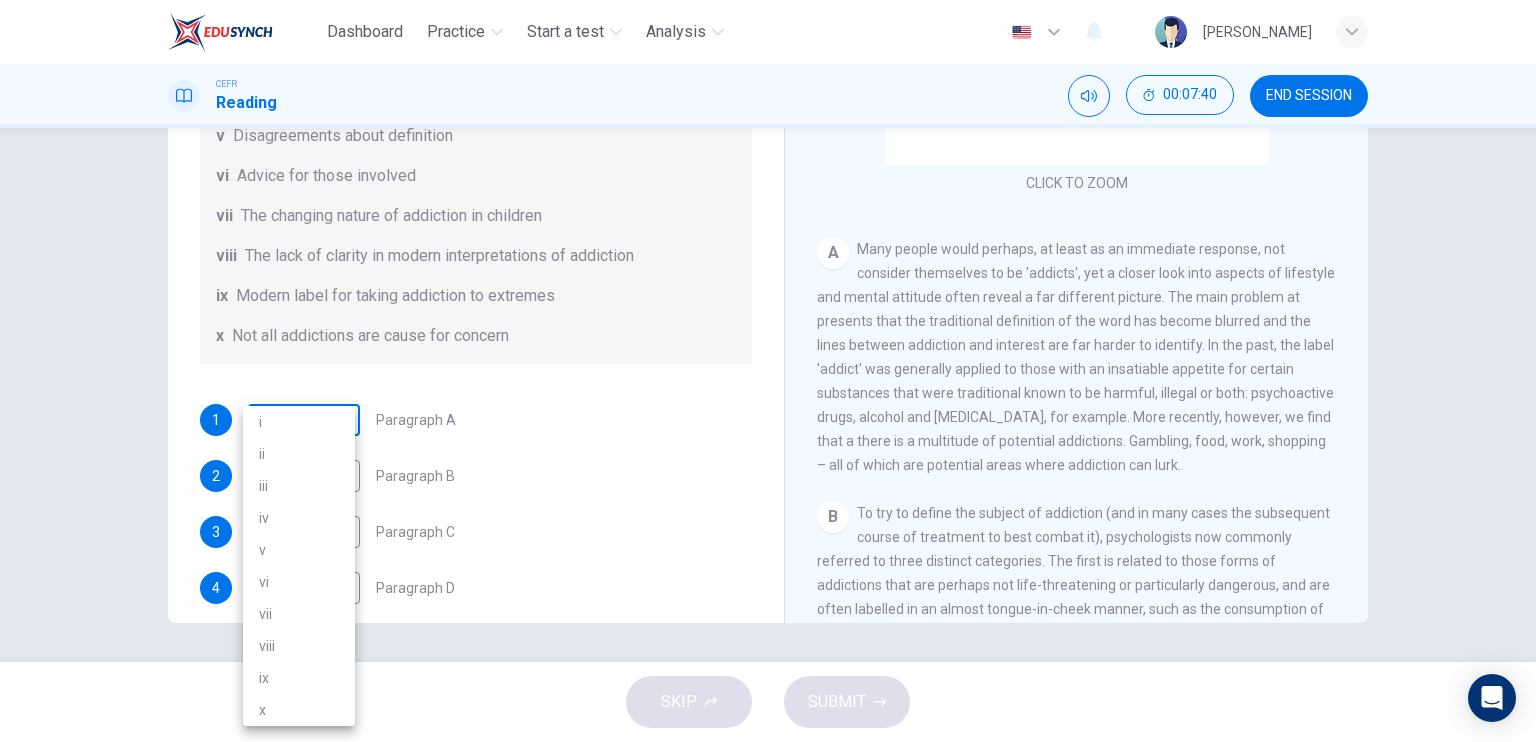 click on "Dashboard Practice Start a test Analysis English en ​ CORNIELIA PIUS CEFR Reading 00:07:40 END SESSION Questions 1 - 6 The Reading Passage has seven paragraphs  A-G .
Choose the correct heading for paragraphs A to F from the list of headings
below.
Write the correct number i-x in the boxes below. List of Headings i A change in methods ii The falling level of addiction iii Biological changes and associated risks iv The long term damage of addiction v Disagreements about definition vi Advice for those involved vii The changing nature of addiction in children viii The lack of clarity in modern interpretations of addiction ix Modern label for taking addiction to extremes x Not all addictions are cause for concern 1 ​ ​ Paragraph A 2 ii ii ​ Paragraph B 3 iii iii ​ Paragraph C 4 ​ ​ Paragraph D 5 vii vii ​ Paragraph E 6 vi vi ​ Paragraph F The Nature of Addiction CLICK TO ZOOM Click to Zoom A B C D E F G SKIP SUBMIT EduSynch - Online Language Proficiency Testing
Dashboard Practice 2025" at bounding box center [768, 371] 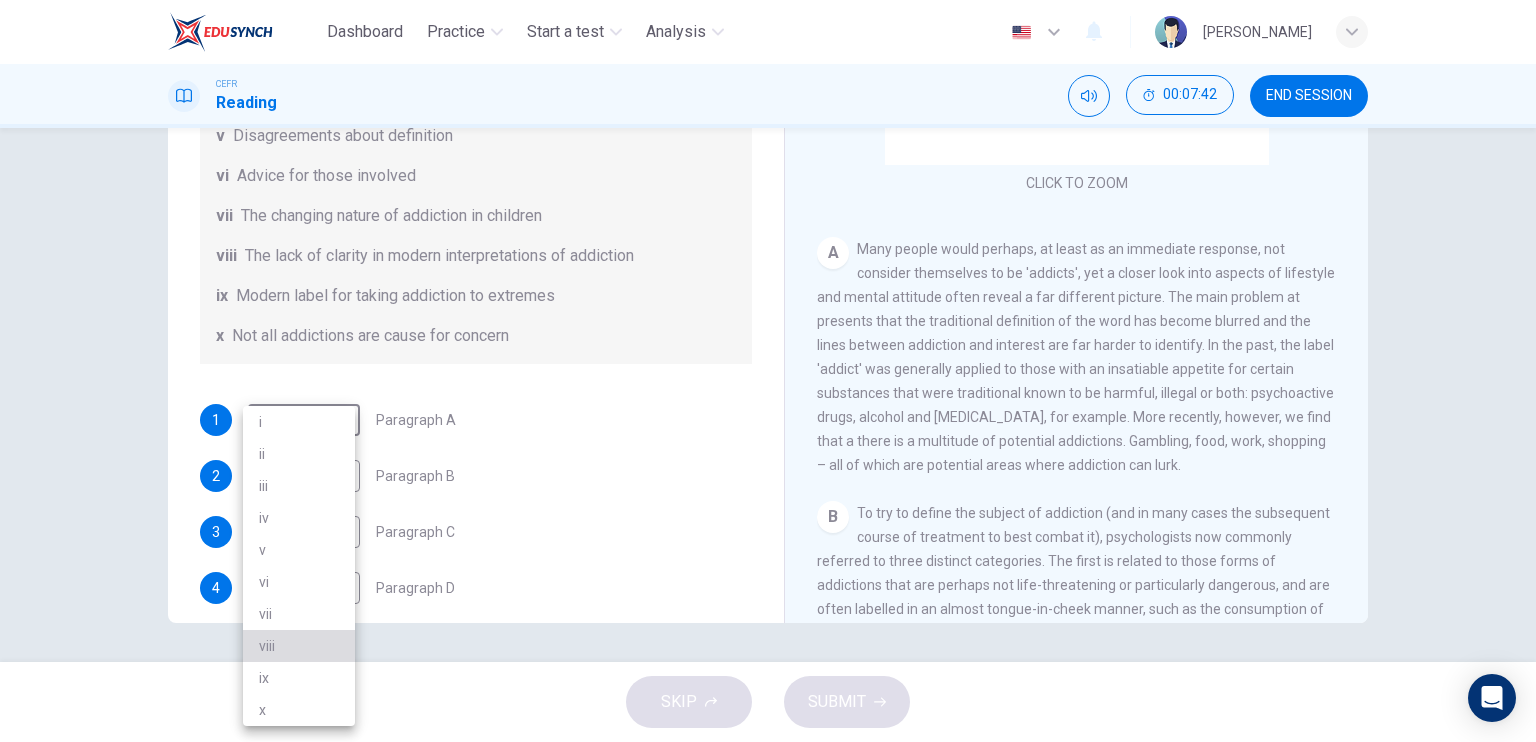 click on "viii" at bounding box center (299, 646) 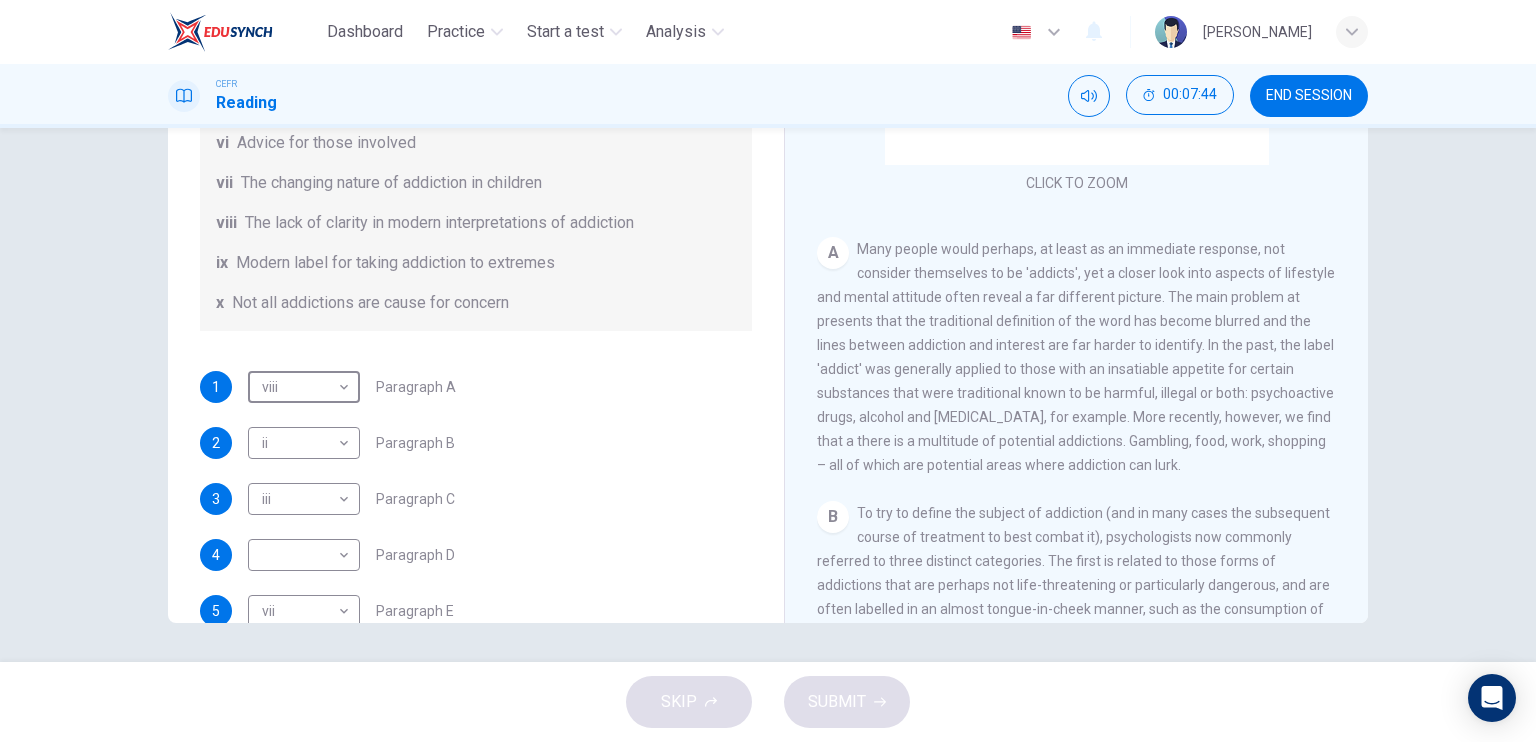 scroll, scrollTop: 100, scrollLeft: 0, axis: vertical 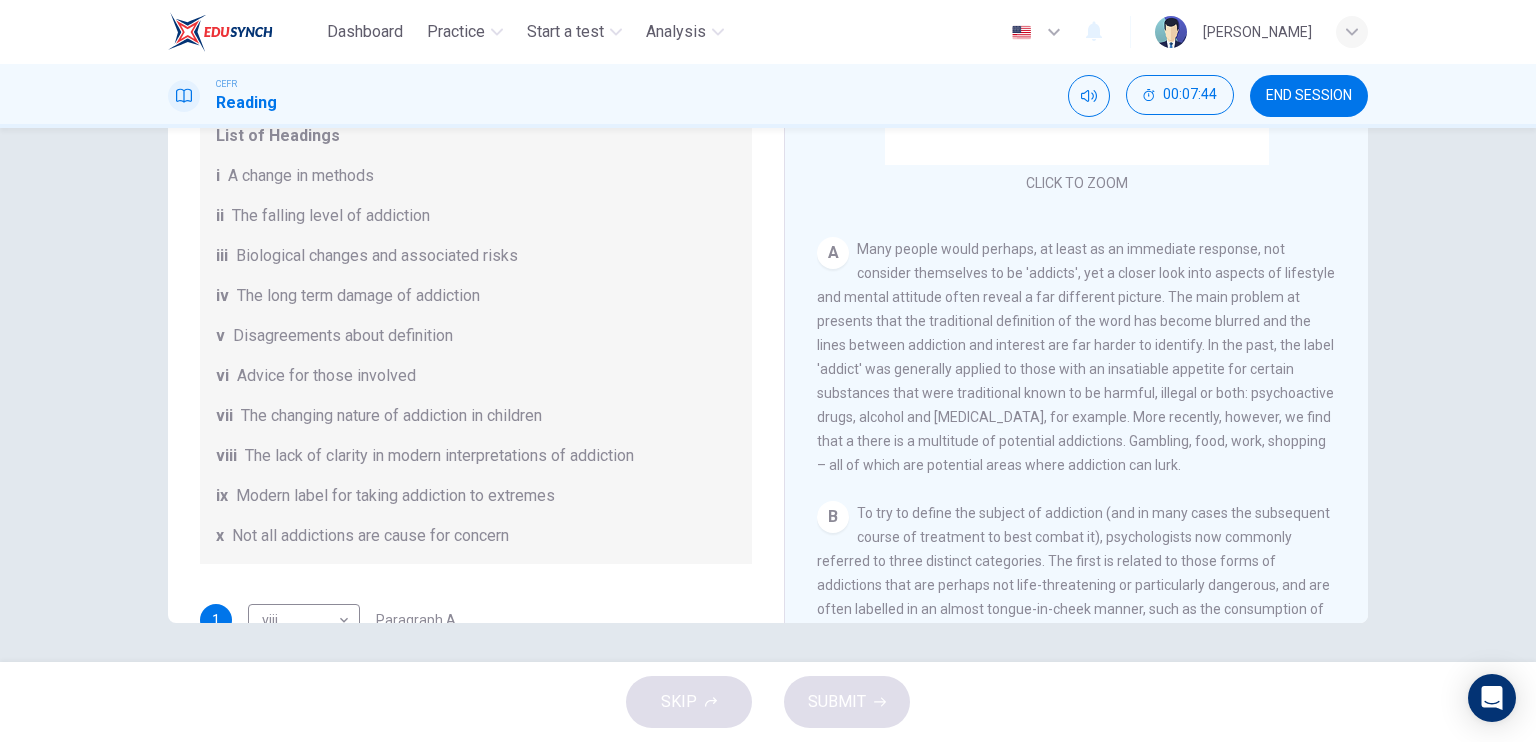 click on "The lack of clarity in modern interpretations of addiction" at bounding box center (439, 456) 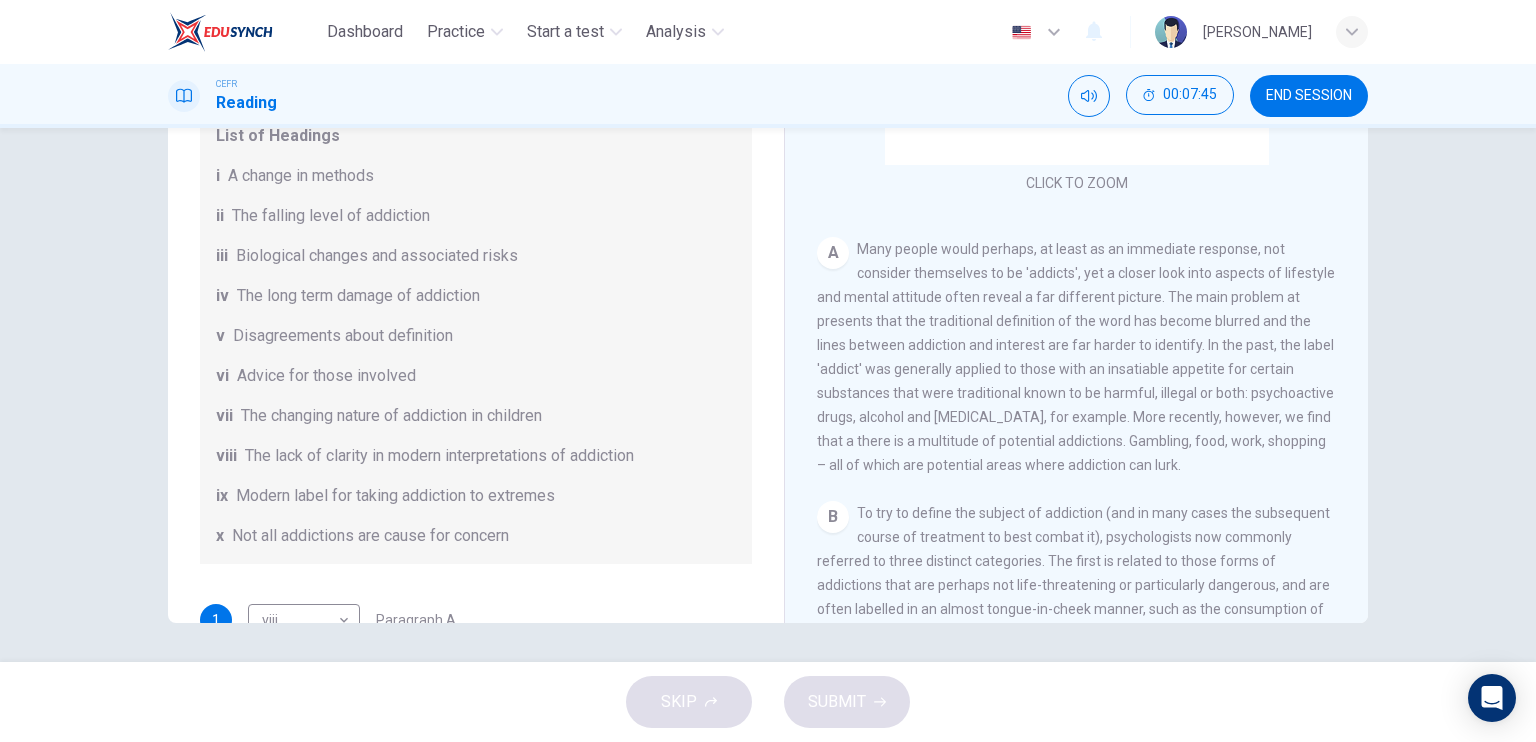 click on "List of Headings i A change in methods ii The falling level of addiction iii Biological changes and associated risks iv The long term damage of addiction v Disagreements about definition vi Advice for those involved vii The changing nature of addiction in children viii The lack of clarity in modern interpretations of addiction ix Modern label for taking addiction to extremes x Not all addictions are cause for concern" at bounding box center (476, 336) 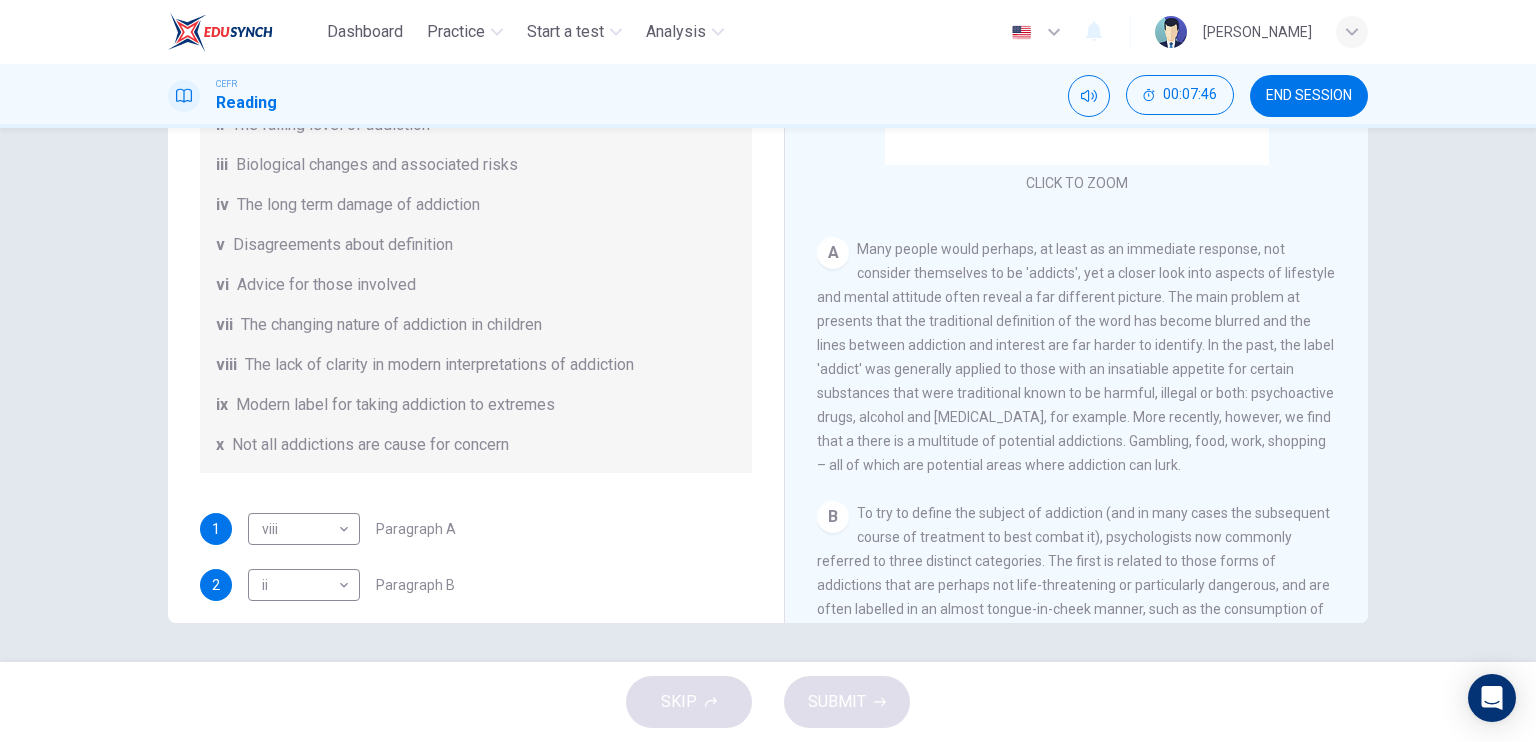 scroll, scrollTop: 300, scrollLeft: 0, axis: vertical 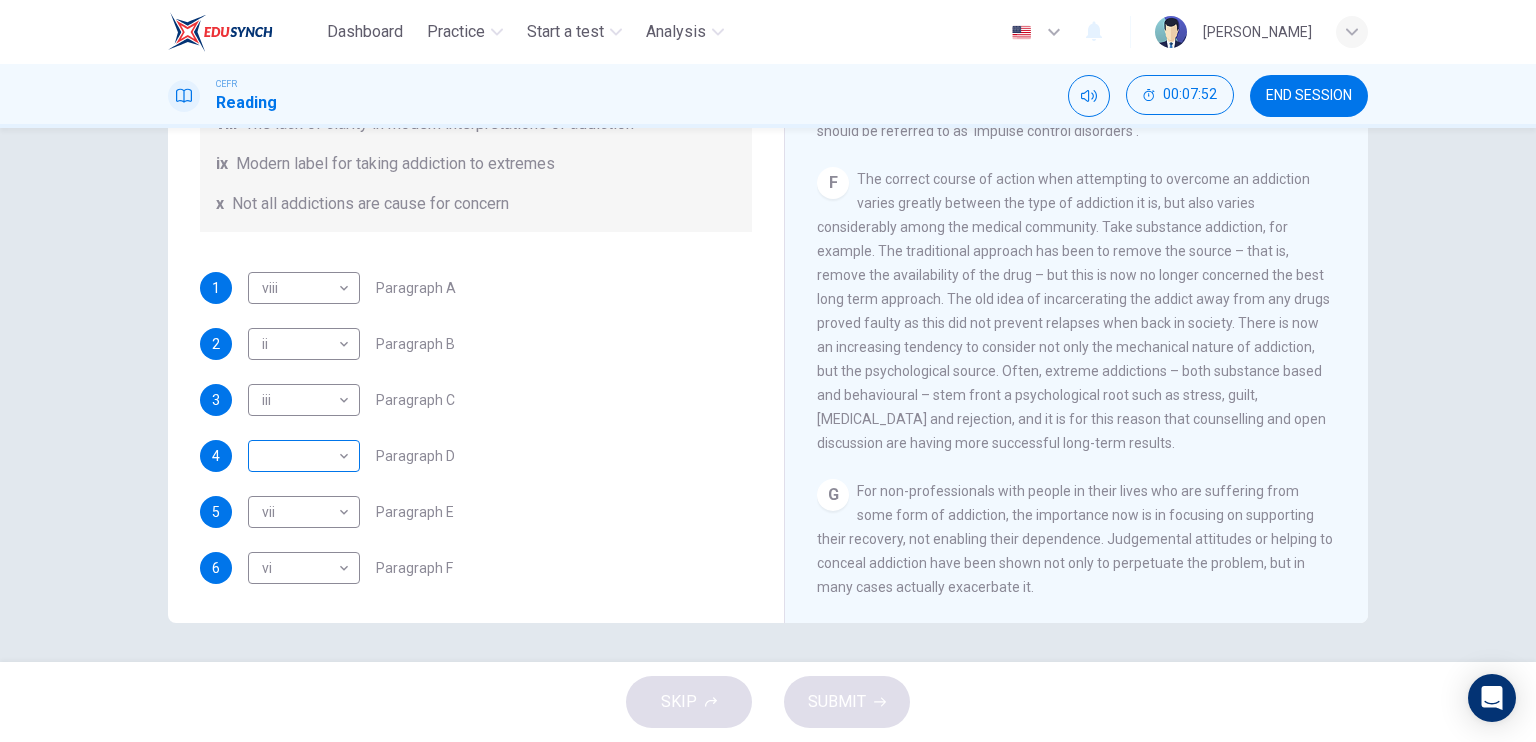 click on "Dashboard Practice Start a test Analysis English en ​ CORNIELIA PIUS CEFR Reading 00:07:52 END SESSION Questions 1 - 6 The Reading Passage has seven paragraphs  A-G .
Choose the correct heading for paragraphs A to F from the list of headings
below.
Write the correct number i-x in the boxes below. List of Headings i A change in methods ii The falling level of addiction iii Biological changes and associated risks iv The long term damage of addiction v Disagreements about definition vi Advice for those involved vii The changing nature of addiction in children viii The lack of clarity in modern interpretations of addiction ix Modern label for taking addiction to extremes x Not all addictions are cause for concern 1 viii viii ​ Paragraph A 2 ii ii ​ Paragraph B 3 iii iii ​ Paragraph C 4 ​ ​ Paragraph D 5 vii vii ​ Paragraph E 6 vi vi ​ Paragraph F The Nature of Addiction CLICK TO ZOOM Click to Zoom A B C D E F G SKIP SUBMIT EduSynch - Online Language Proficiency Testing
Dashboard Practice" at bounding box center [768, 371] 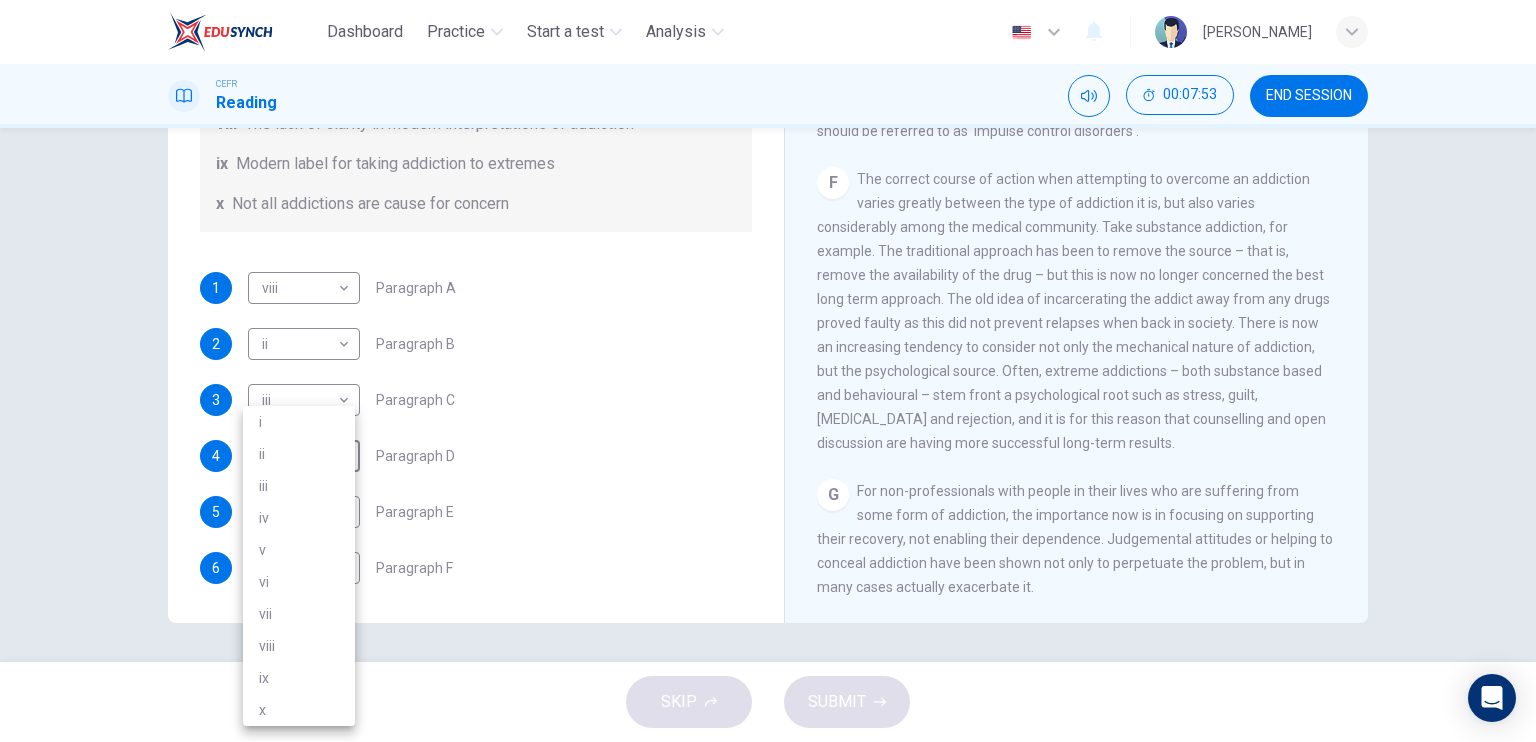 click at bounding box center (768, 371) 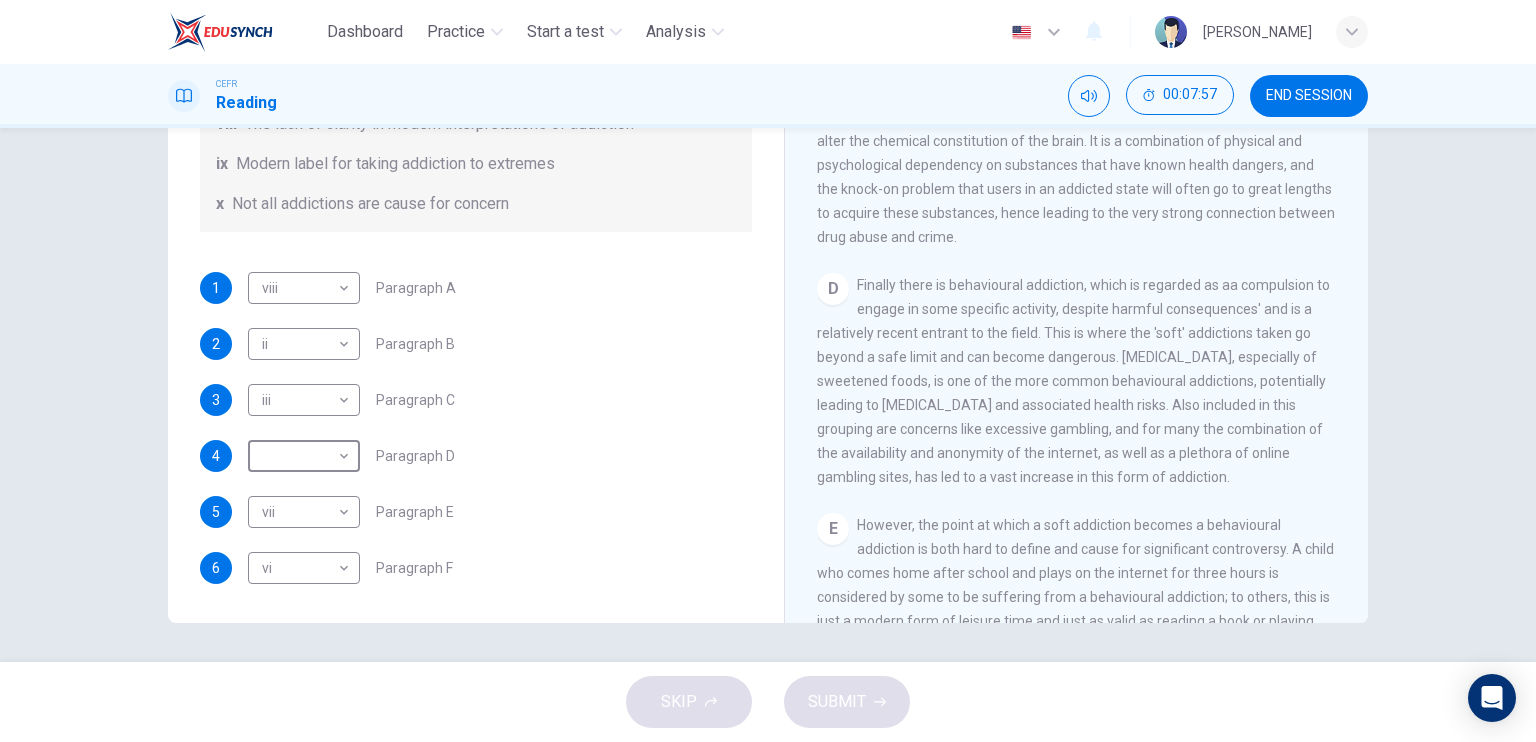 scroll, scrollTop: 894, scrollLeft: 0, axis: vertical 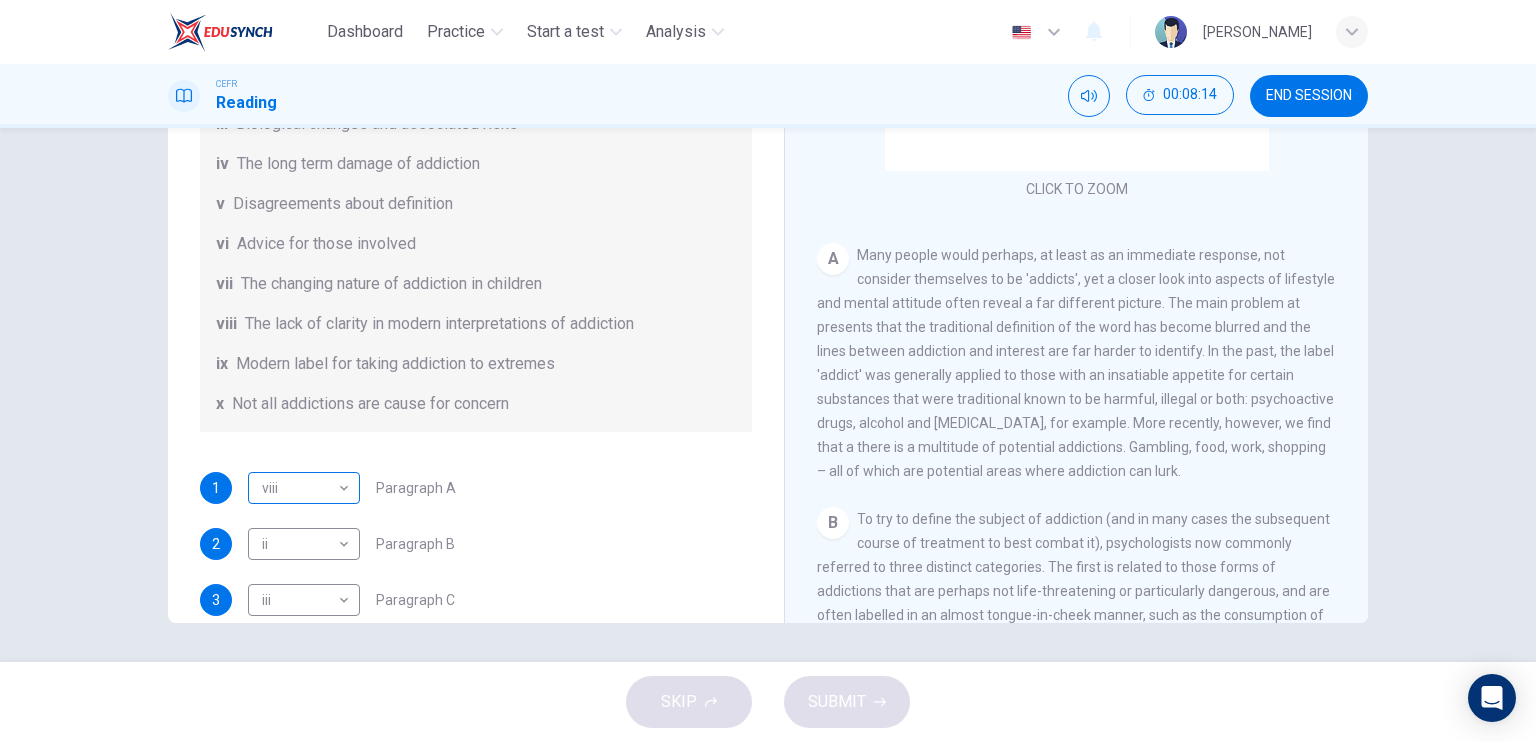 click on "Dashboard Practice Start a test Analysis English en ​ CORNIELIA PIUS CEFR Reading 00:08:14 END SESSION Questions 1 - 6 The Reading Passage has seven paragraphs  A-G .
Choose the correct heading for paragraphs A to F from the list of headings
below.
Write the correct number i-x in the boxes below. List of Headings i A change in methods ii The falling level of addiction iii Biological changes and associated risks iv The long term damage of addiction v Disagreements about definition vi Advice for those involved vii The changing nature of addiction in children viii The lack of clarity in modern interpretations of addiction ix Modern label for taking addiction to extremes x Not all addictions are cause for concern 1 viii viii ​ Paragraph A 2 ii ii ​ Paragraph B 3 iii iii ​ Paragraph C 4 ​ ​ Paragraph D 5 vii vii ​ Paragraph E 6 vi vi ​ Paragraph F The Nature of Addiction CLICK TO ZOOM Click to Zoom A B C D E F G SKIP SUBMIT EduSynch - Online Language Proficiency Testing
Dashboard Practice" at bounding box center [768, 371] 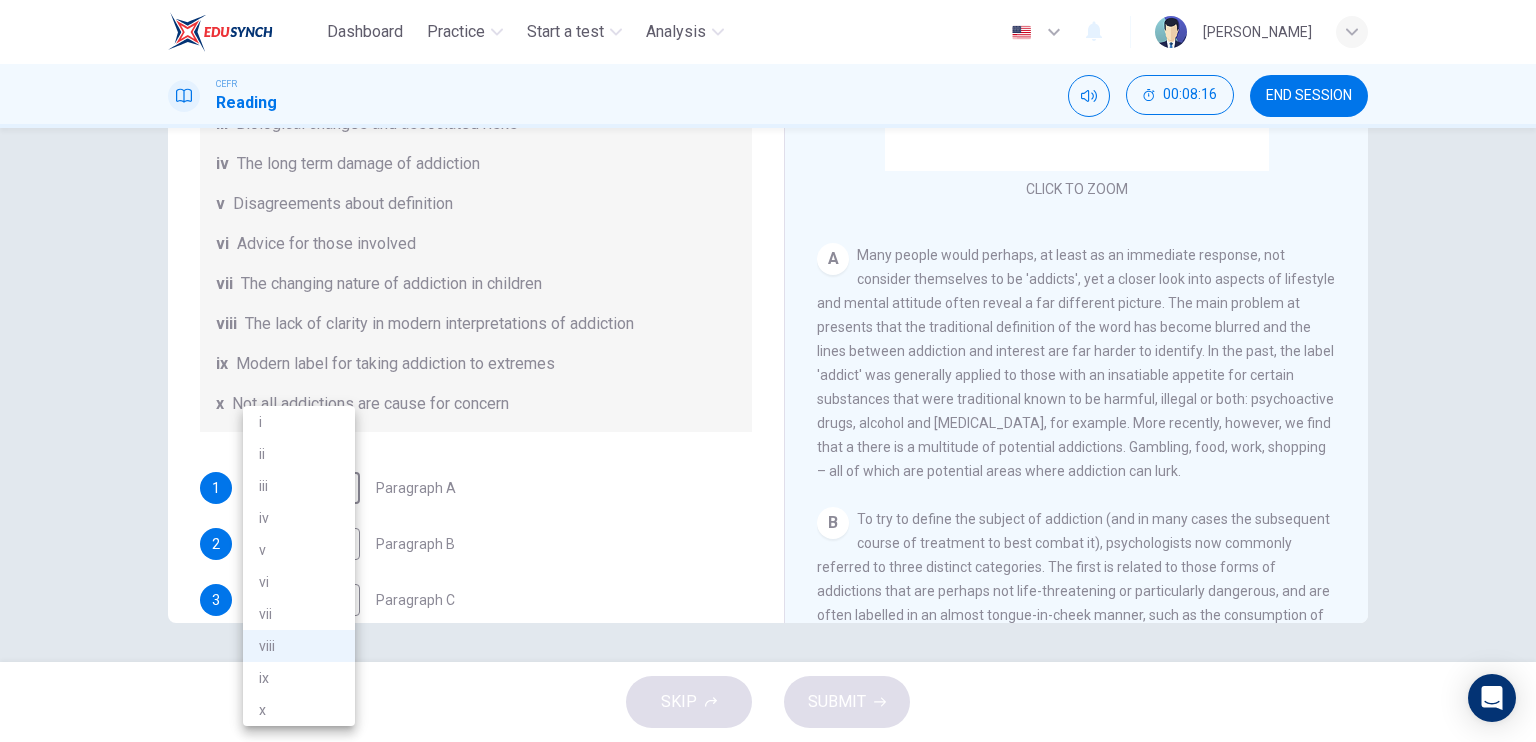 click on "v" at bounding box center [299, 550] 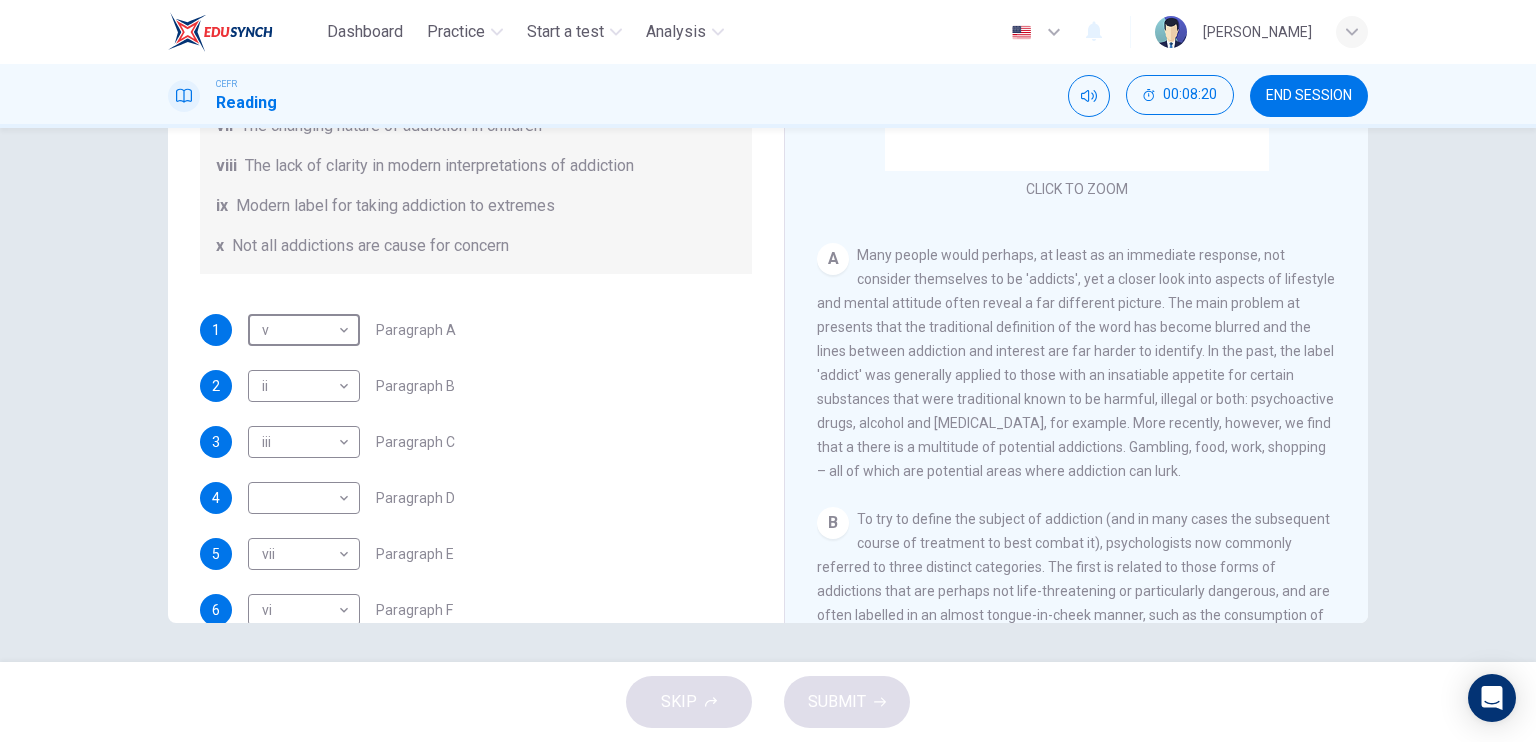 scroll, scrollTop: 432, scrollLeft: 0, axis: vertical 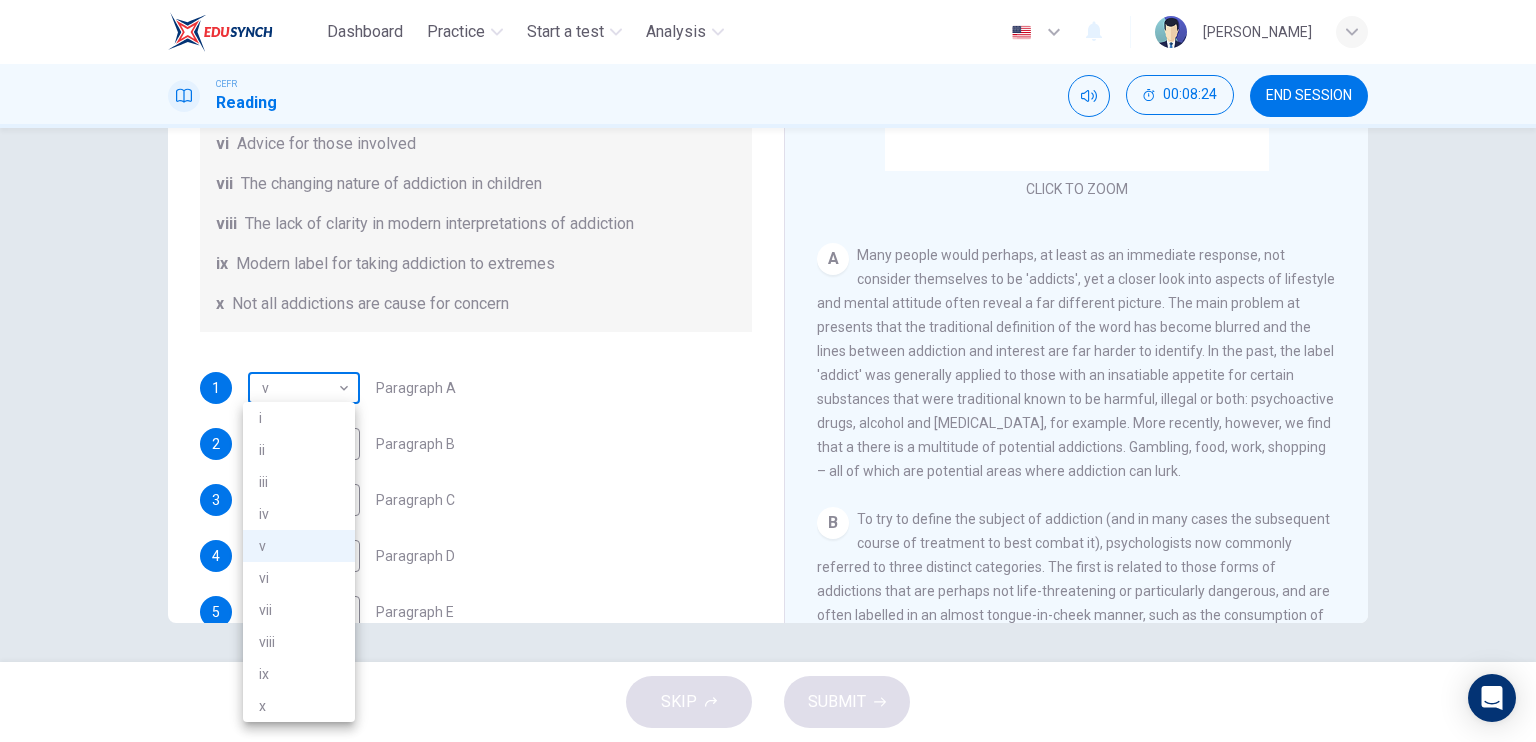 click on "Dashboard Practice Start a test Analysis English en ​ CORNIELIA PIUS CEFR Reading 00:08:24 END SESSION Questions 1 - 6 The Reading Passage has seven paragraphs  A-G .
Choose the correct heading for paragraphs A to F from the list of headings
below.
Write the correct number i-x in the boxes below. List of Headings i A change in methods ii The falling level of addiction iii Biological changes and associated risks iv The long term damage of addiction v Disagreements about definition vi Advice for those involved vii The changing nature of addiction in children viii The lack of clarity in modern interpretations of addiction ix Modern label for taking addiction to extremes x Not all addictions are cause for concern 1 v v ​ Paragraph A 2 ii ii ​ Paragraph B 3 iii iii ​ Paragraph C 4 ​ ​ Paragraph D 5 vii vii ​ Paragraph E 6 vi vi ​ Paragraph F The Nature of Addiction CLICK TO ZOOM Click to Zoom A B C D E F G SKIP SUBMIT EduSynch - Online Language Proficiency Testing
Dashboard Practice 2025" at bounding box center [768, 371] 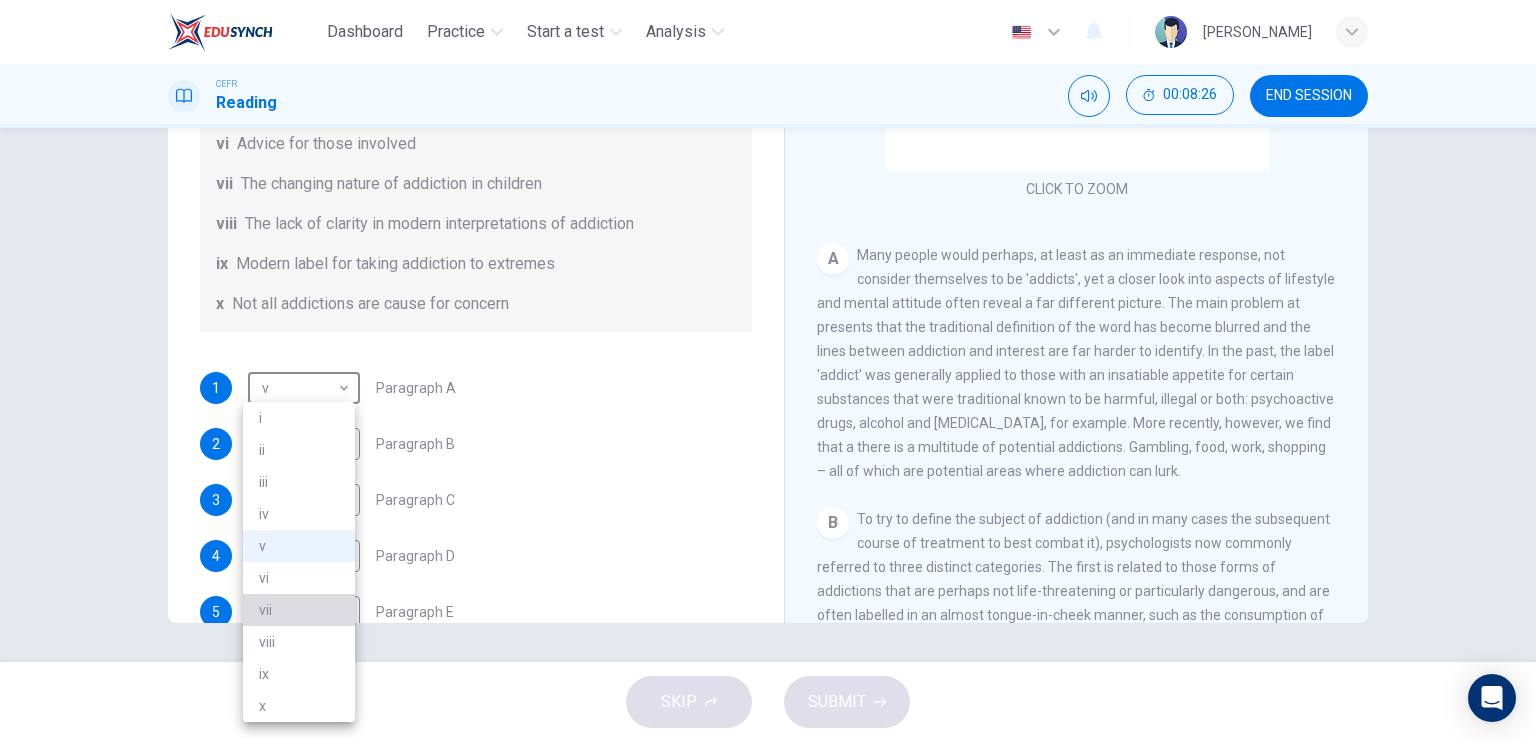 click on "vii" at bounding box center [299, 610] 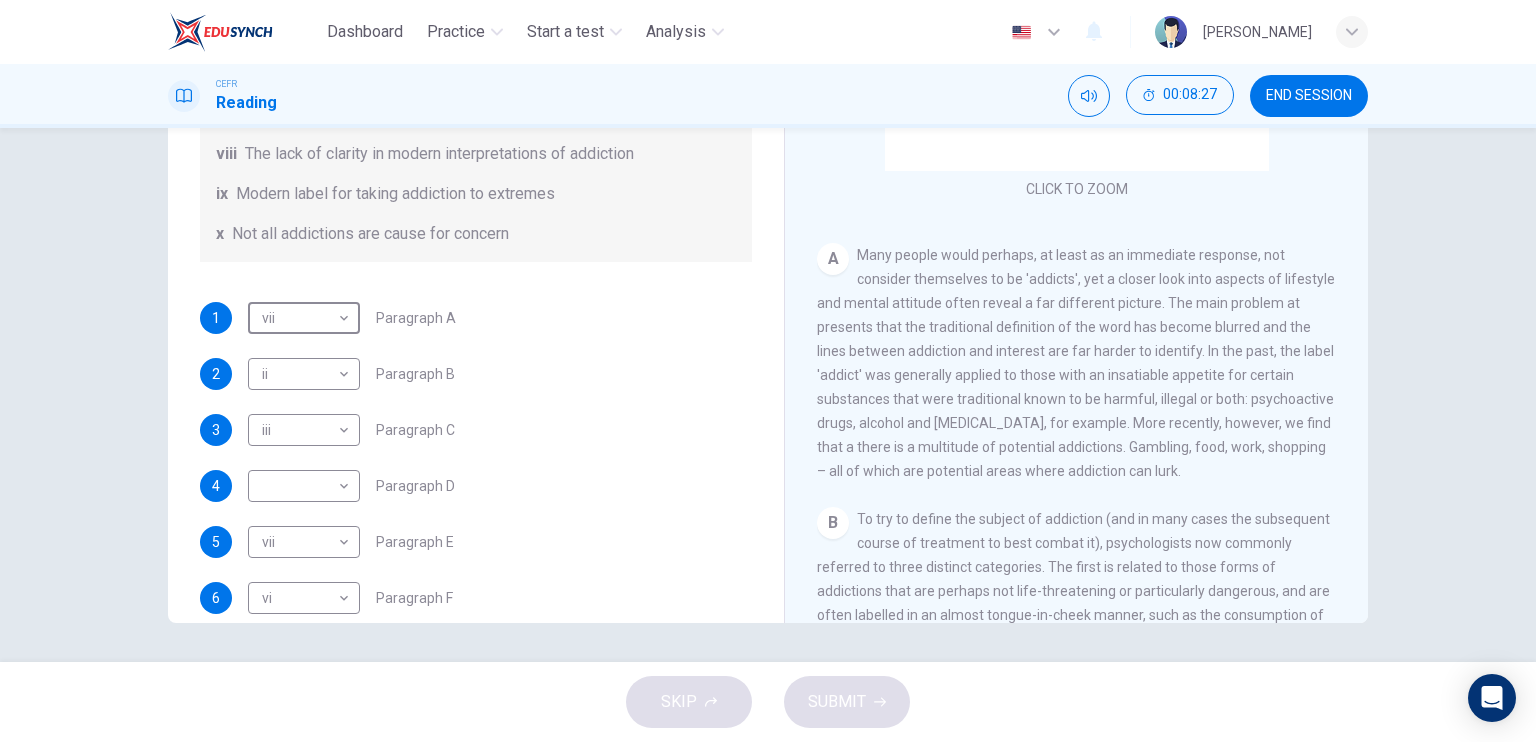 scroll, scrollTop: 432, scrollLeft: 0, axis: vertical 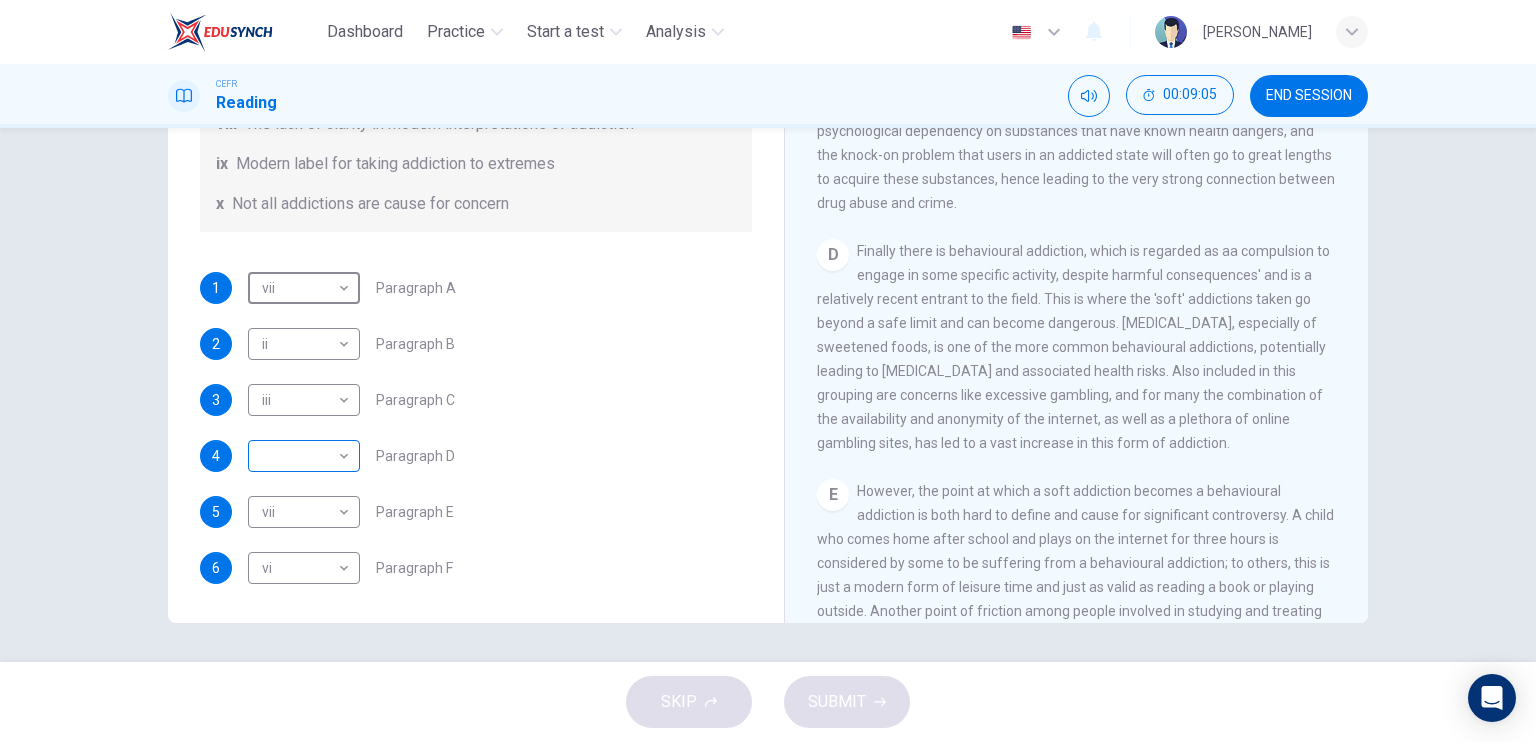 click on "Dashboard Practice Start a test Analysis English en ​ CORNIELIA PIUS CEFR Reading 00:09:05 END SESSION Questions 1 - 6 The Reading Passage has seven paragraphs  A-G .
Choose the correct heading for paragraphs A to F from the list of headings
below.
Write the correct number i-x in the boxes below. List of Headings i A change in methods ii The falling level of addiction iii Biological changes and associated risks iv The long term damage of addiction v Disagreements about definition vi Advice for those involved vii The changing nature of addiction in children viii The lack of clarity in modern interpretations of addiction ix Modern label for taking addiction to extremes x Not all addictions are cause for concern 1 vii vii ​ Paragraph A 2 ii ii ​ Paragraph B 3 iii iii ​ Paragraph C 4 ​ ​ Paragraph D 5 vii vii ​ Paragraph E 6 vi vi ​ Paragraph F The Nature of Addiction CLICK TO ZOOM Click to Zoom A B C D E F G SKIP SUBMIT EduSynch - Online Language Proficiency Testing
Dashboard Practice" at bounding box center (768, 371) 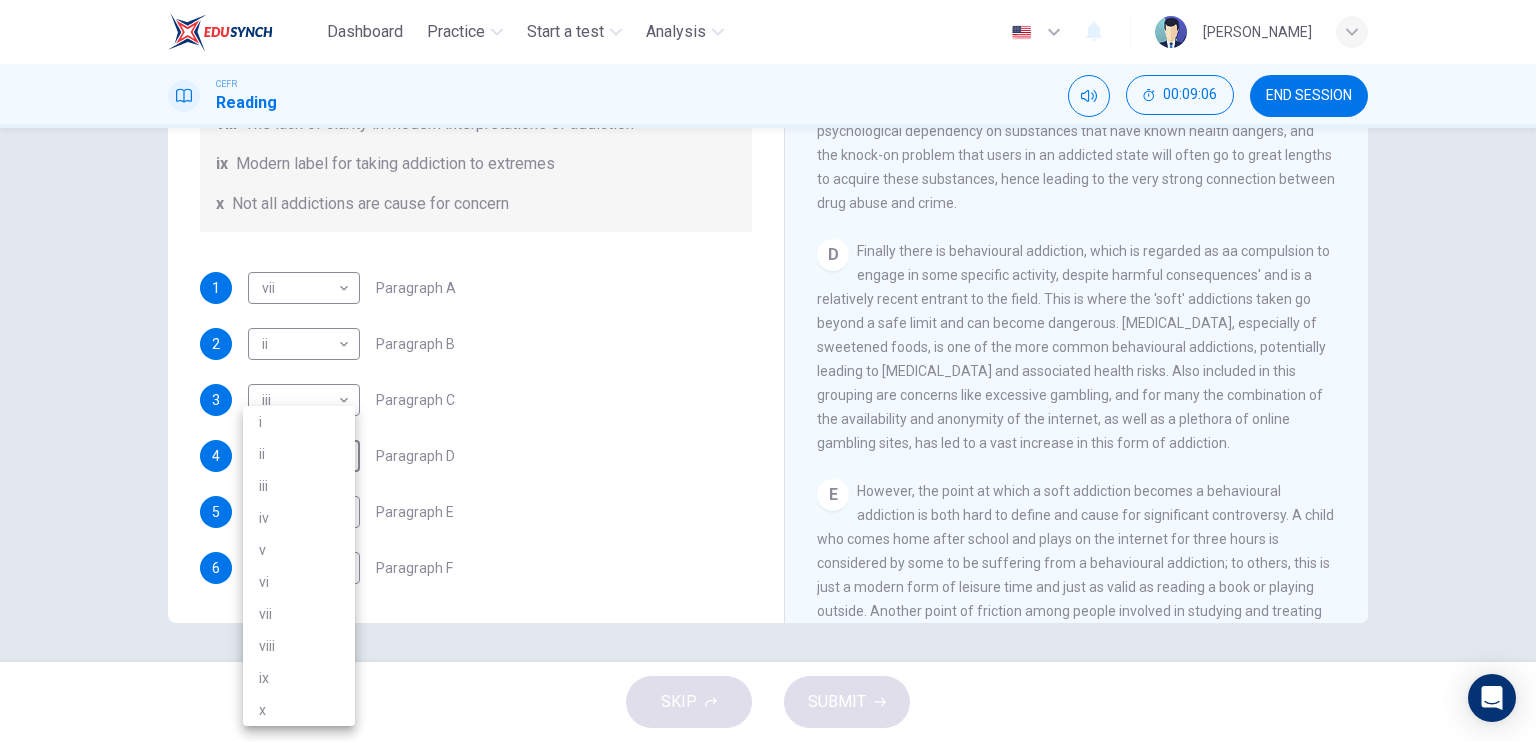 click on "viii" at bounding box center [299, 646] 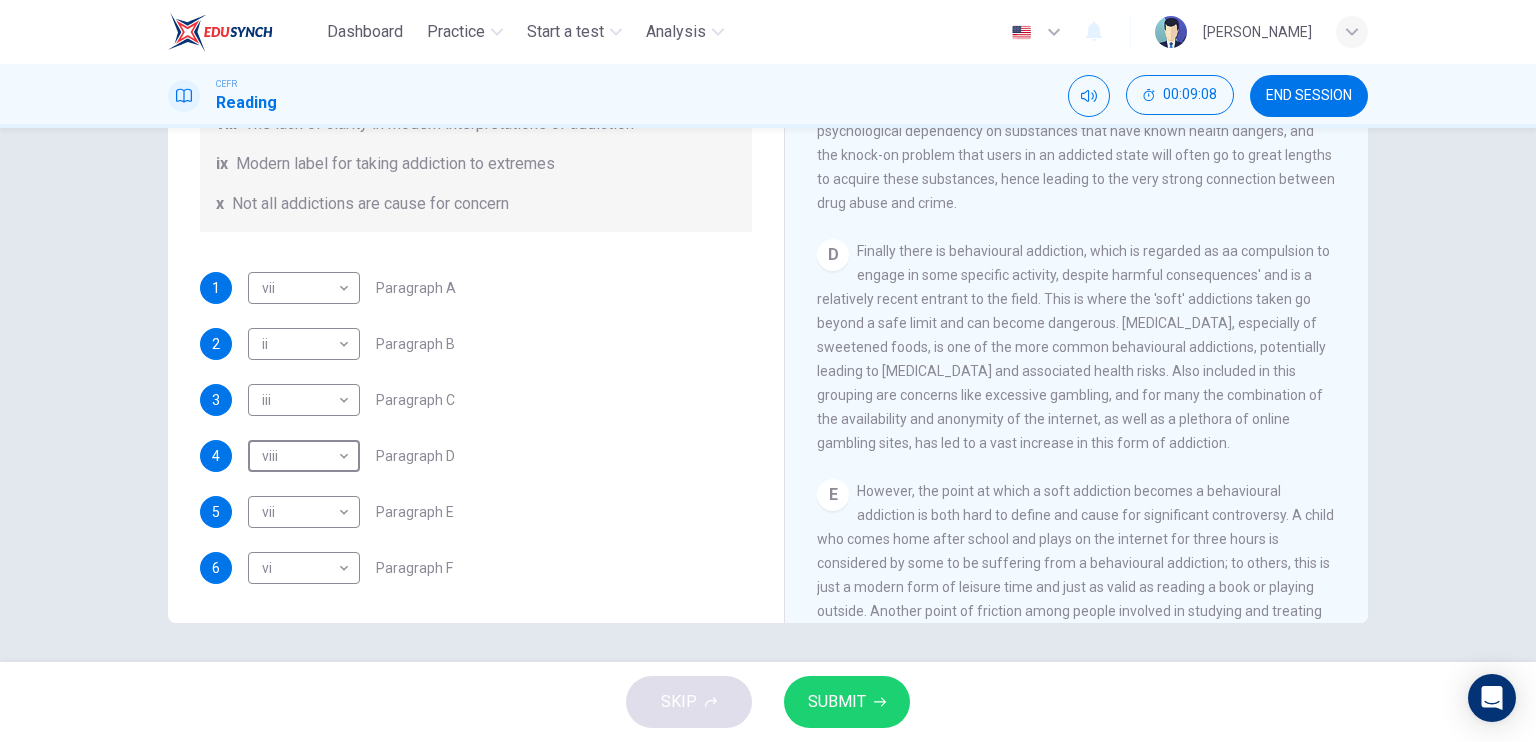 click on "SUBMIT" at bounding box center (837, 702) 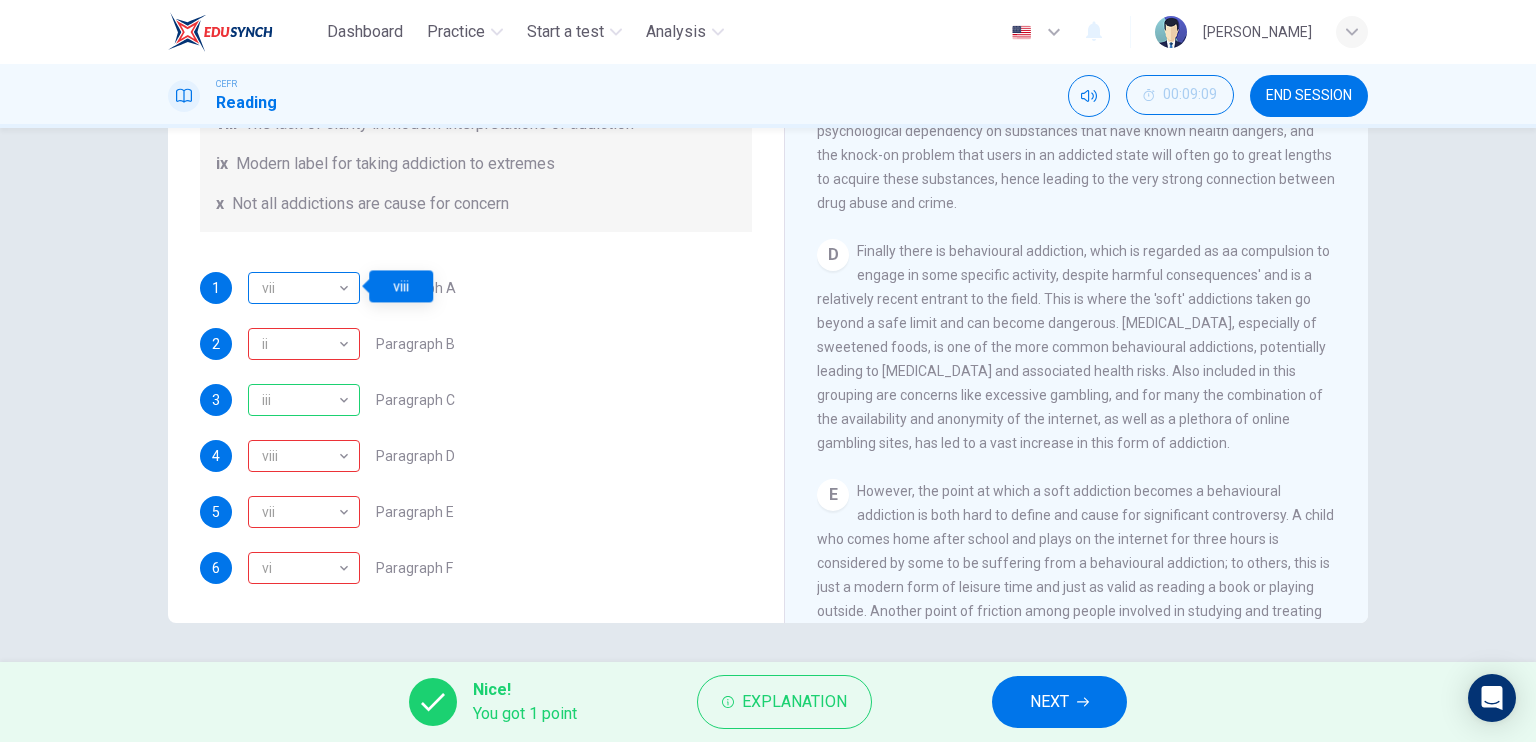 click on "vii" at bounding box center (300, 288) 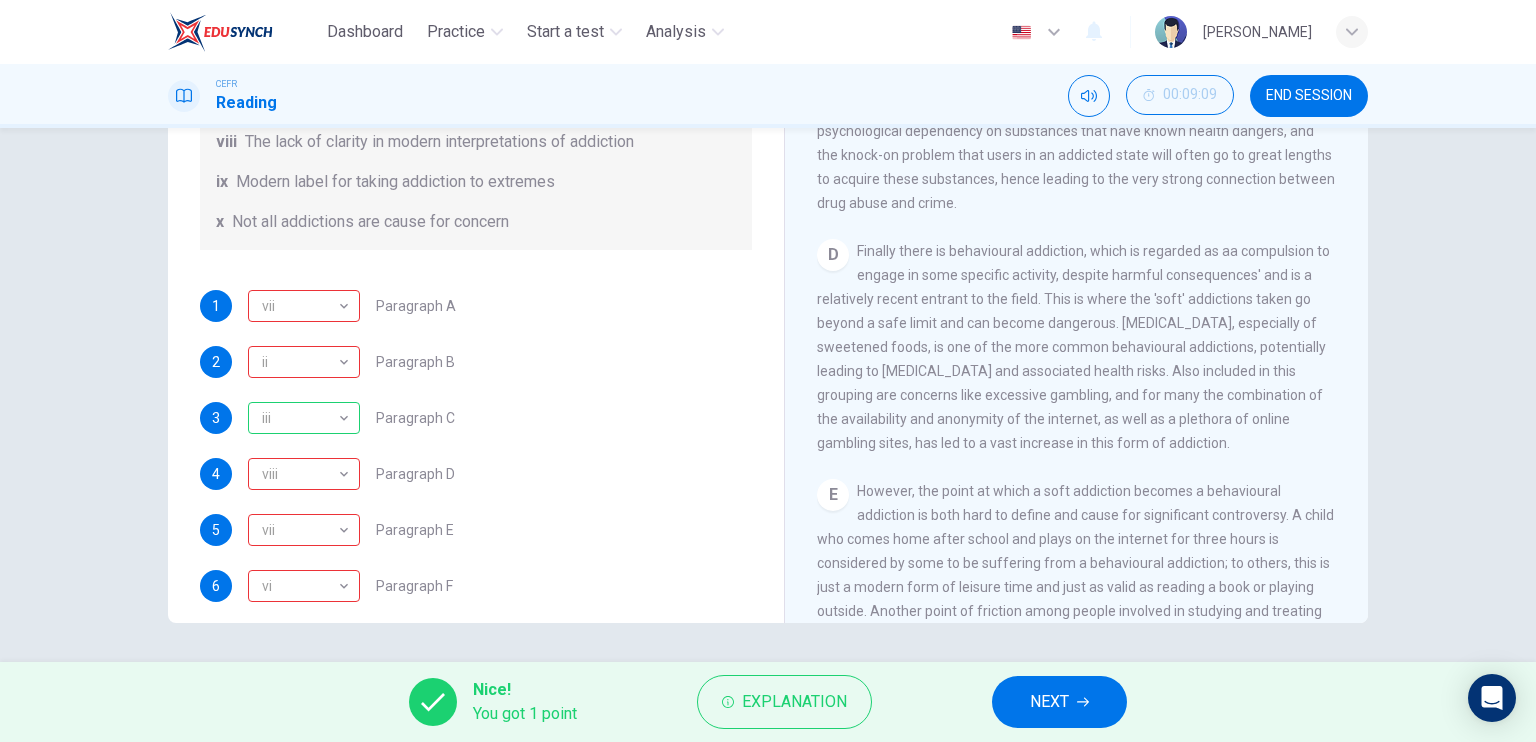 scroll, scrollTop: 432, scrollLeft: 0, axis: vertical 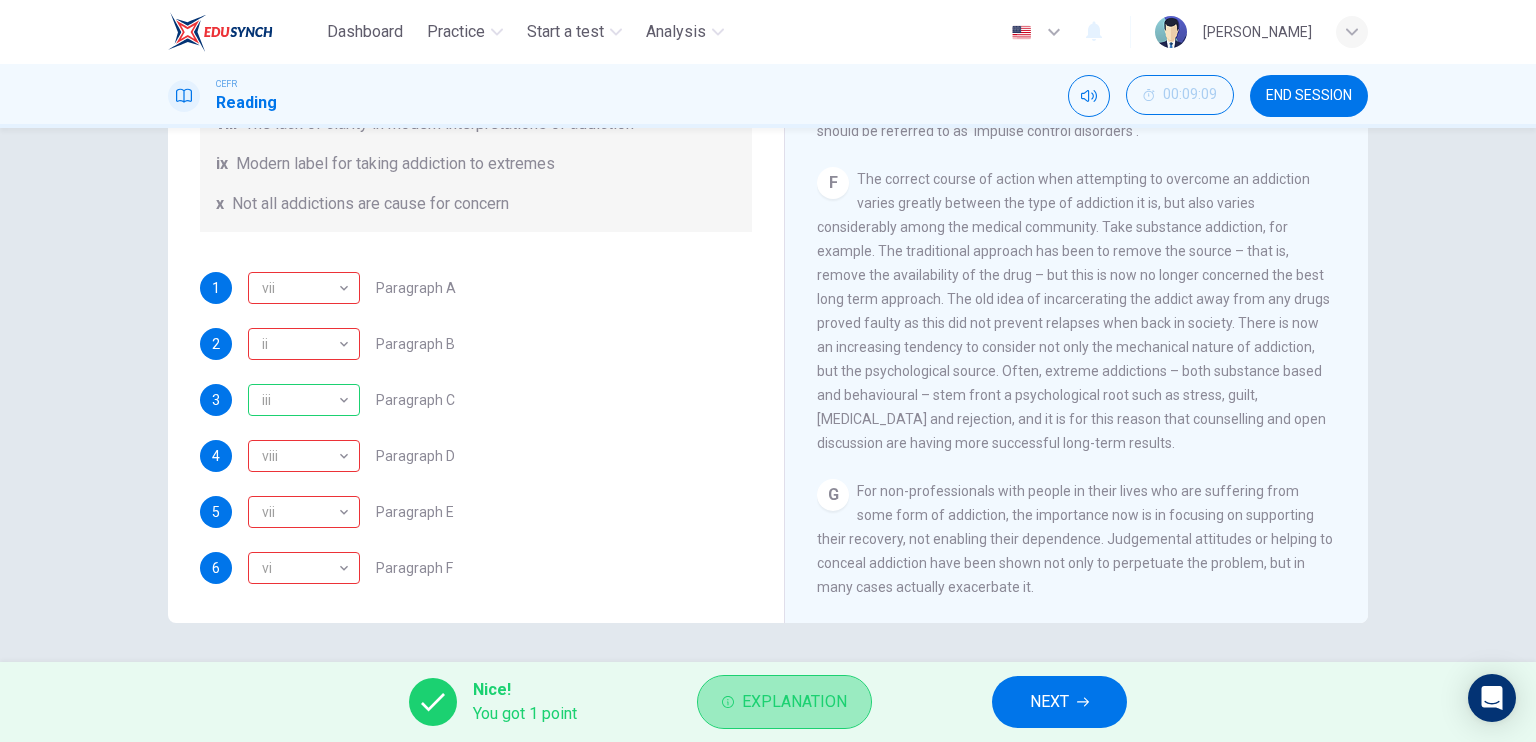 click on "Explanation" at bounding box center (794, 702) 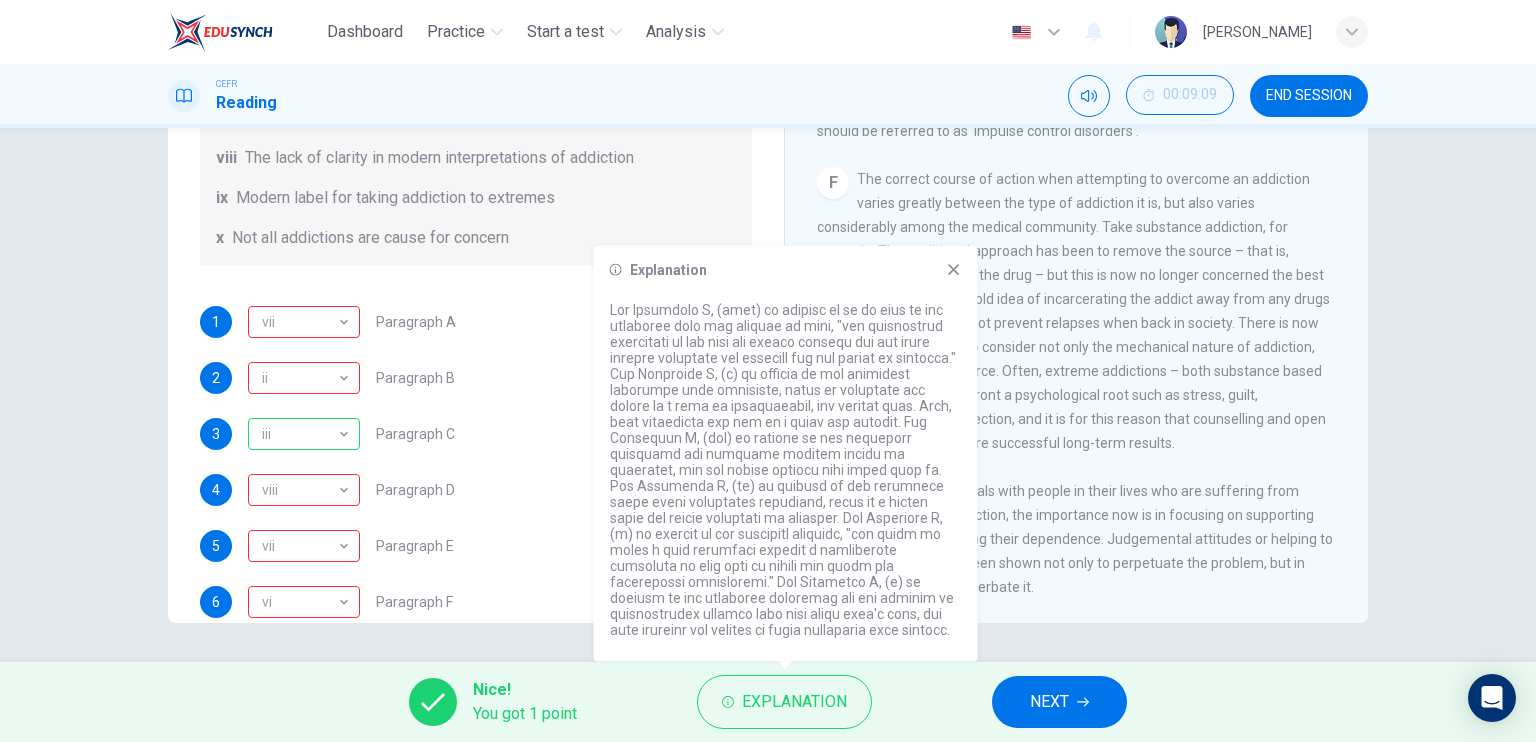 scroll, scrollTop: 432, scrollLeft: 0, axis: vertical 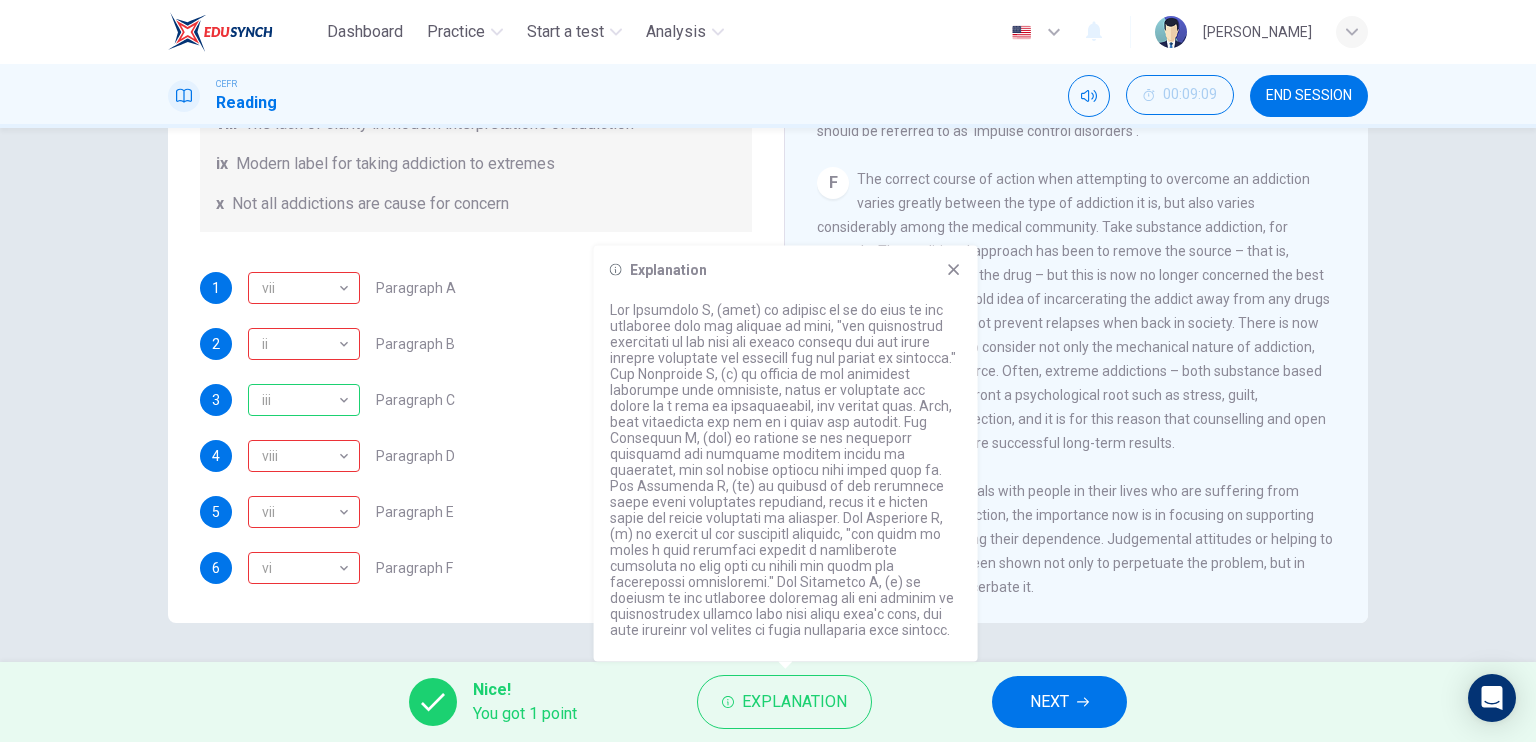 click on "The correct course of action when attempting to overcome an addiction varies greatly between the type of addiction it is, but also varies considerably among the medical community. Take substance addiction, for example. The traditional approach has been to remove the source – that is, remove the availability of the drug – but this is now no longer concerned the best long term approach. The old idea of incarcerating the addict away from any drugs proved faulty as this did not prevent relapses when back in society. There is now an increasing tendency to consider not only the mechanical nature of addiction, but the psychological source. Often, extreme addictions – both substance based and behavioural – stem front a psychological root such as stress, guilt, depression and rejection, and it is for this reason that counselling and open discussion are having more successful long-term results." at bounding box center [1073, 311] 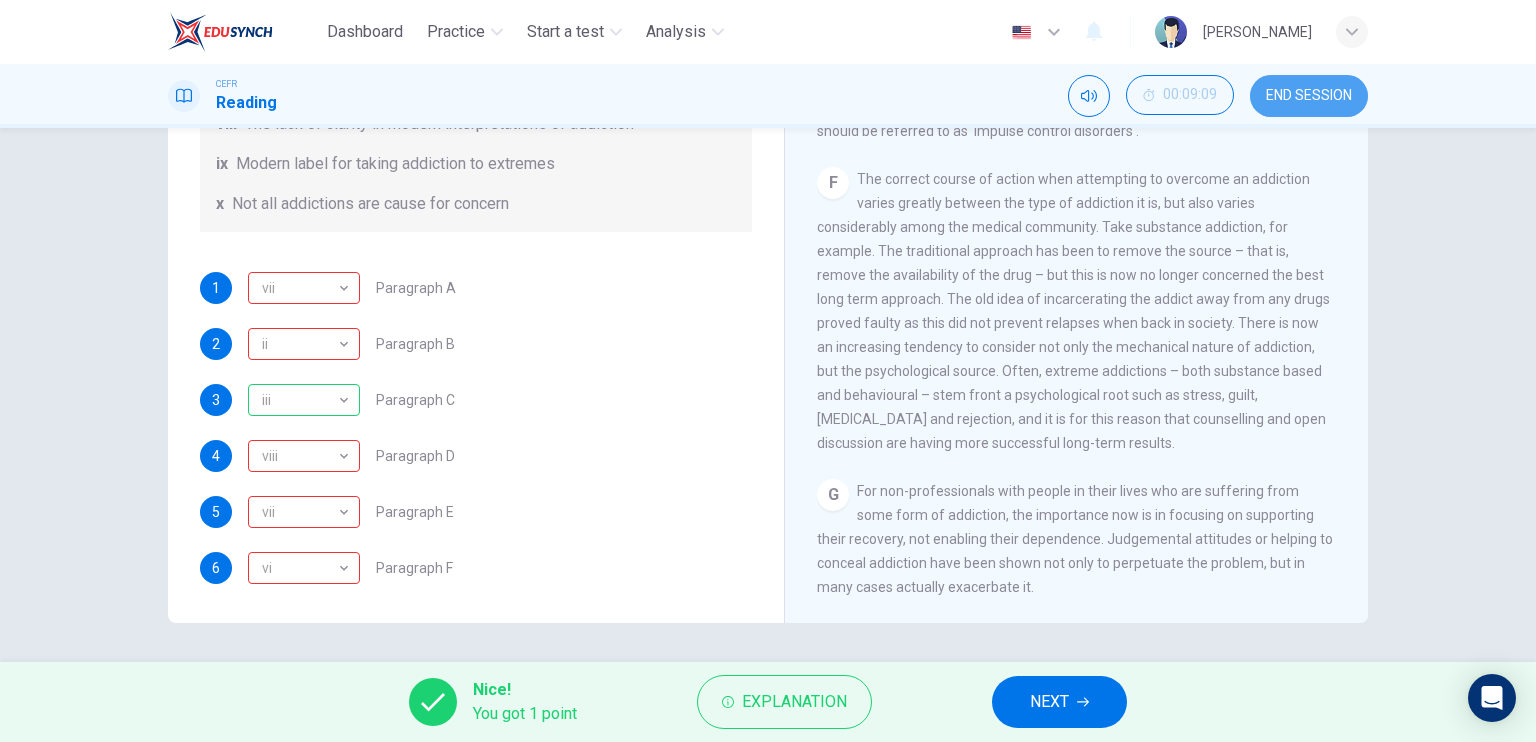 click on "END SESSION" at bounding box center (1309, 96) 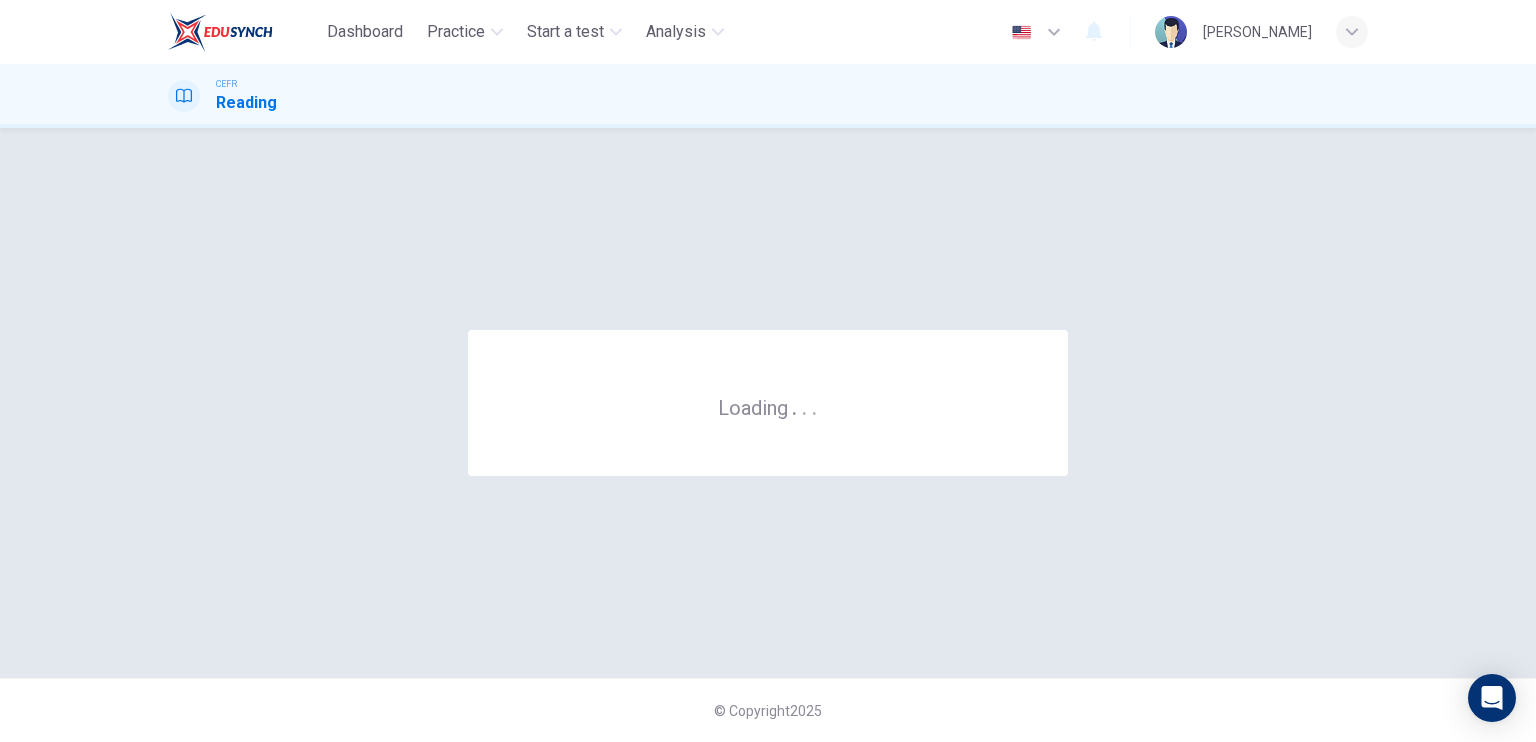scroll, scrollTop: 0, scrollLeft: 0, axis: both 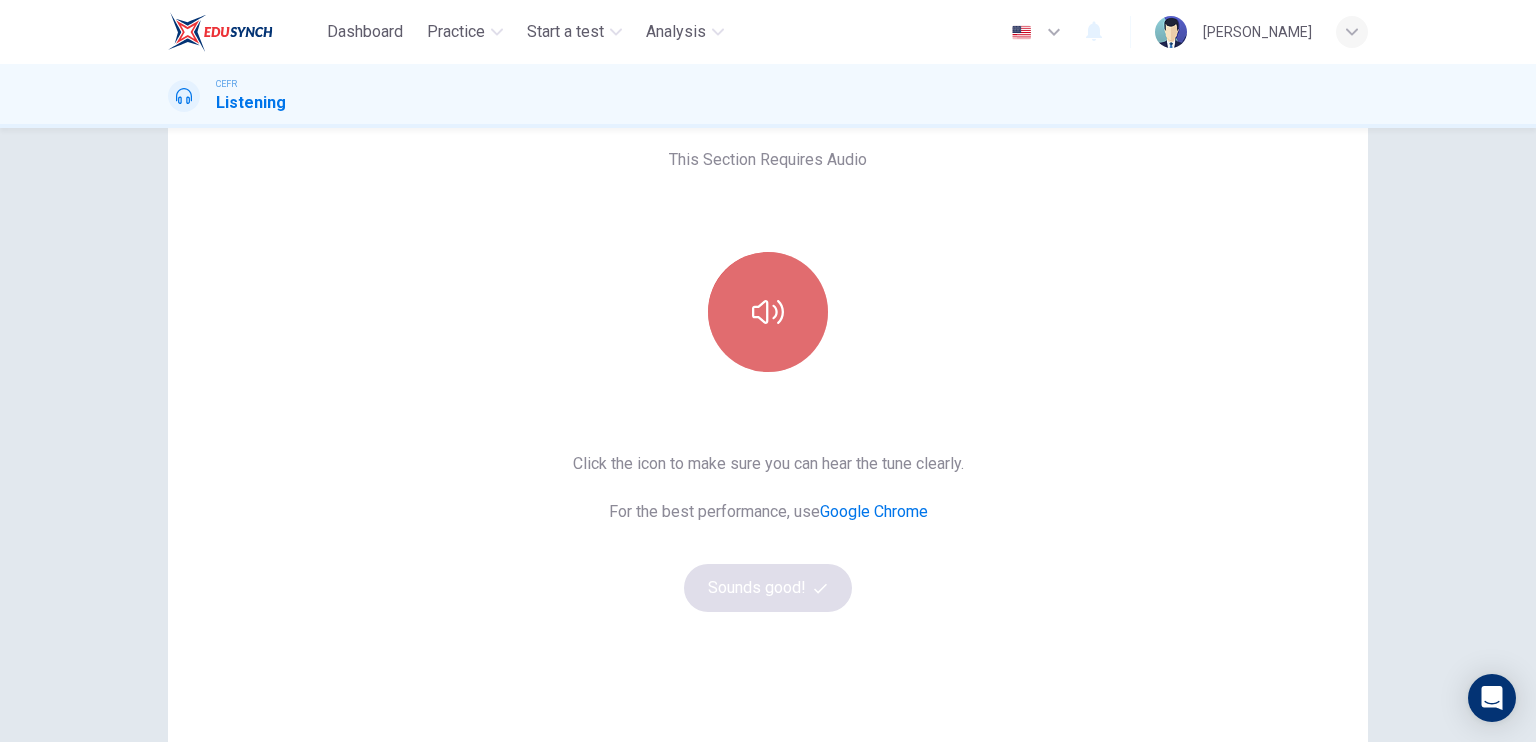 click 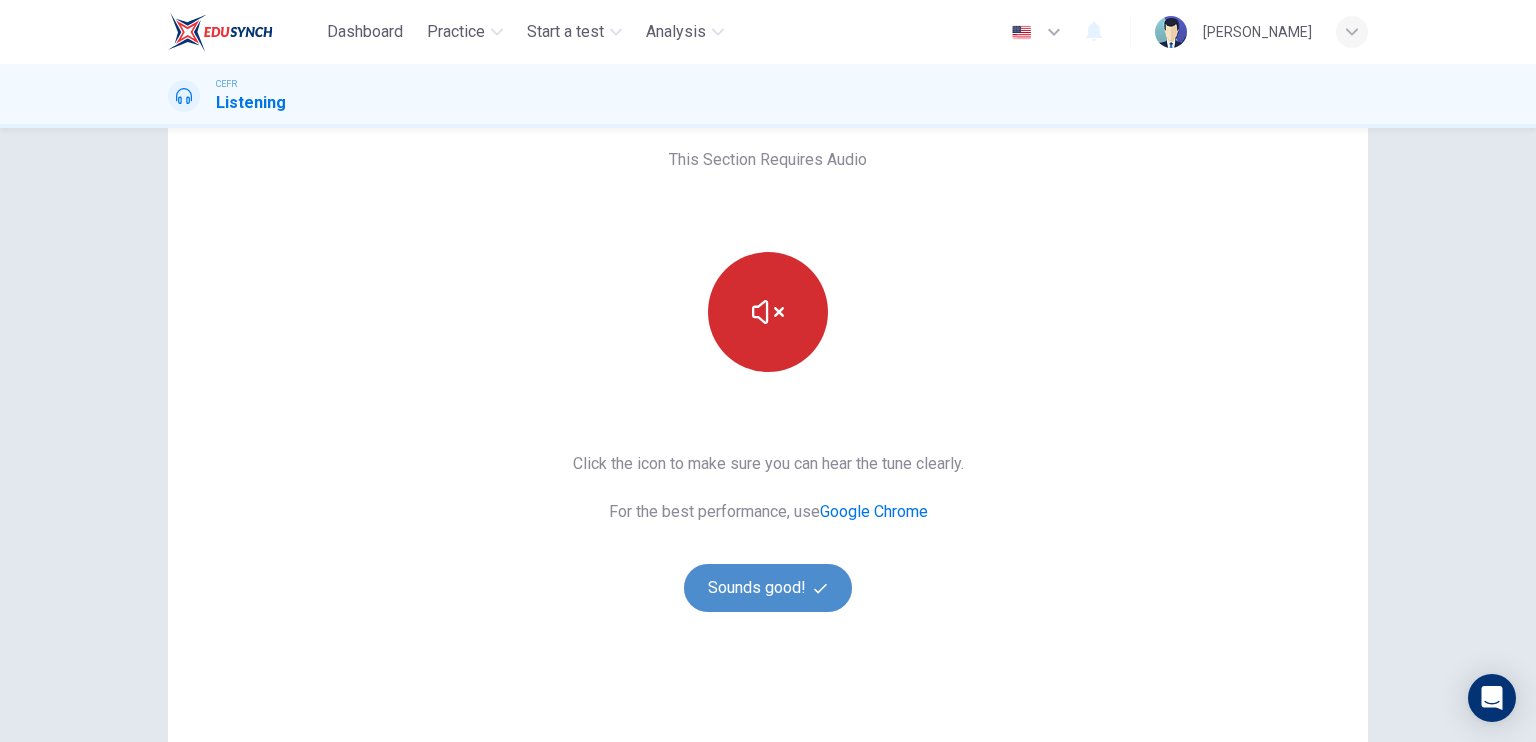 click on "Sounds good!" at bounding box center [768, 588] 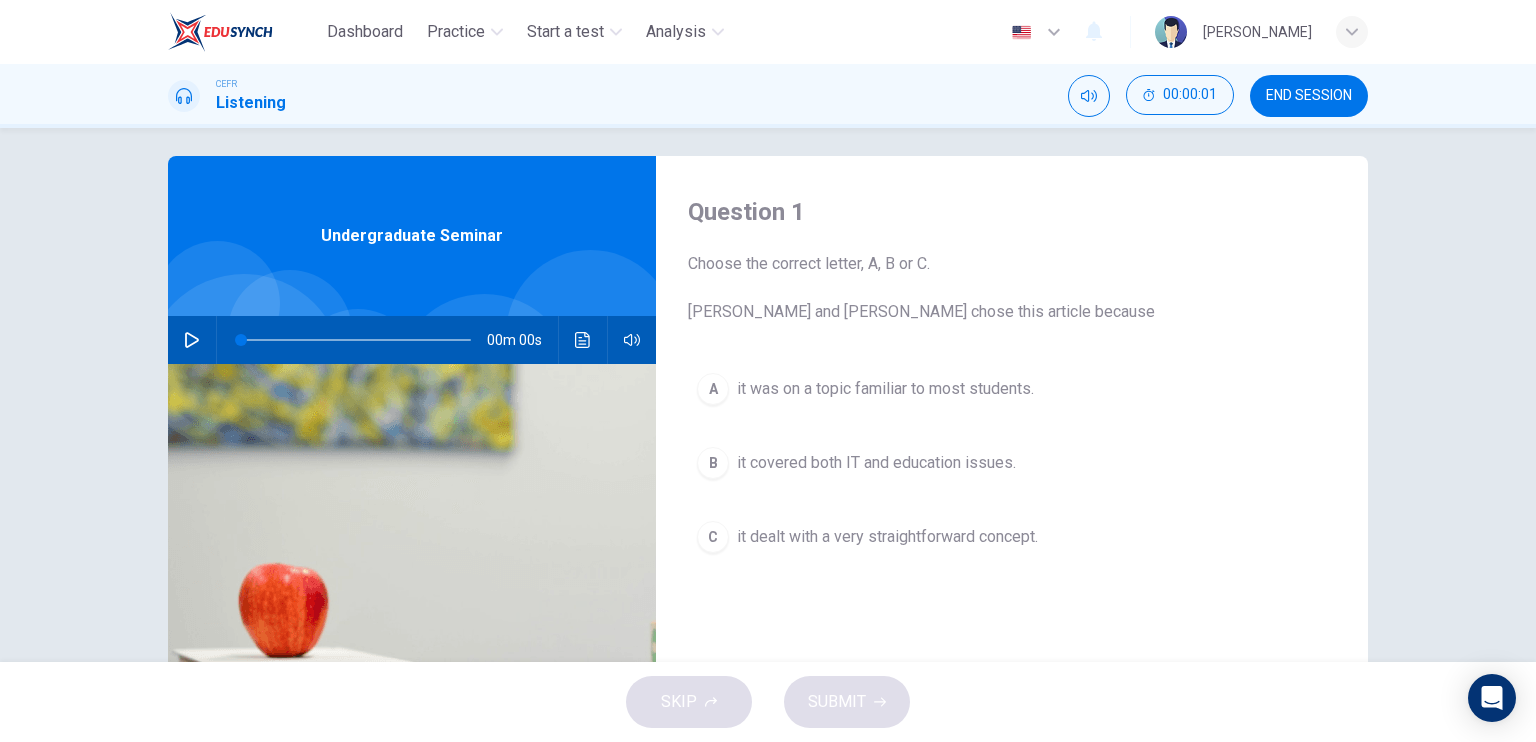 scroll, scrollTop: 0, scrollLeft: 0, axis: both 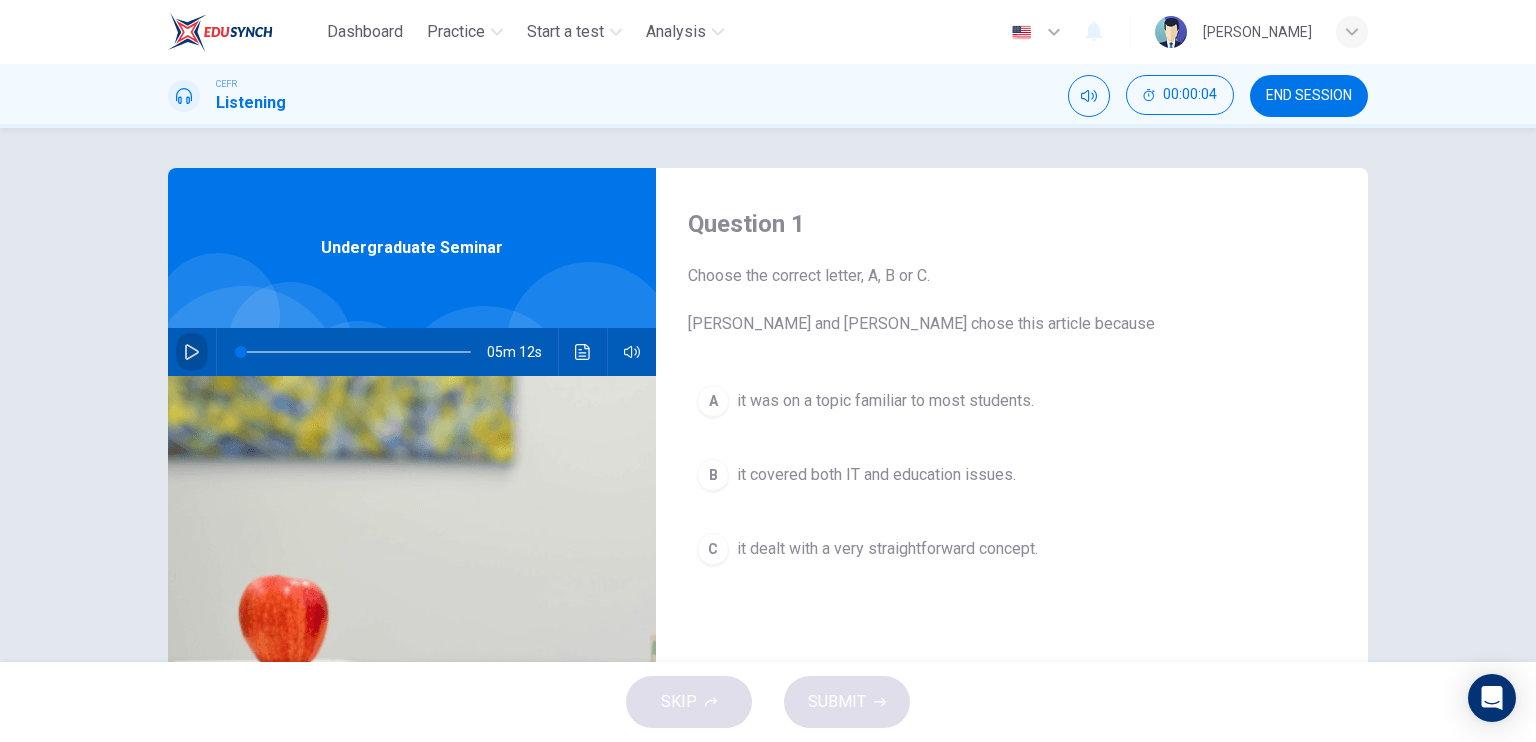 click at bounding box center (192, 352) 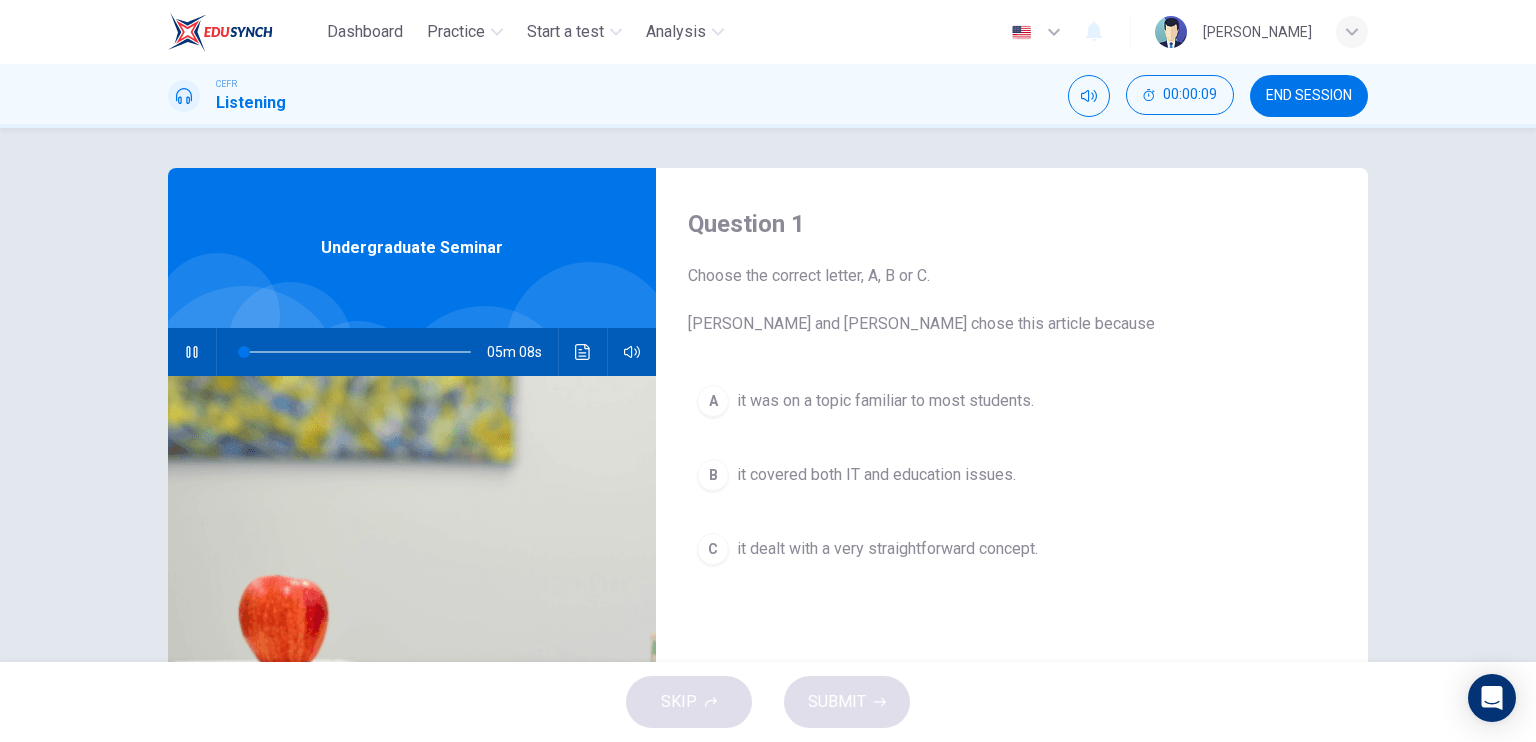 type on "2" 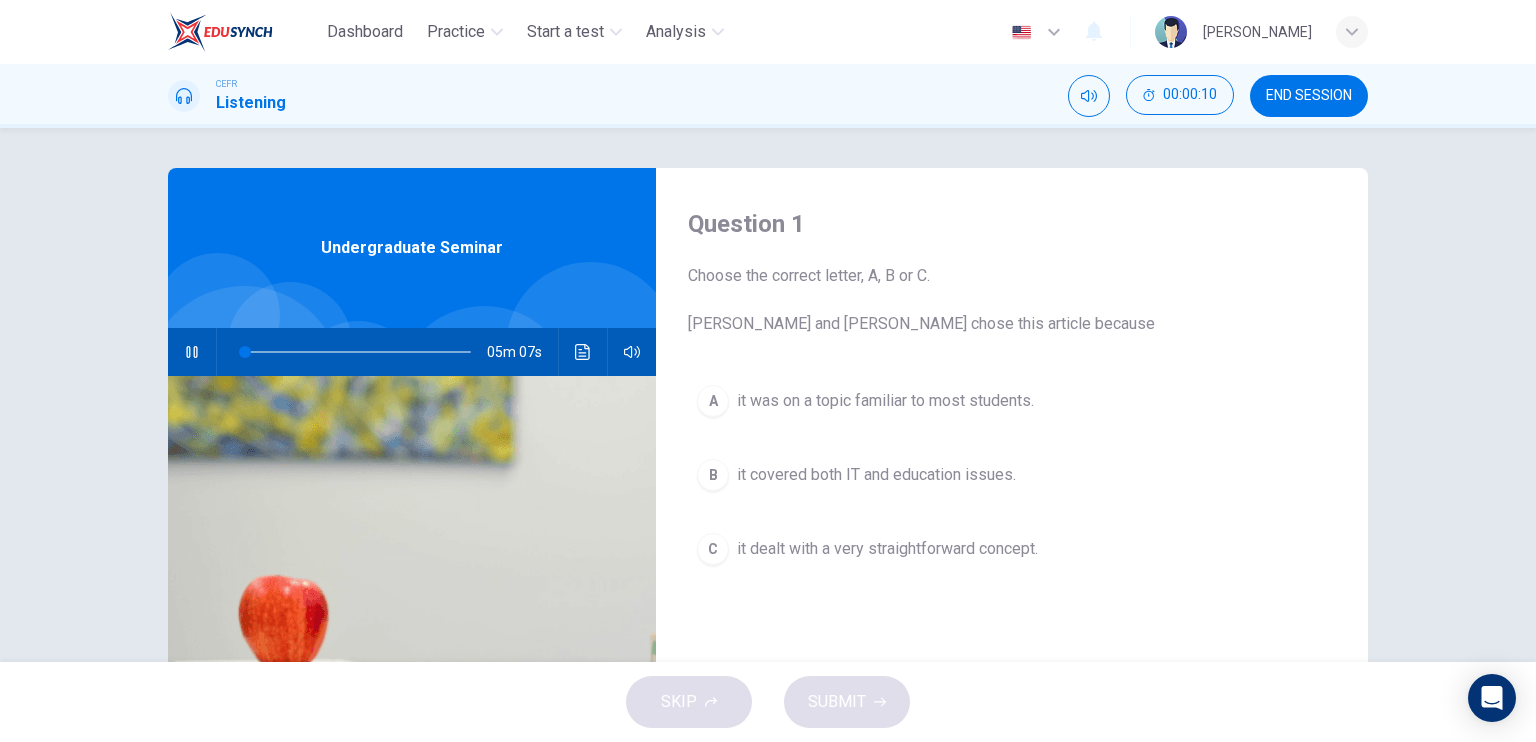 type 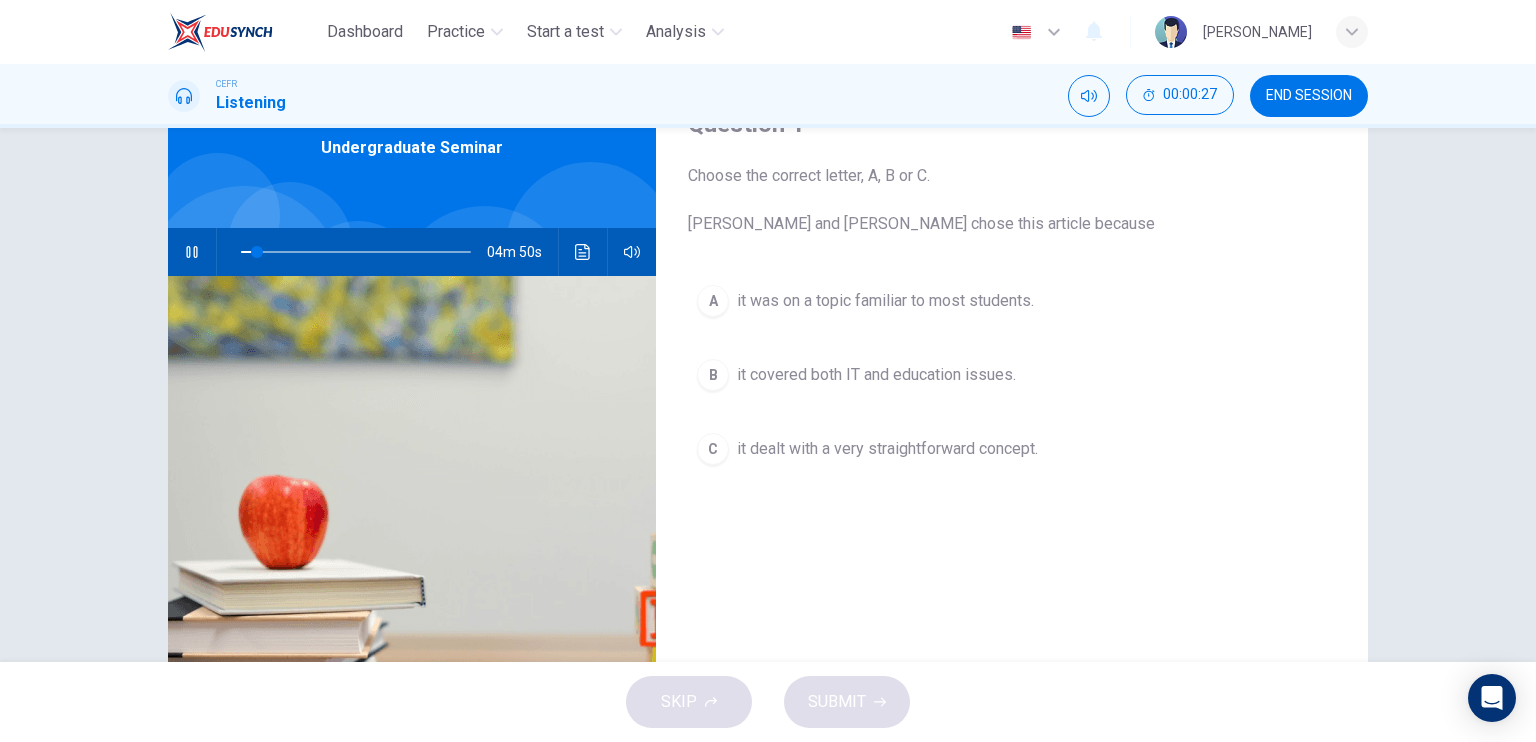 scroll, scrollTop: 0, scrollLeft: 0, axis: both 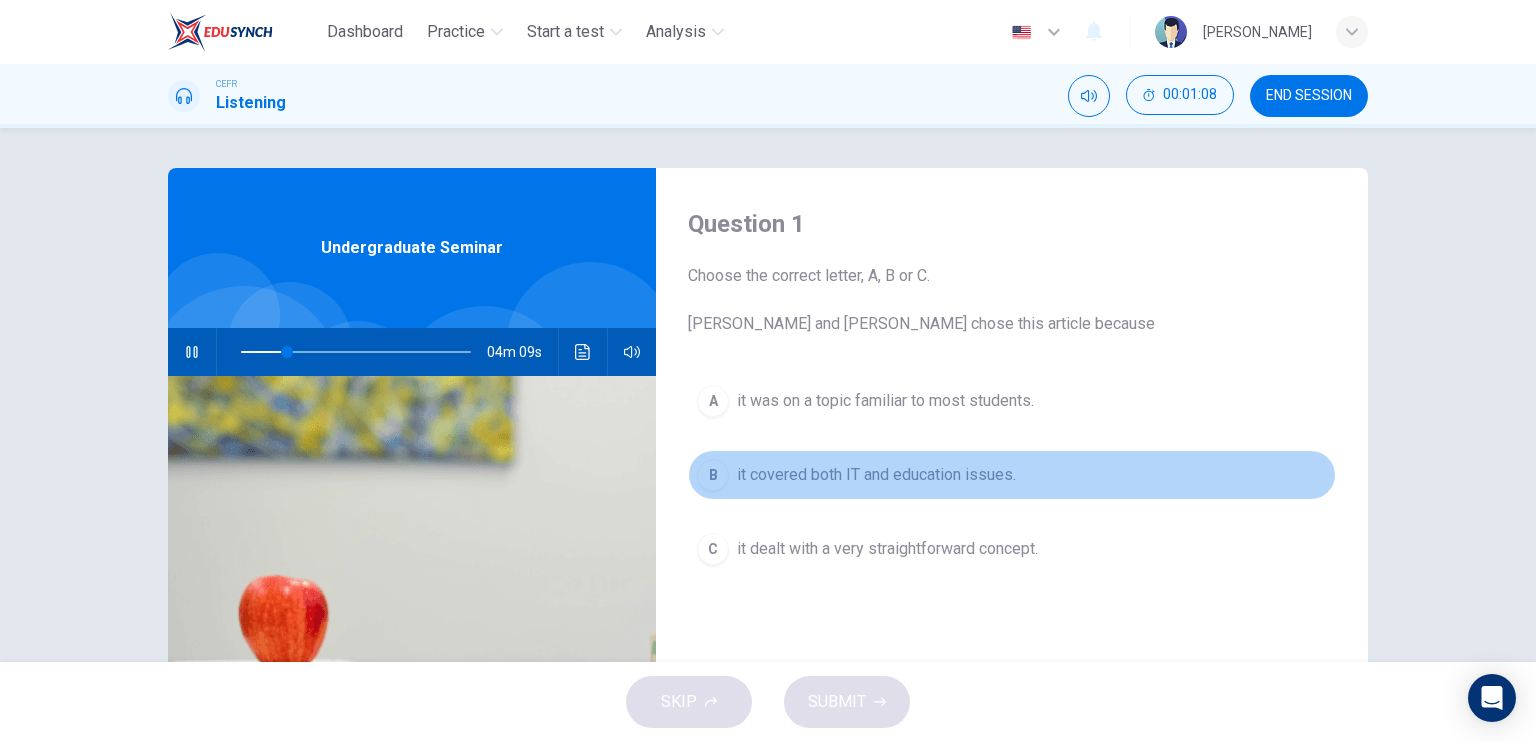 click on "B it covered both IT and education issues." at bounding box center [1012, 475] 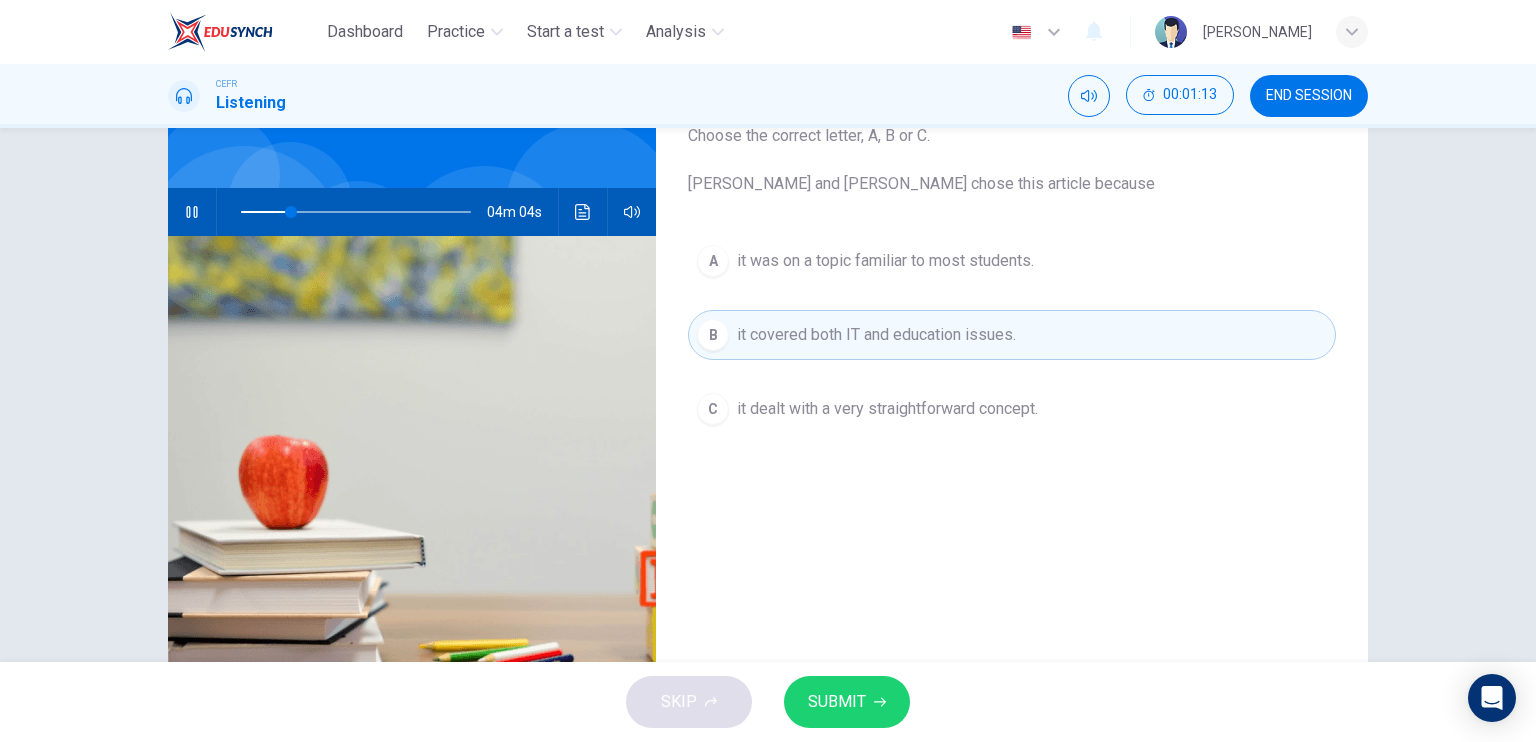 scroll, scrollTop: 40, scrollLeft: 0, axis: vertical 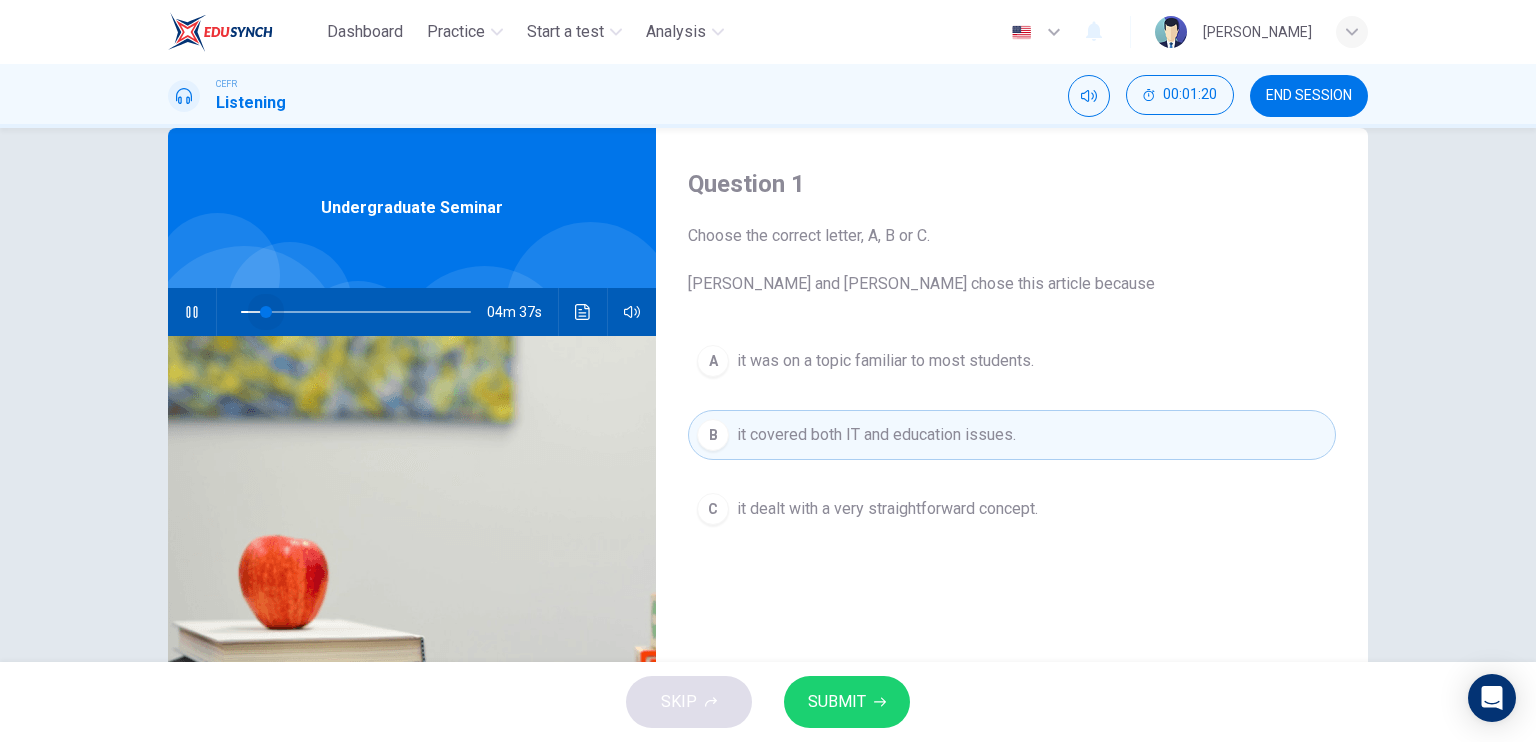click at bounding box center (356, 312) 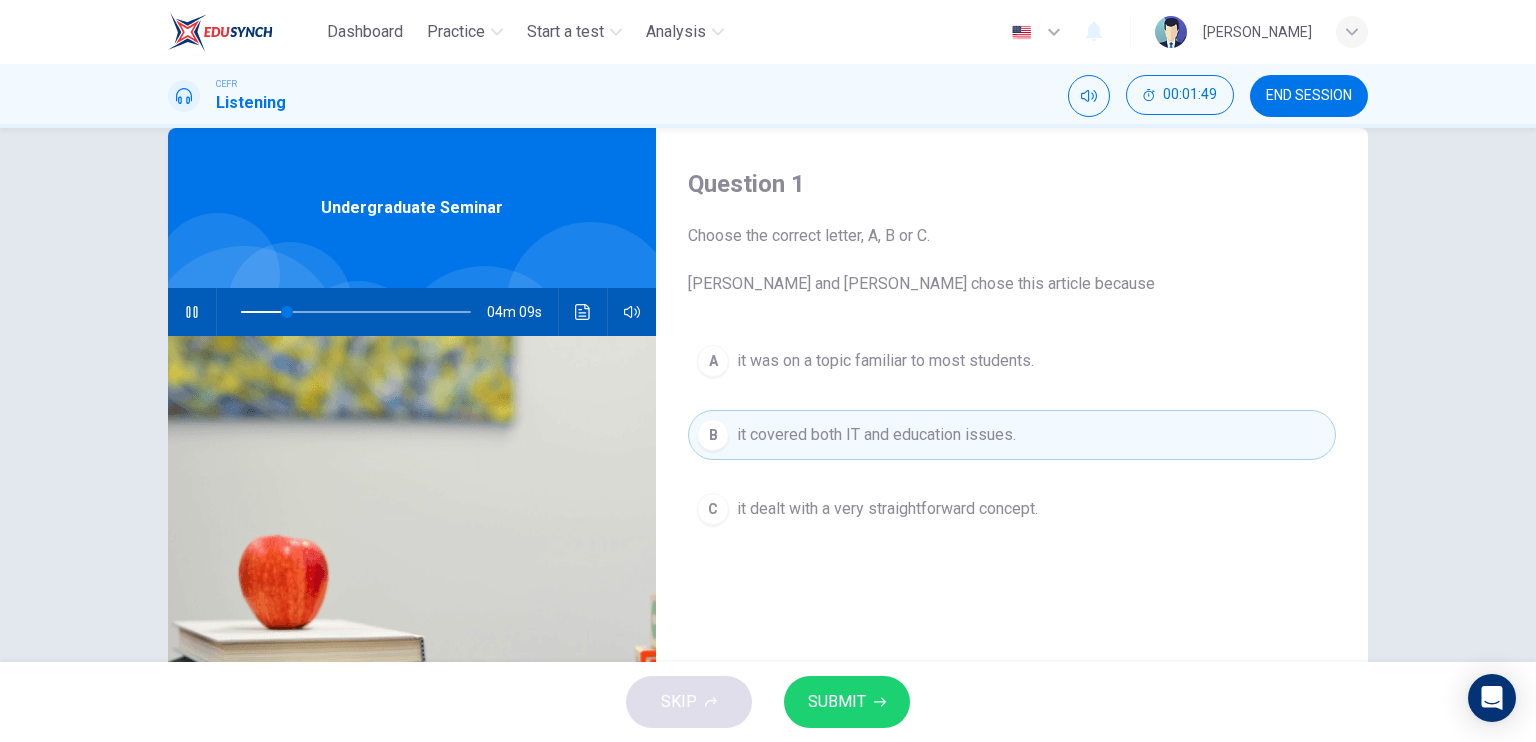 scroll, scrollTop: 240, scrollLeft: 0, axis: vertical 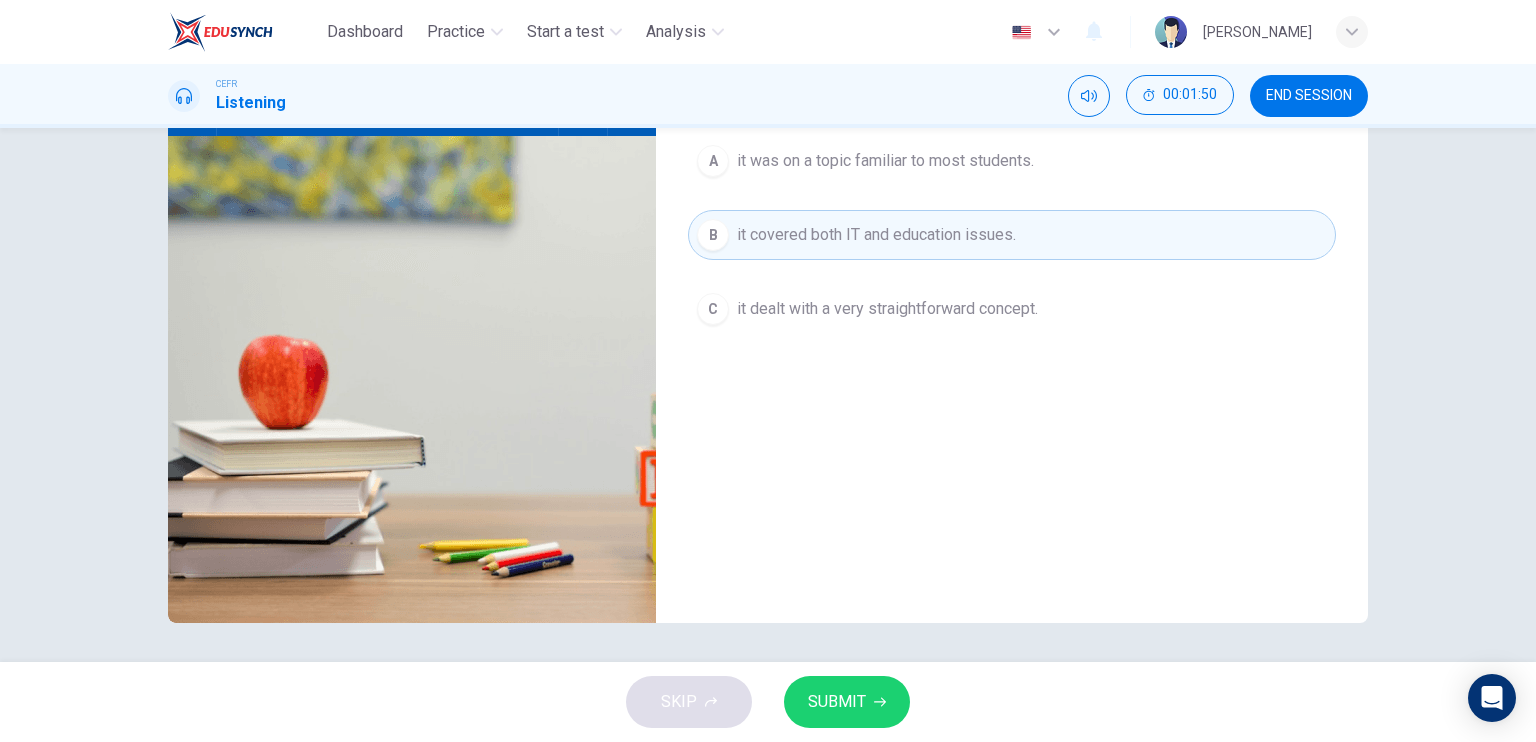 click on "SUBMIT" at bounding box center [837, 702] 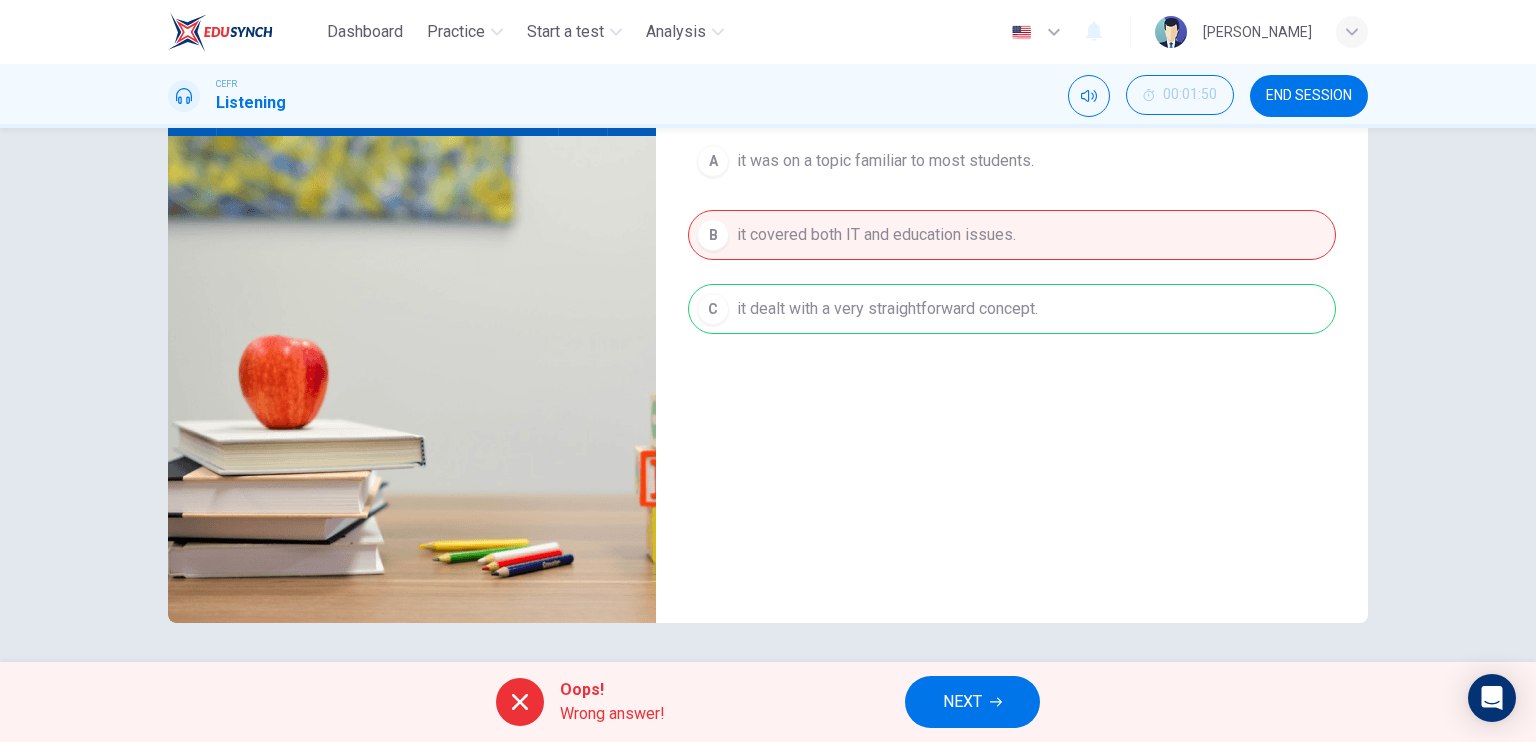 scroll, scrollTop: 140, scrollLeft: 0, axis: vertical 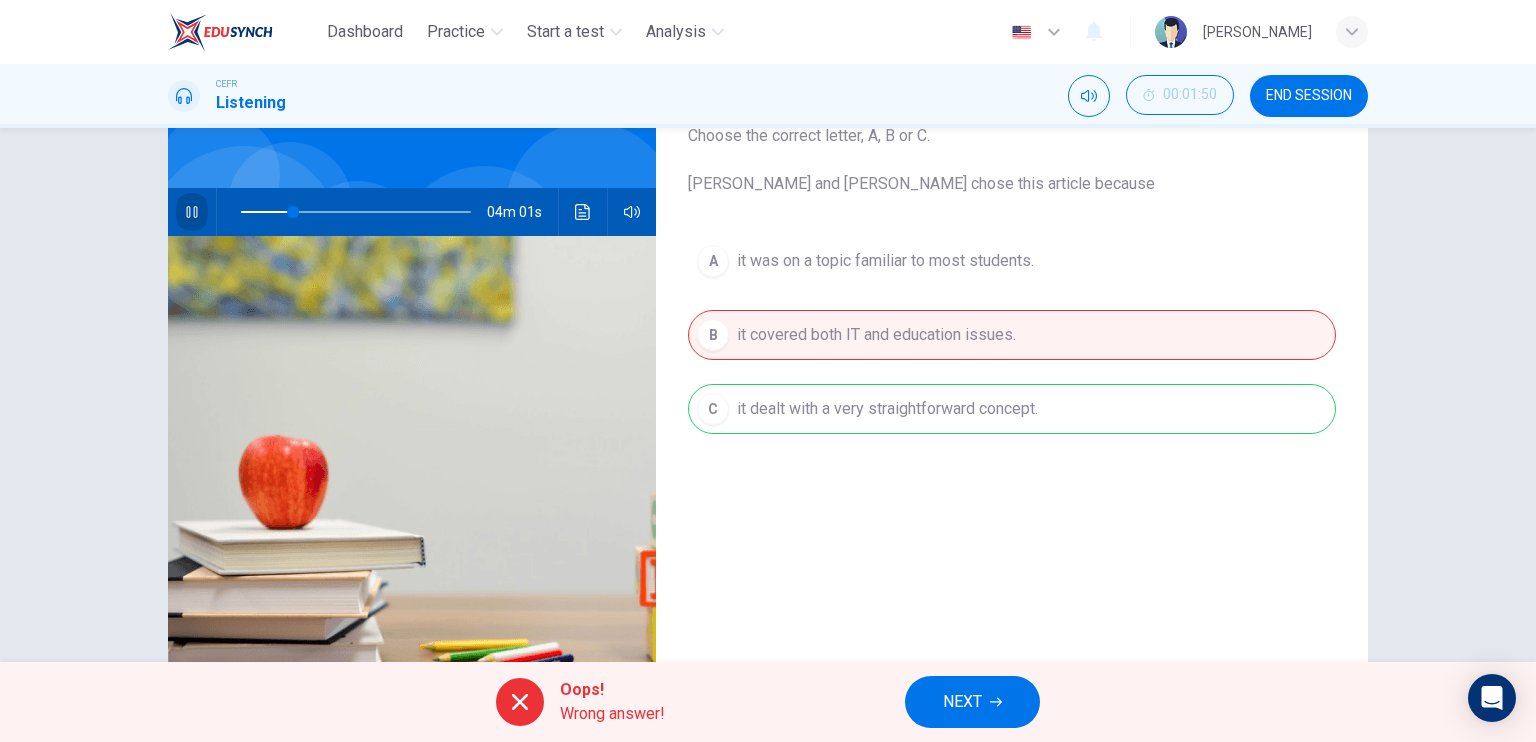click at bounding box center [192, 212] 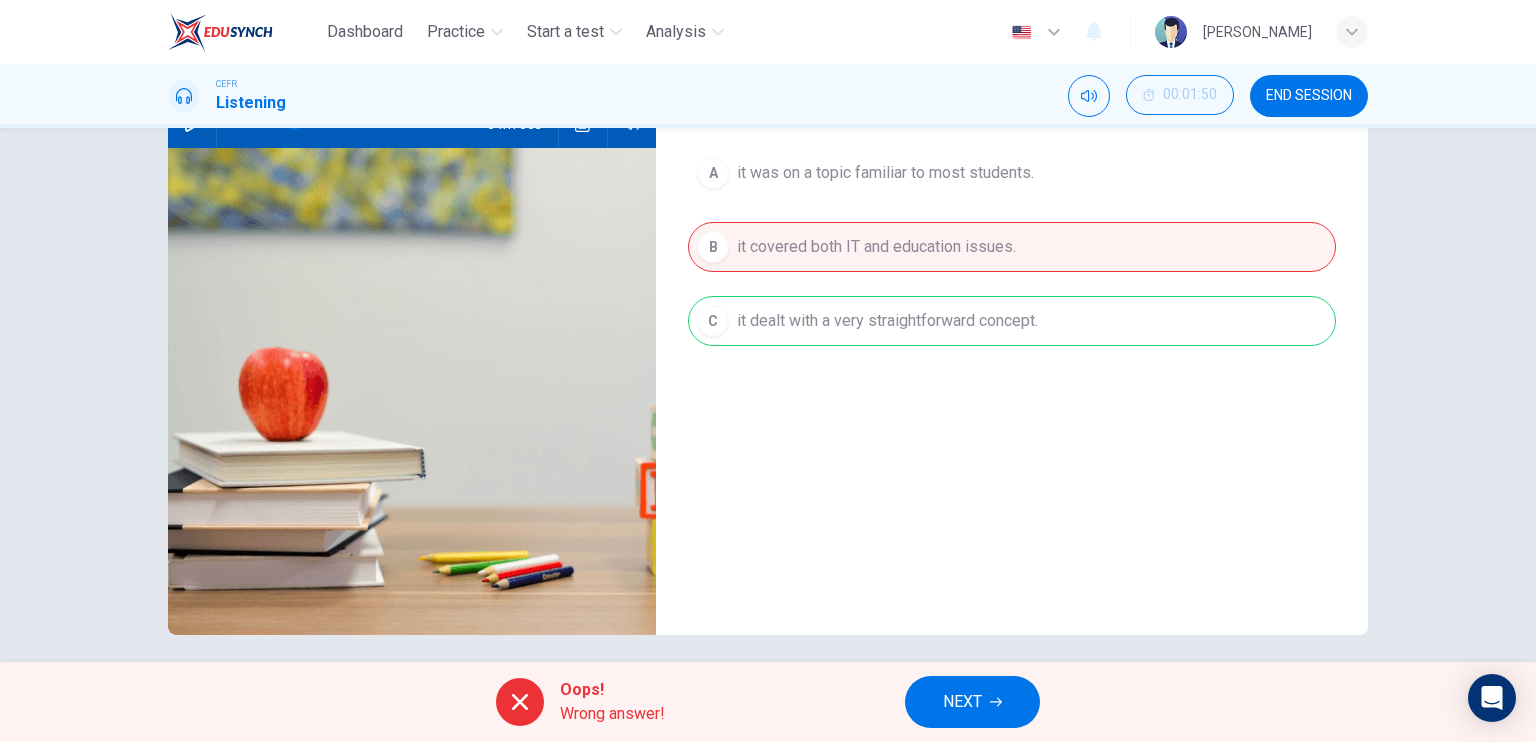 scroll, scrollTop: 240, scrollLeft: 0, axis: vertical 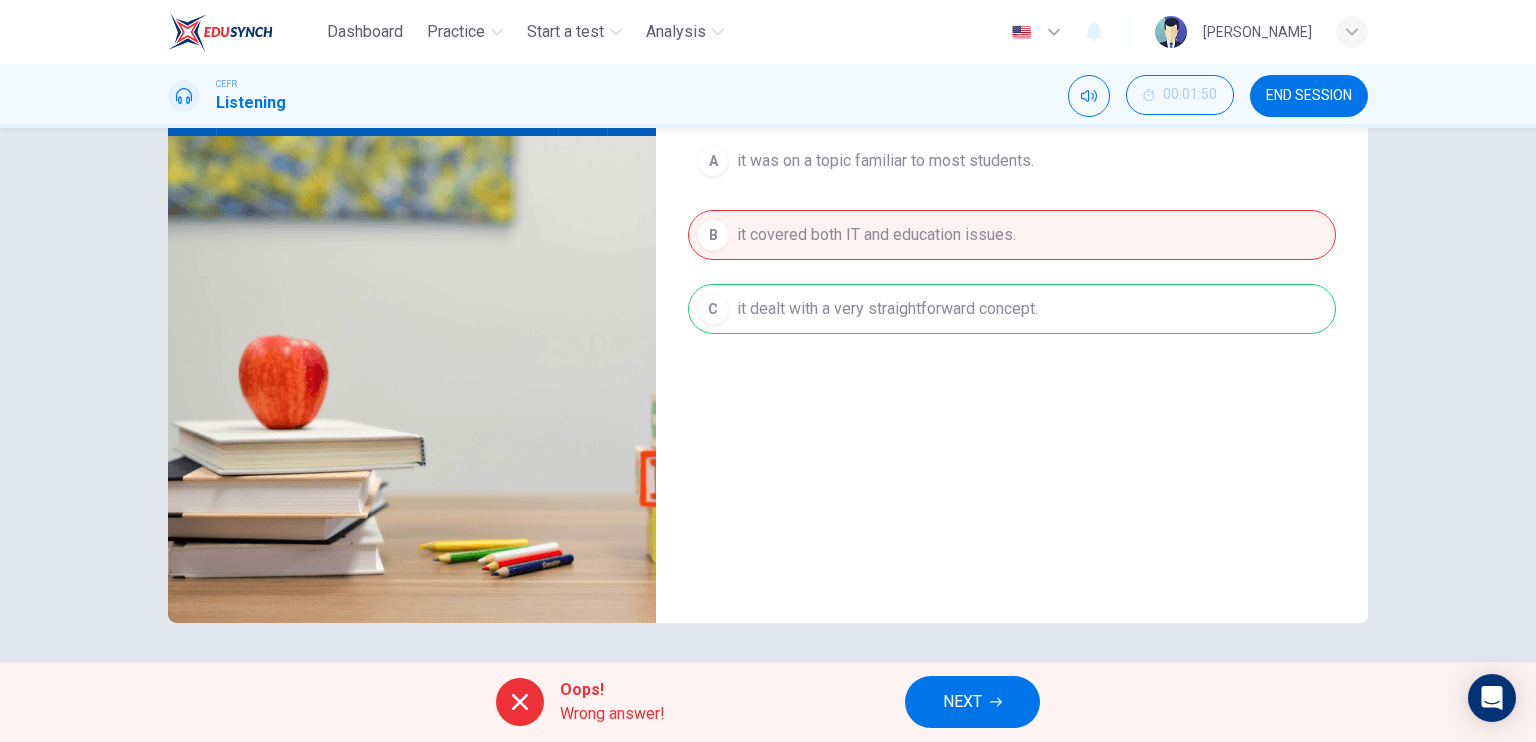 click on "NEXT" at bounding box center [962, 702] 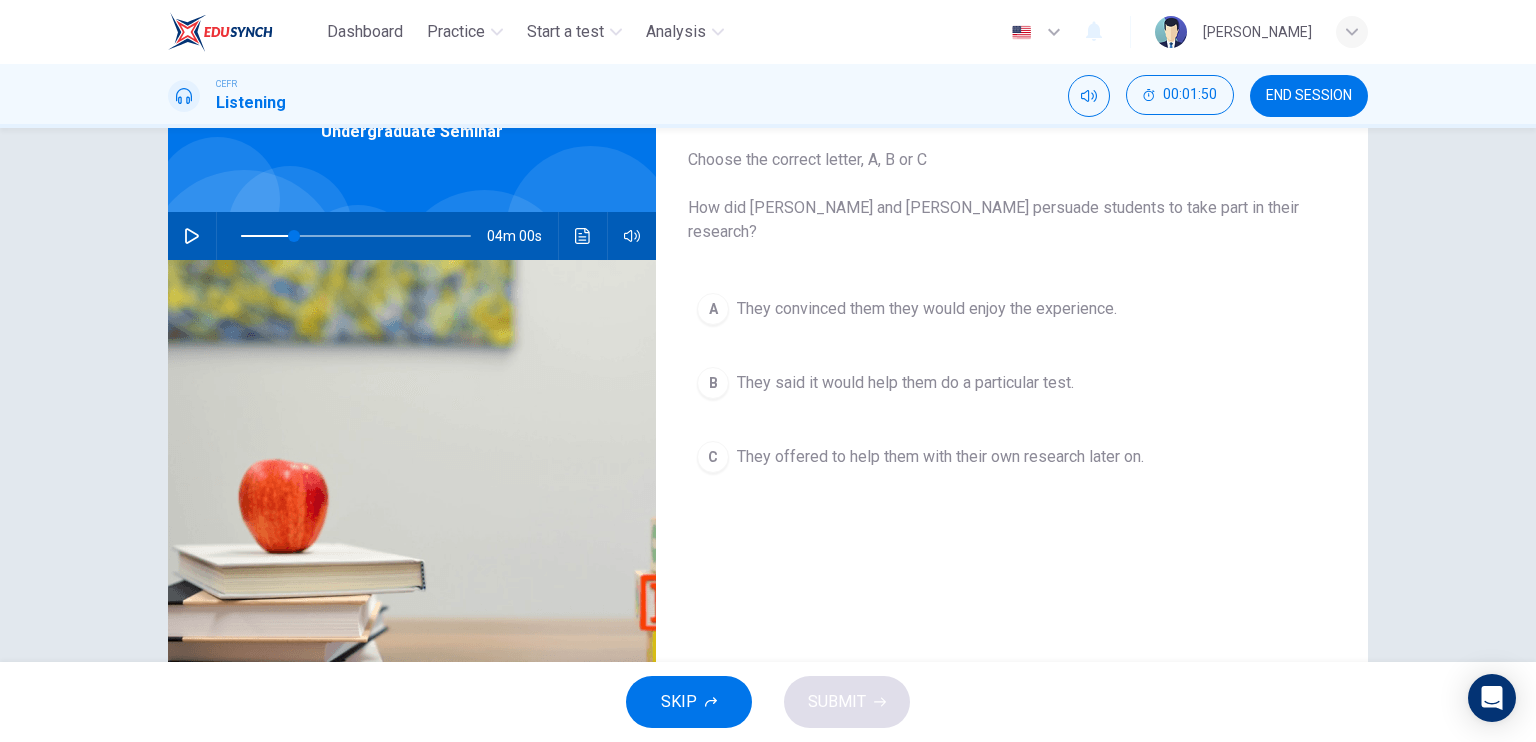 scroll, scrollTop: 0, scrollLeft: 0, axis: both 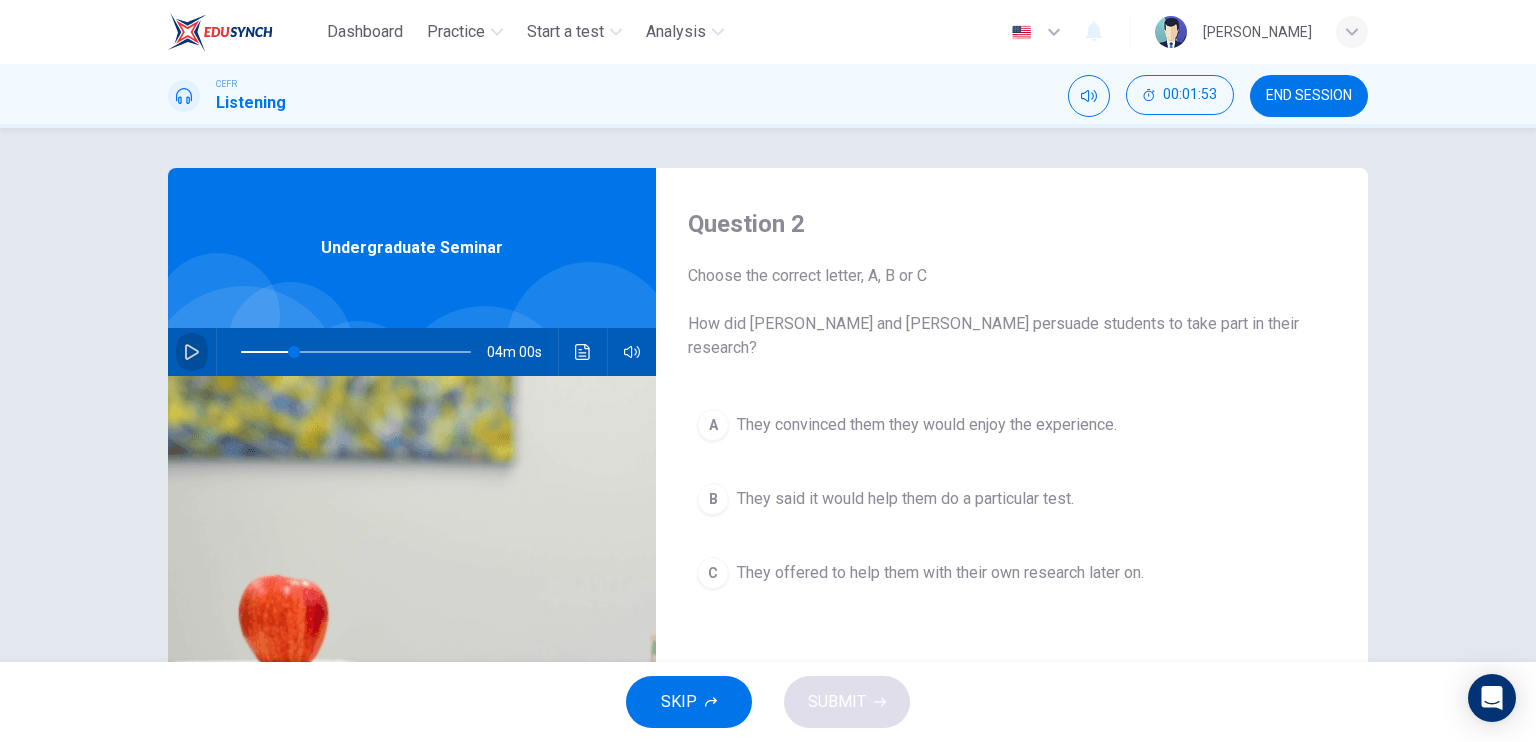 click 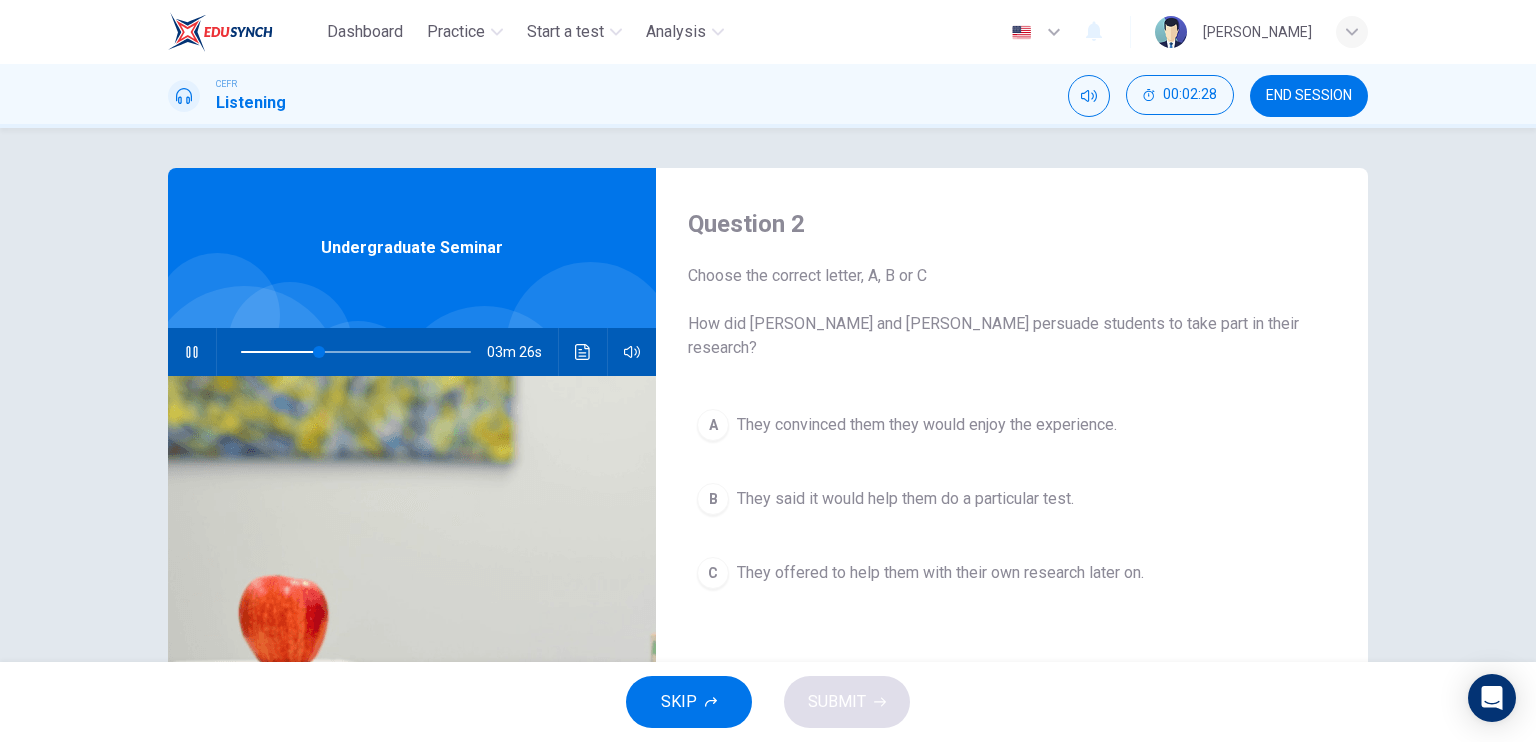 click on "They convinced them they would enjoy the experience." at bounding box center (927, 425) 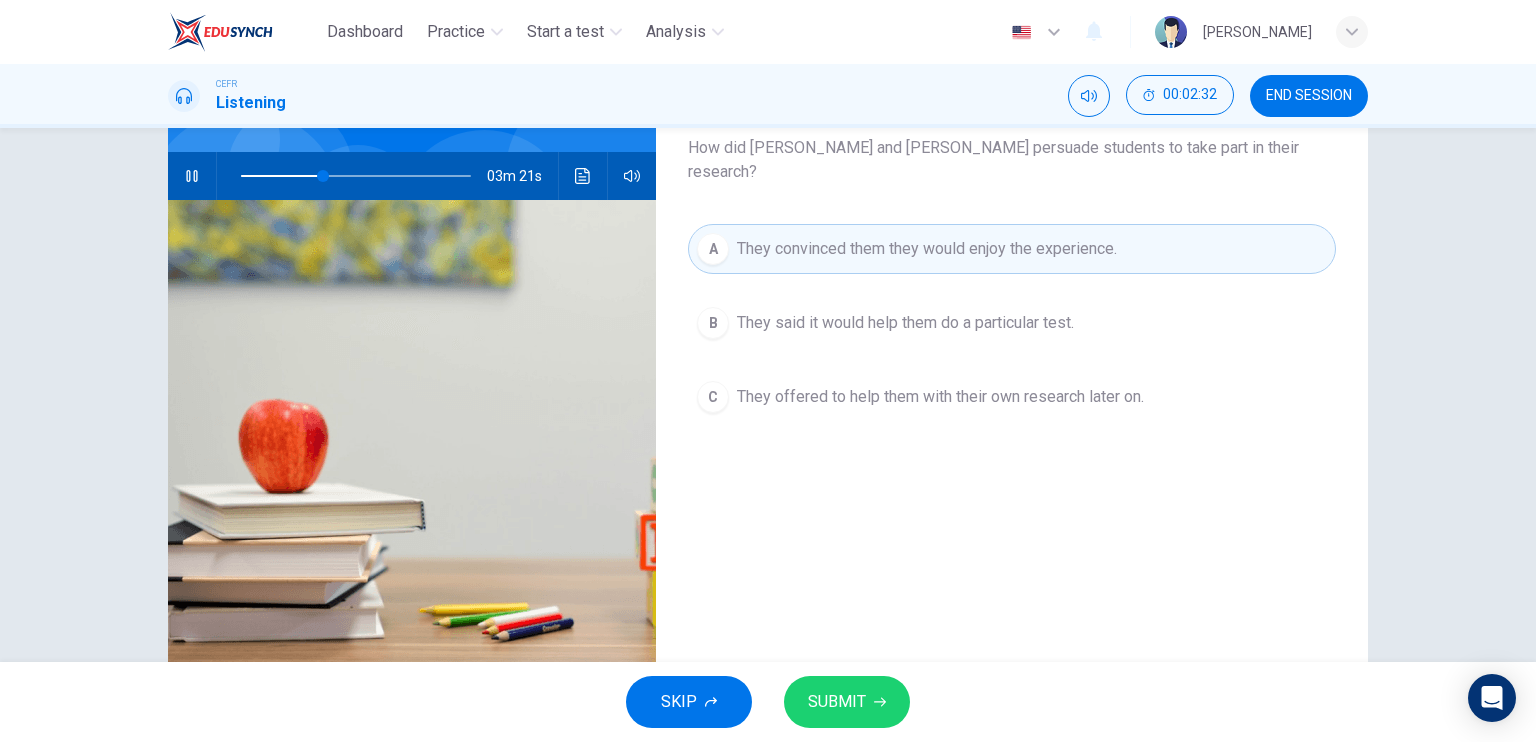 scroll, scrollTop: 140, scrollLeft: 0, axis: vertical 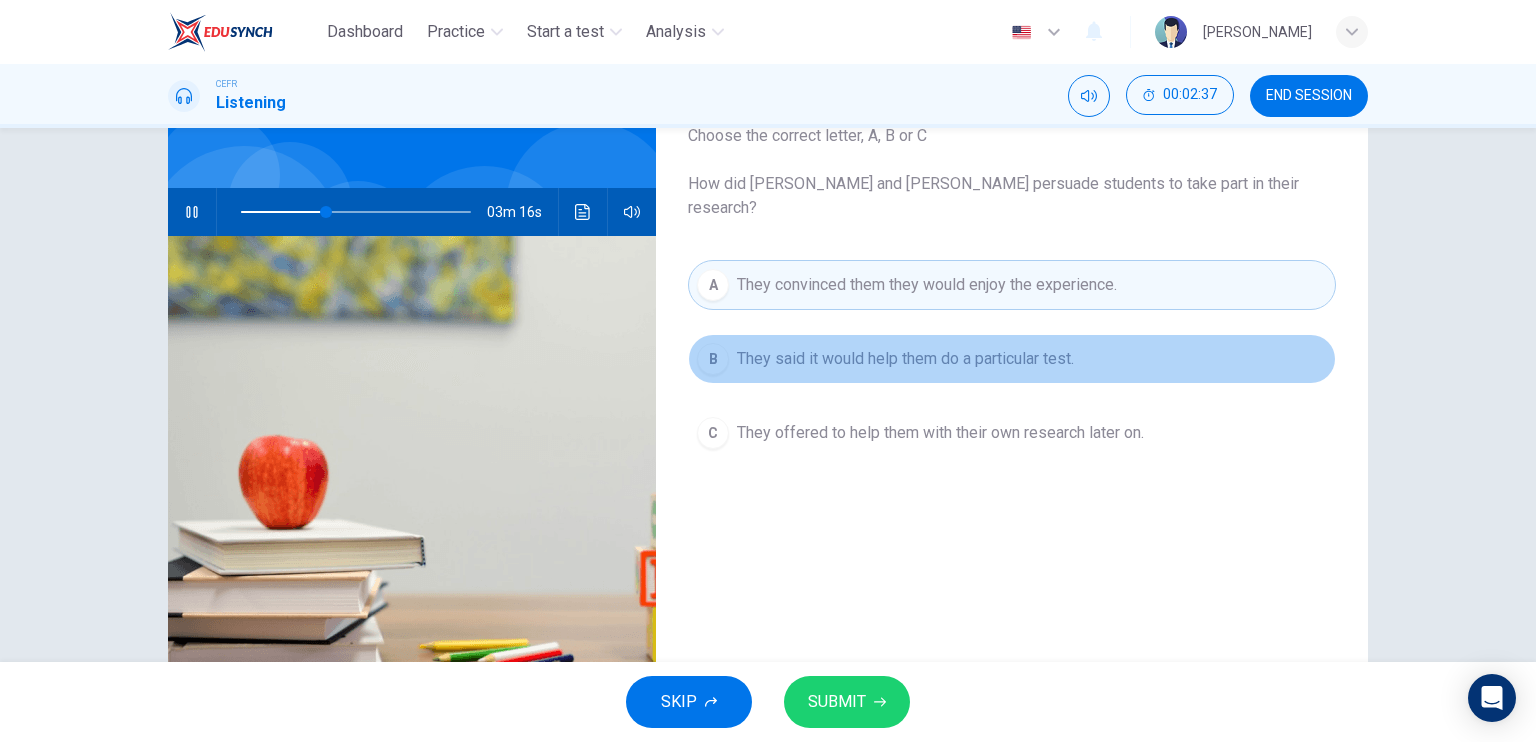 click on "B They said it would help them do a particular test." at bounding box center (1012, 359) 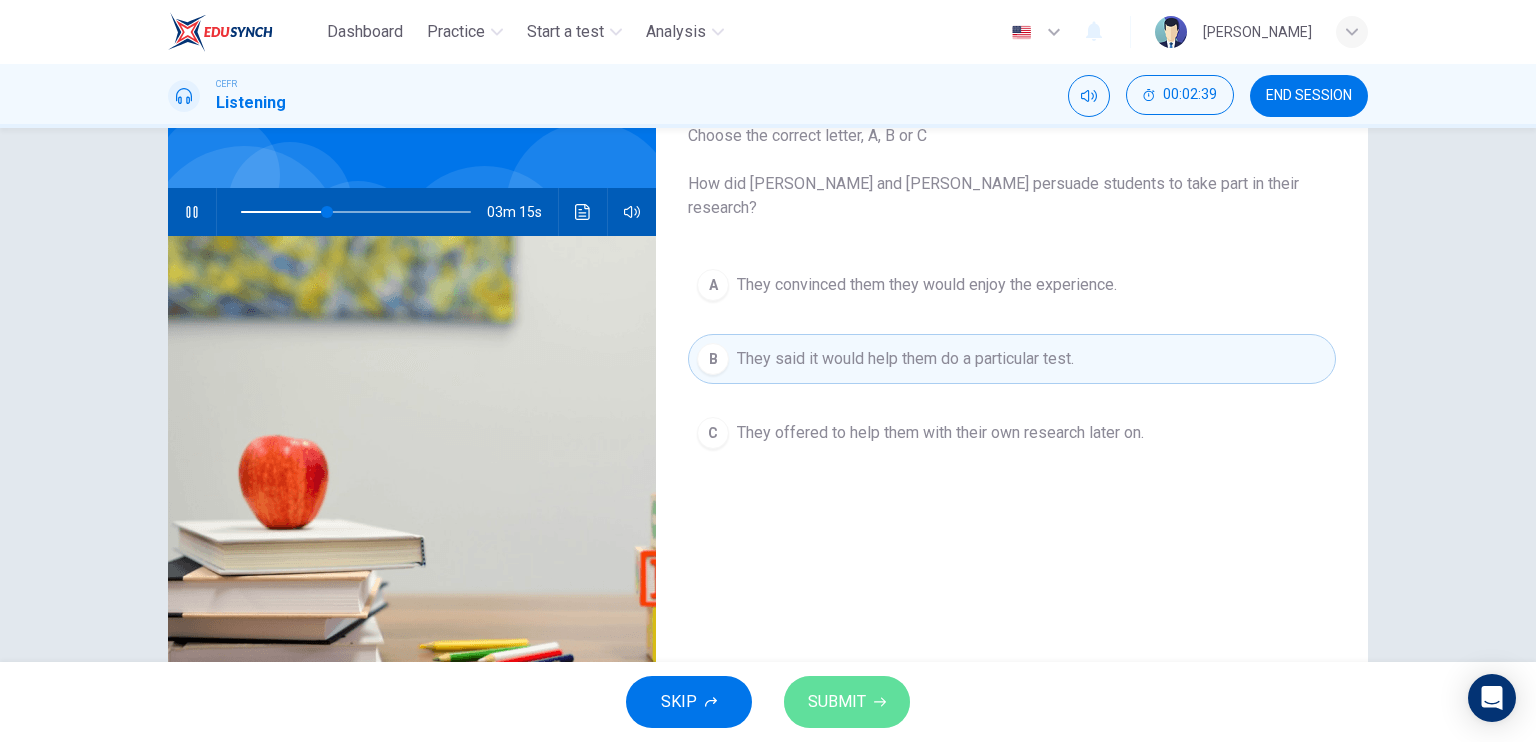 click on "SUBMIT" at bounding box center (847, 702) 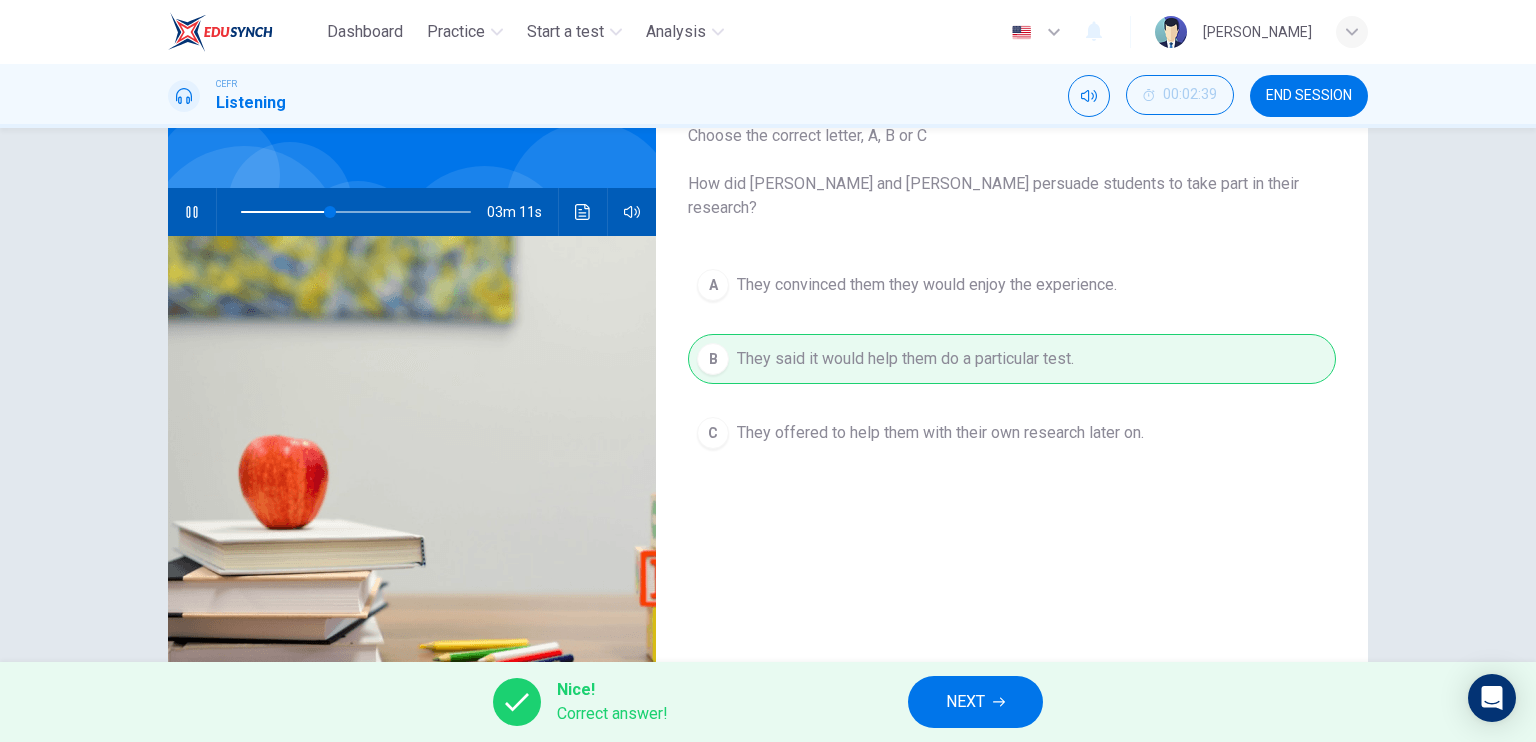 click on "NEXT" at bounding box center [975, 702] 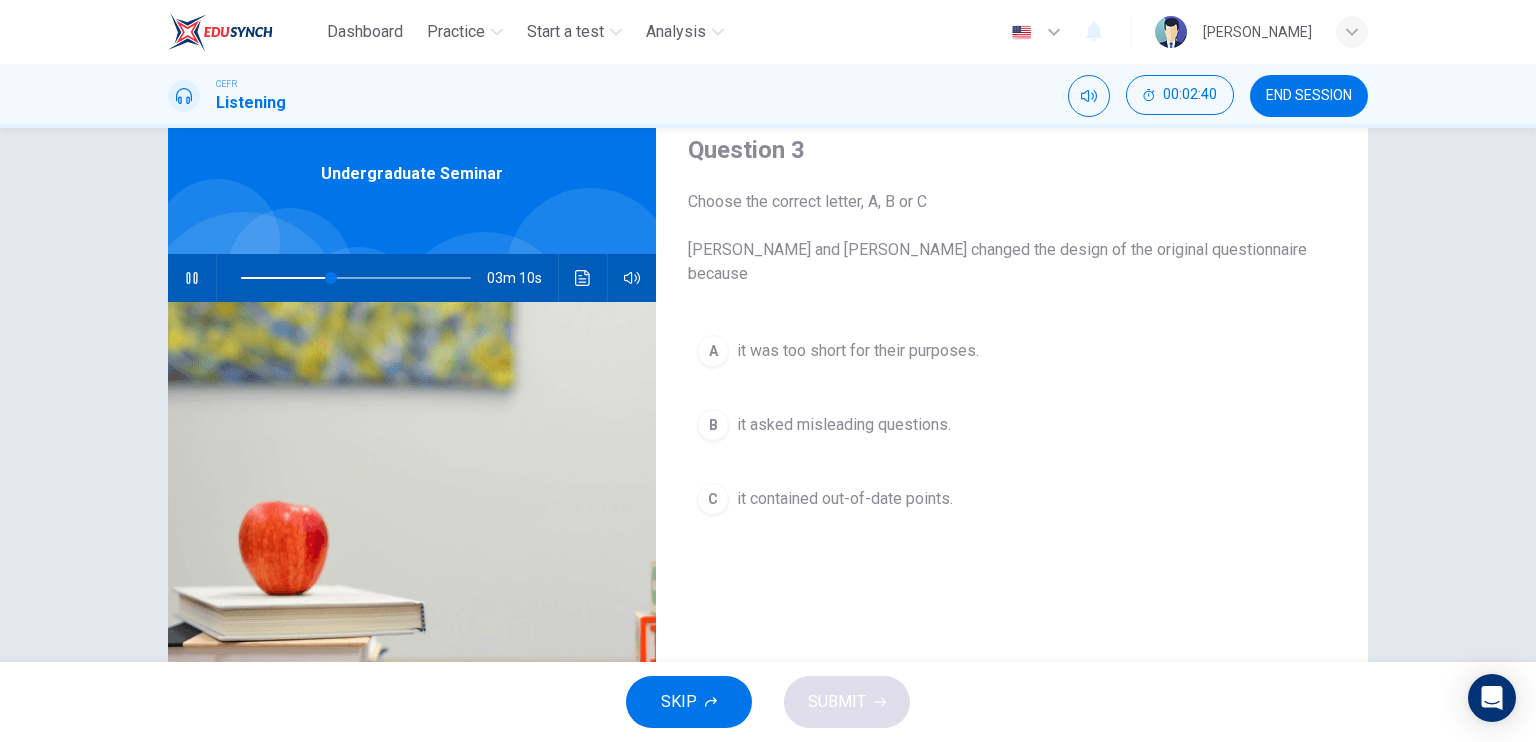 scroll, scrollTop: 0, scrollLeft: 0, axis: both 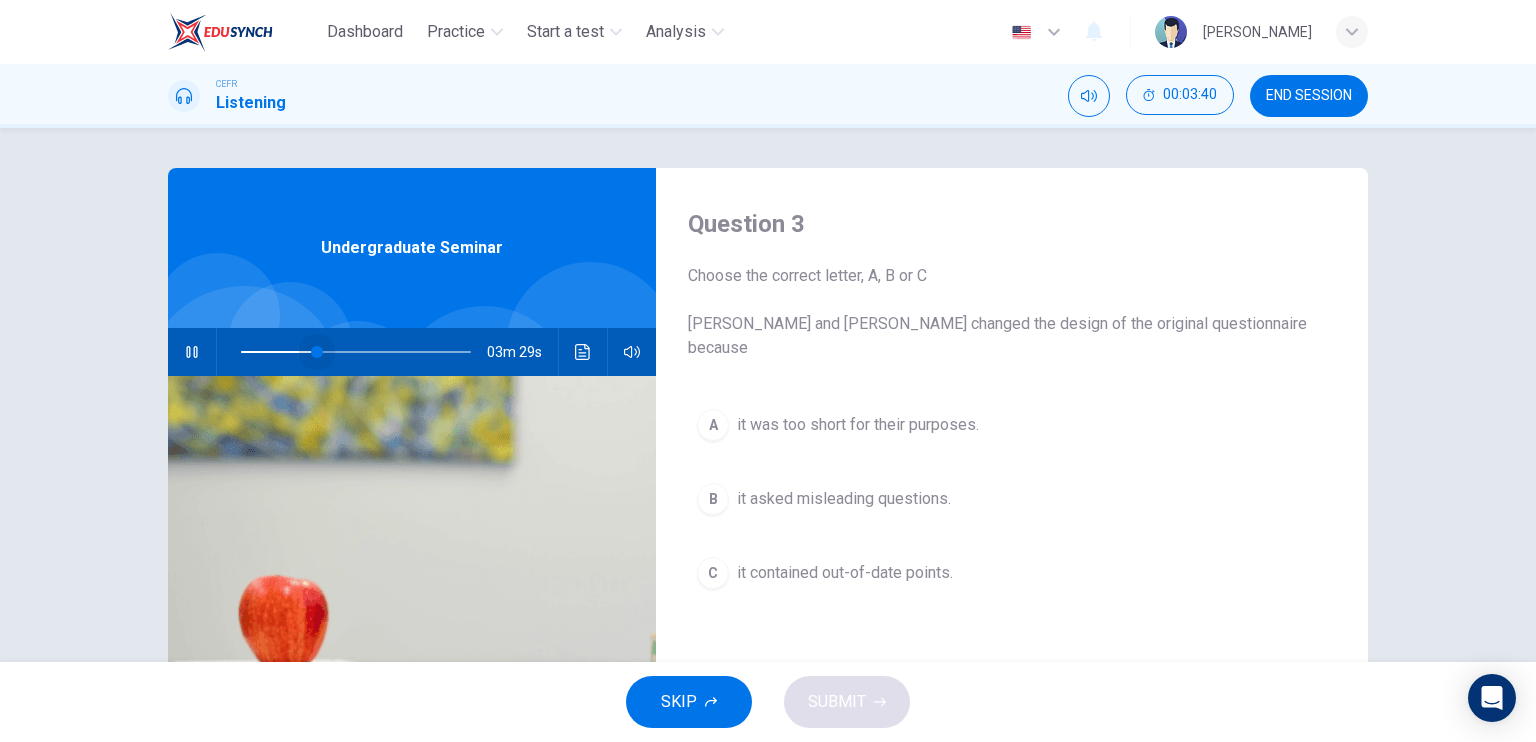click at bounding box center (356, 352) 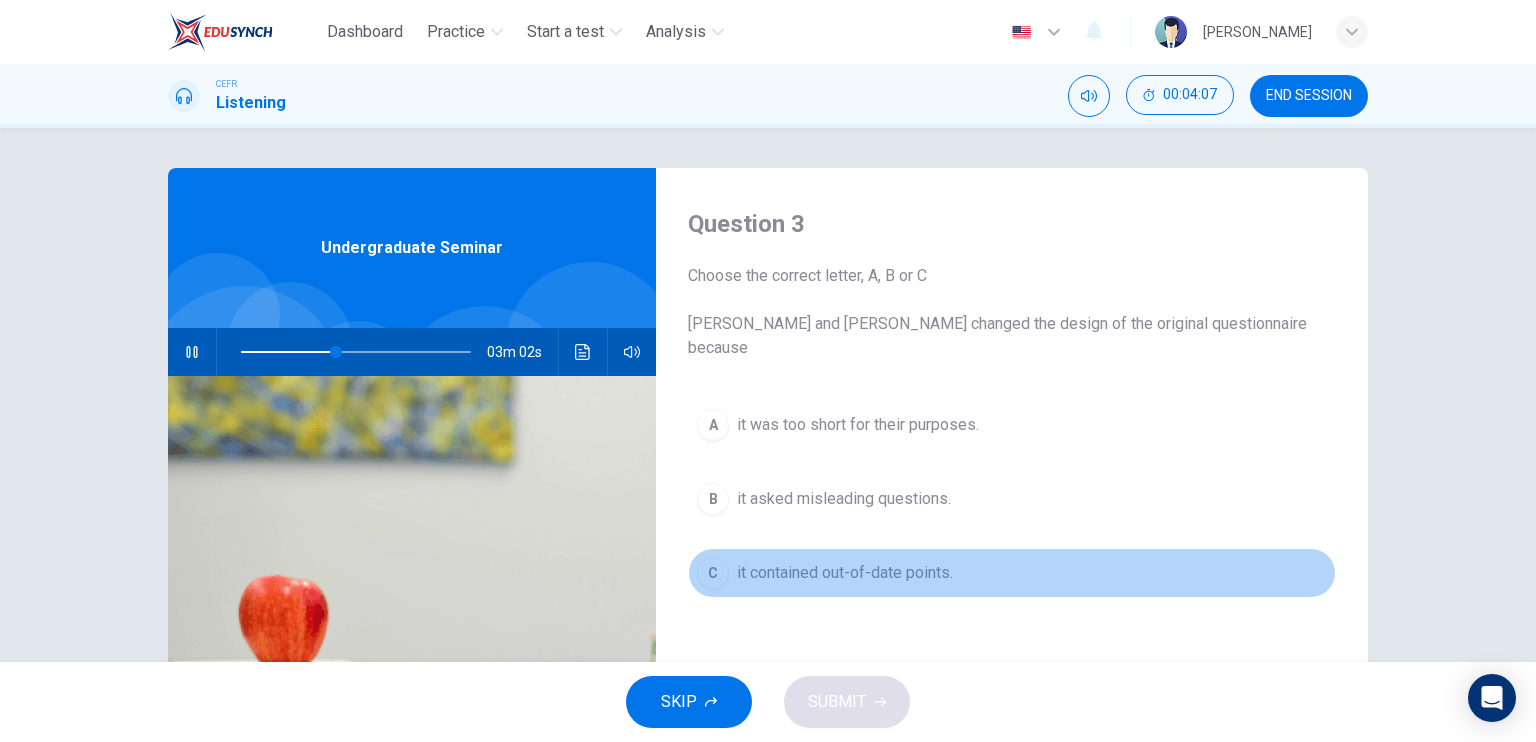 drag, startPoint x: 774, startPoint y: 539, endPoint x: 763, endPoint y: 559, distance: 22.825424 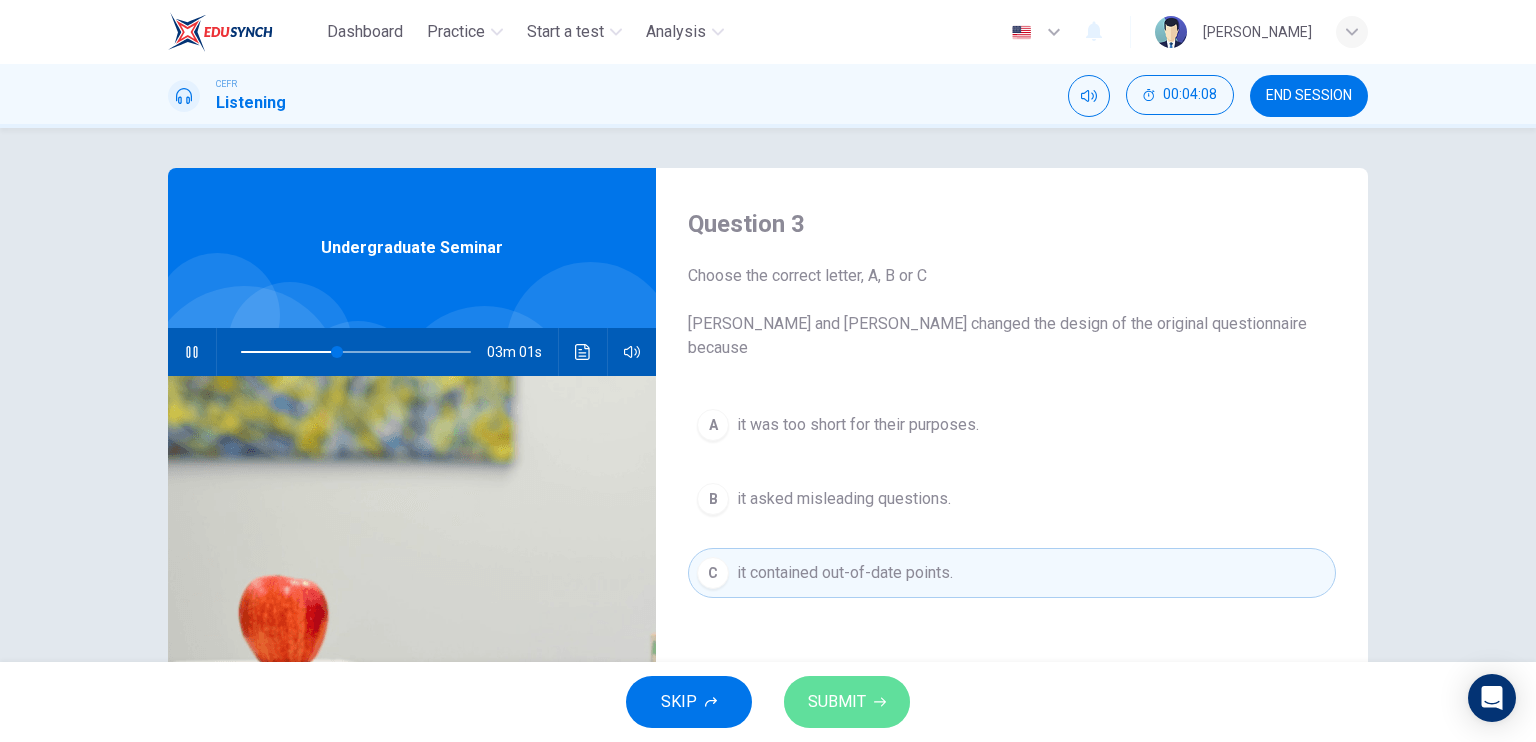 click on "SUBMIT" at bounding box center [837, 702] 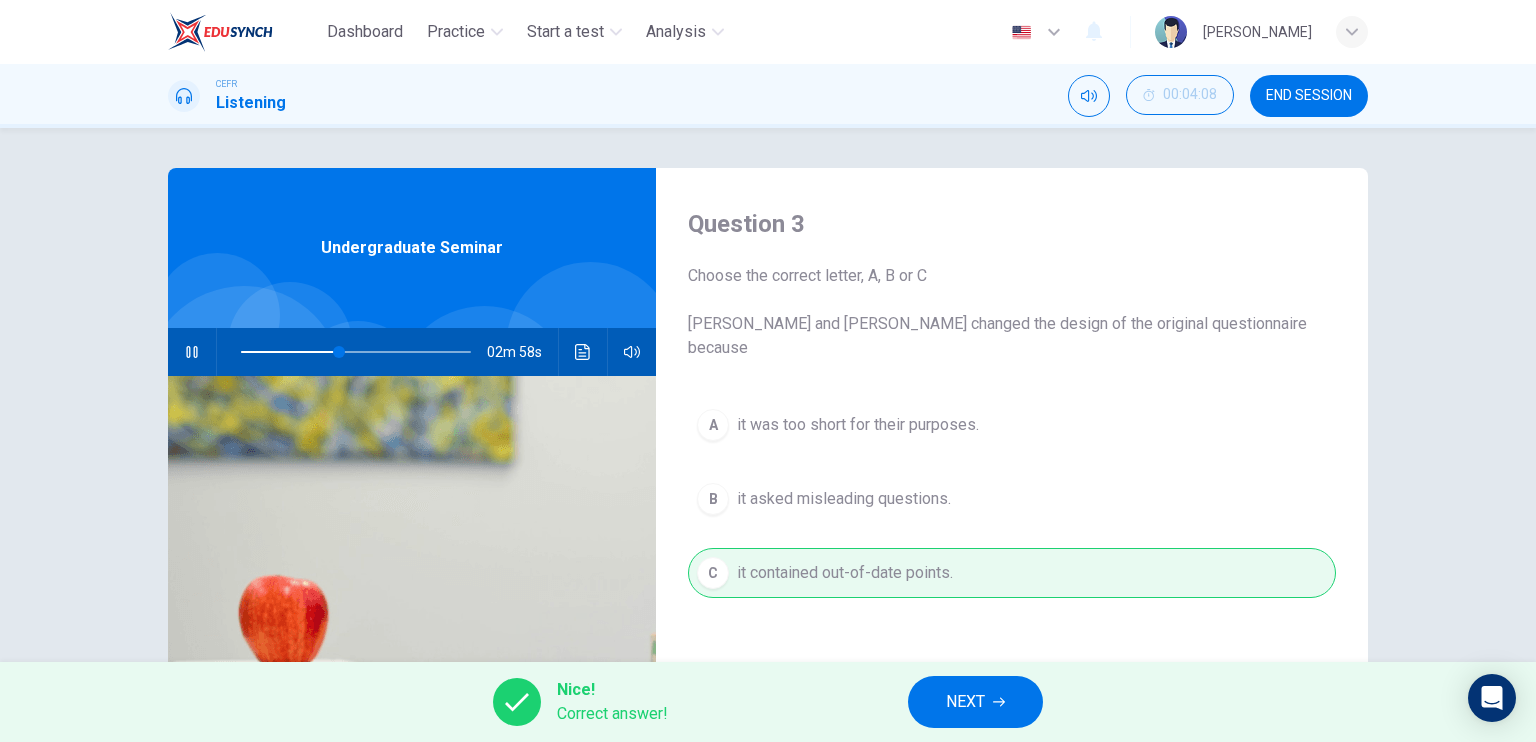 click on "NEXT" at bounding box center [965, 702] 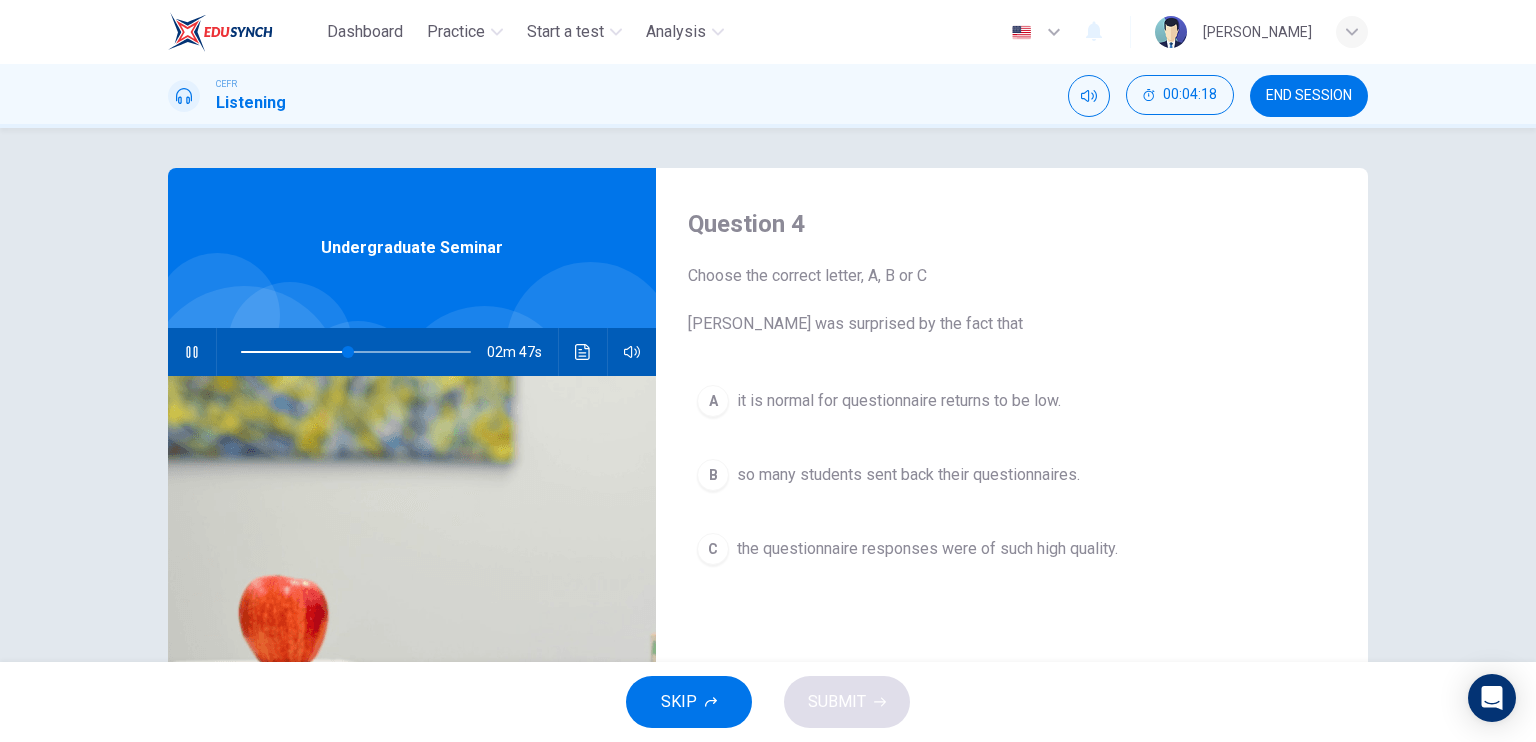 click on "the questionnaire responses were of such high quality." at bounding box center (927, 549) 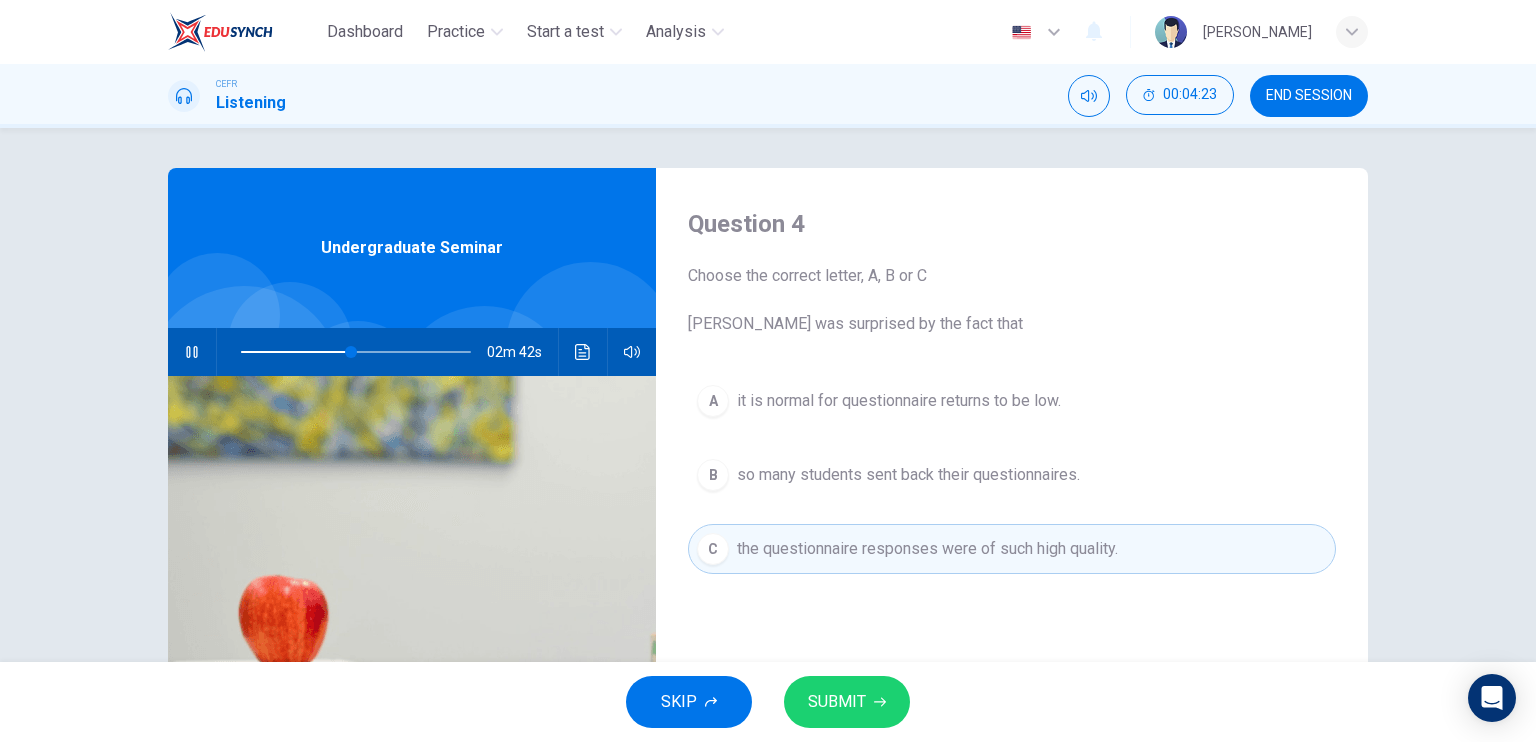 click on "it is normal for questionnaire returns to be low." at bounding box center (899, 401) 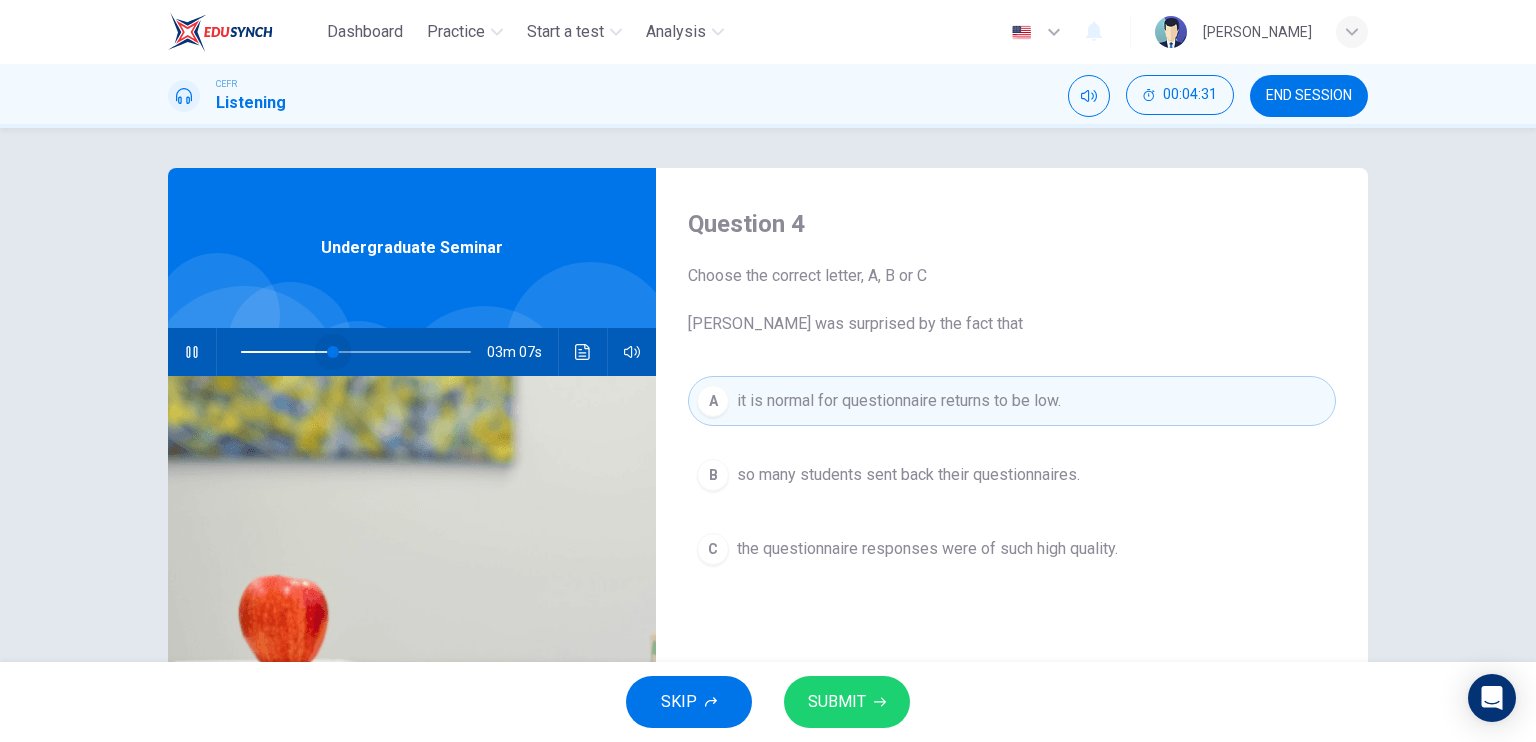 click at bounding box center (356, 352) 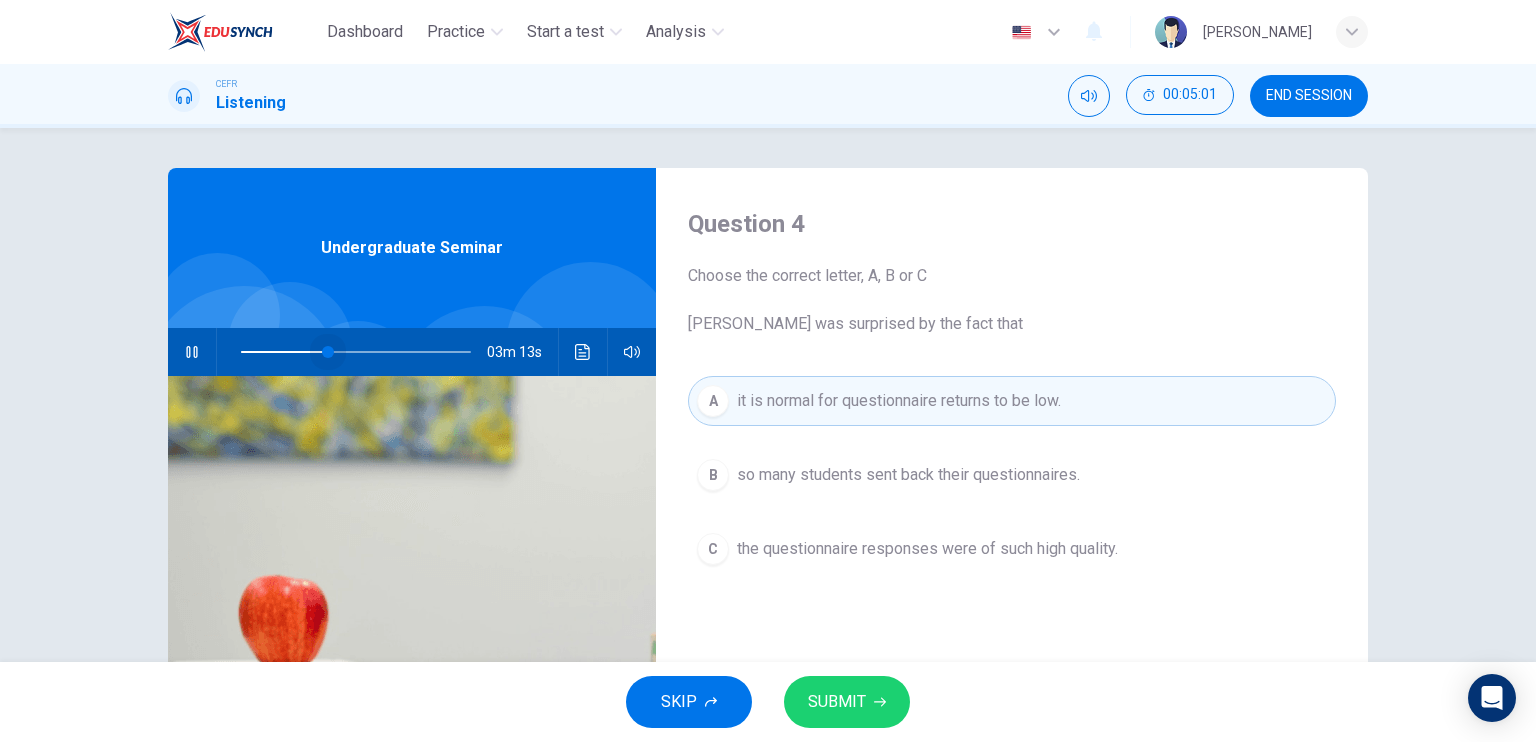 click at bounding box center [356, 352] 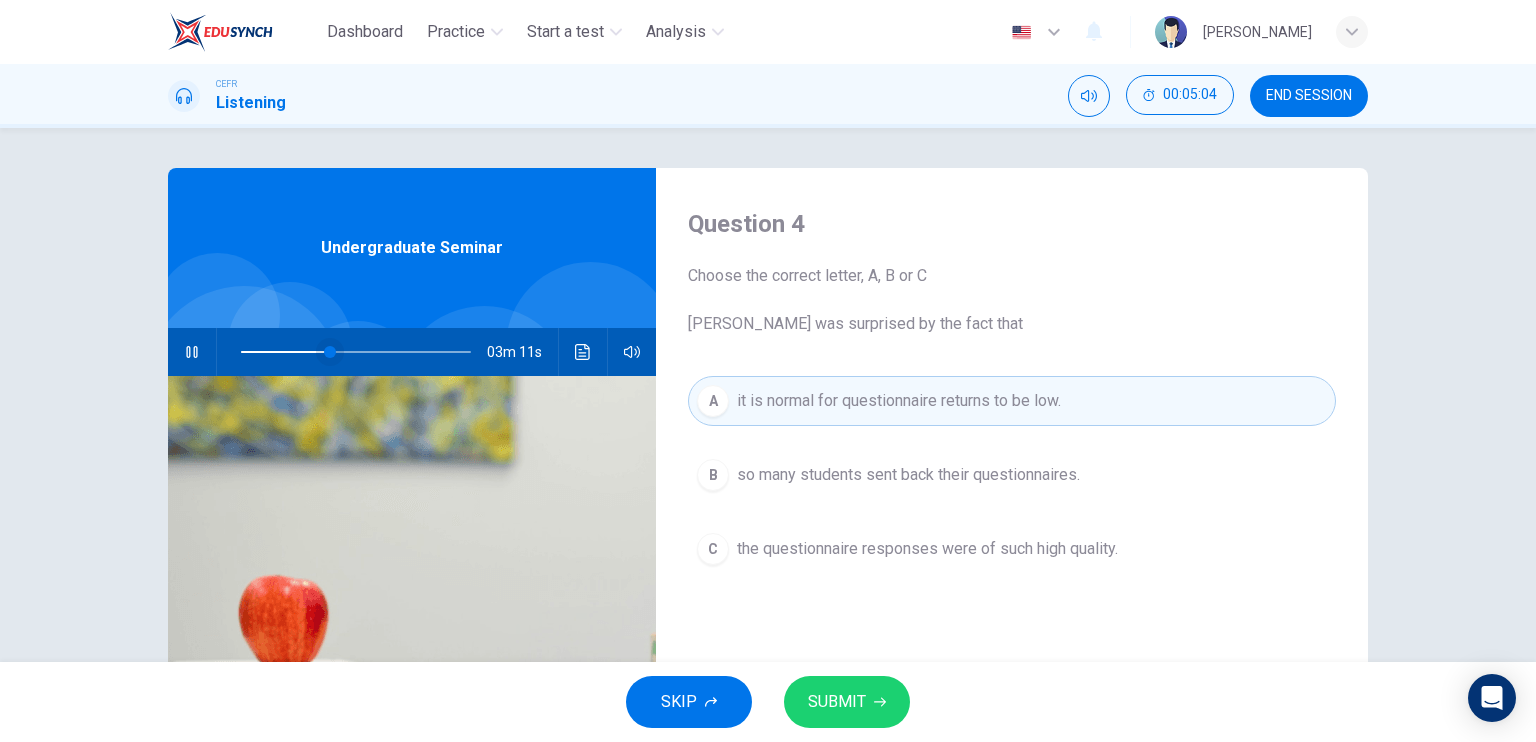 click at bounding box center (330, 352) 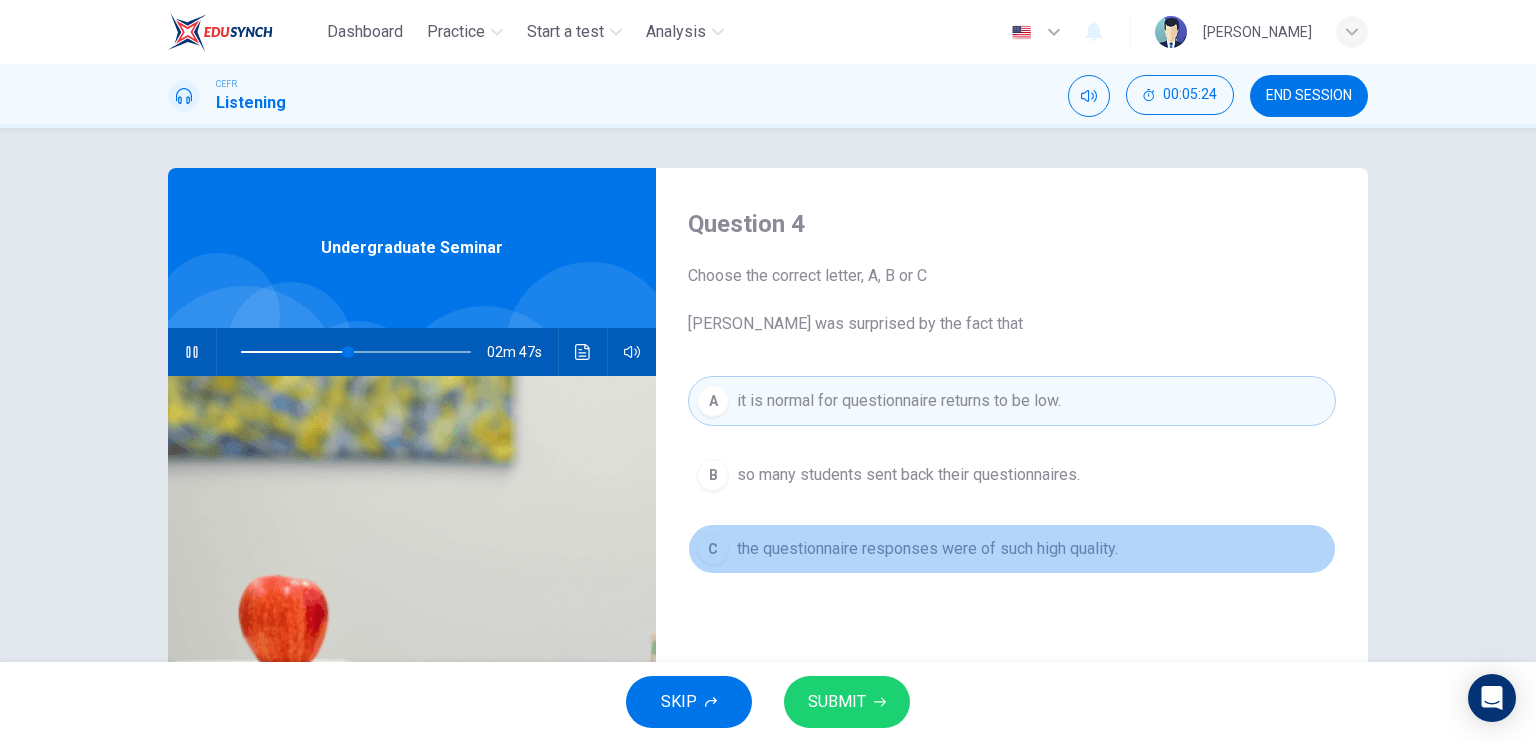 click on "the questionnaire responses were of such high quality." at bounding box center (927, 549) 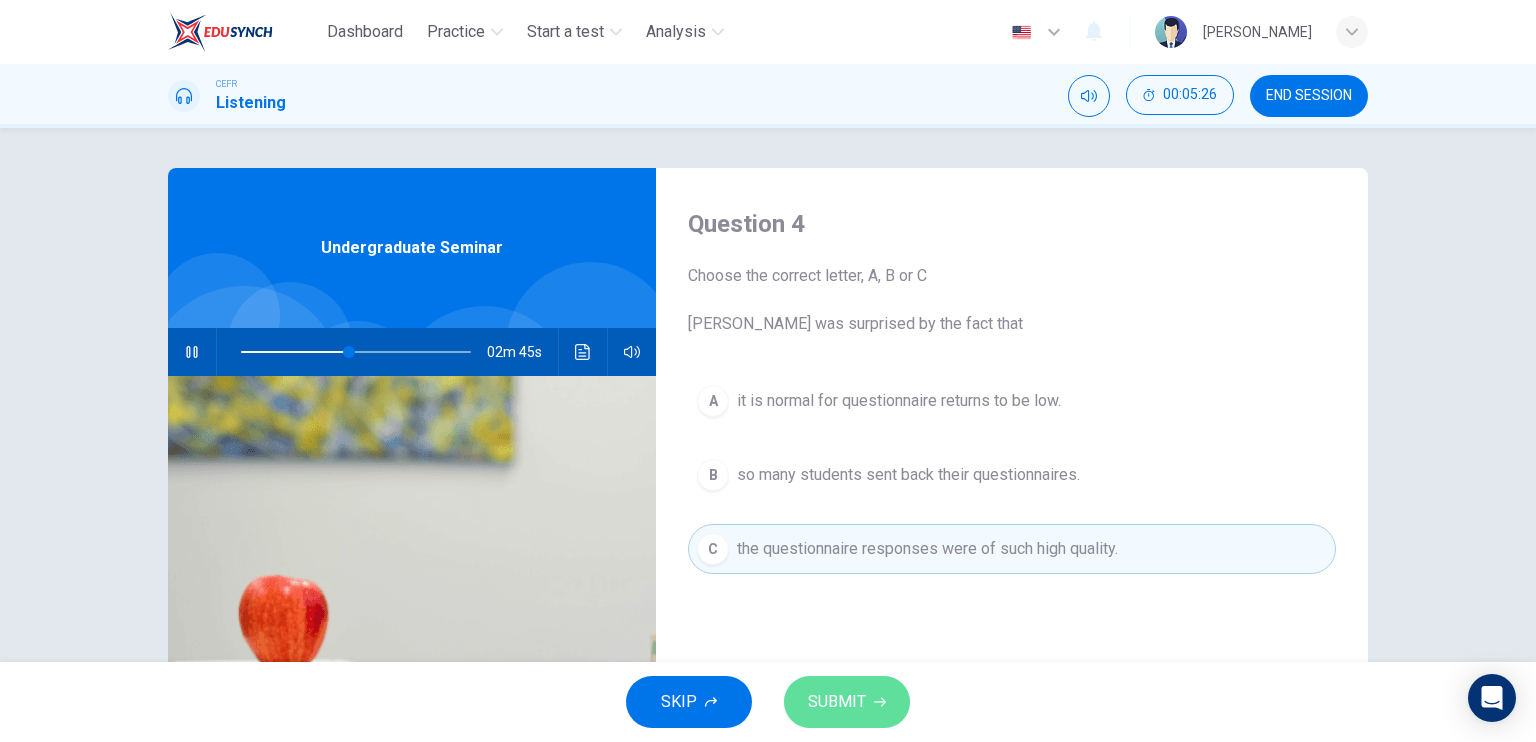 click on "SUBMIT" at bounding box center (837, 702) 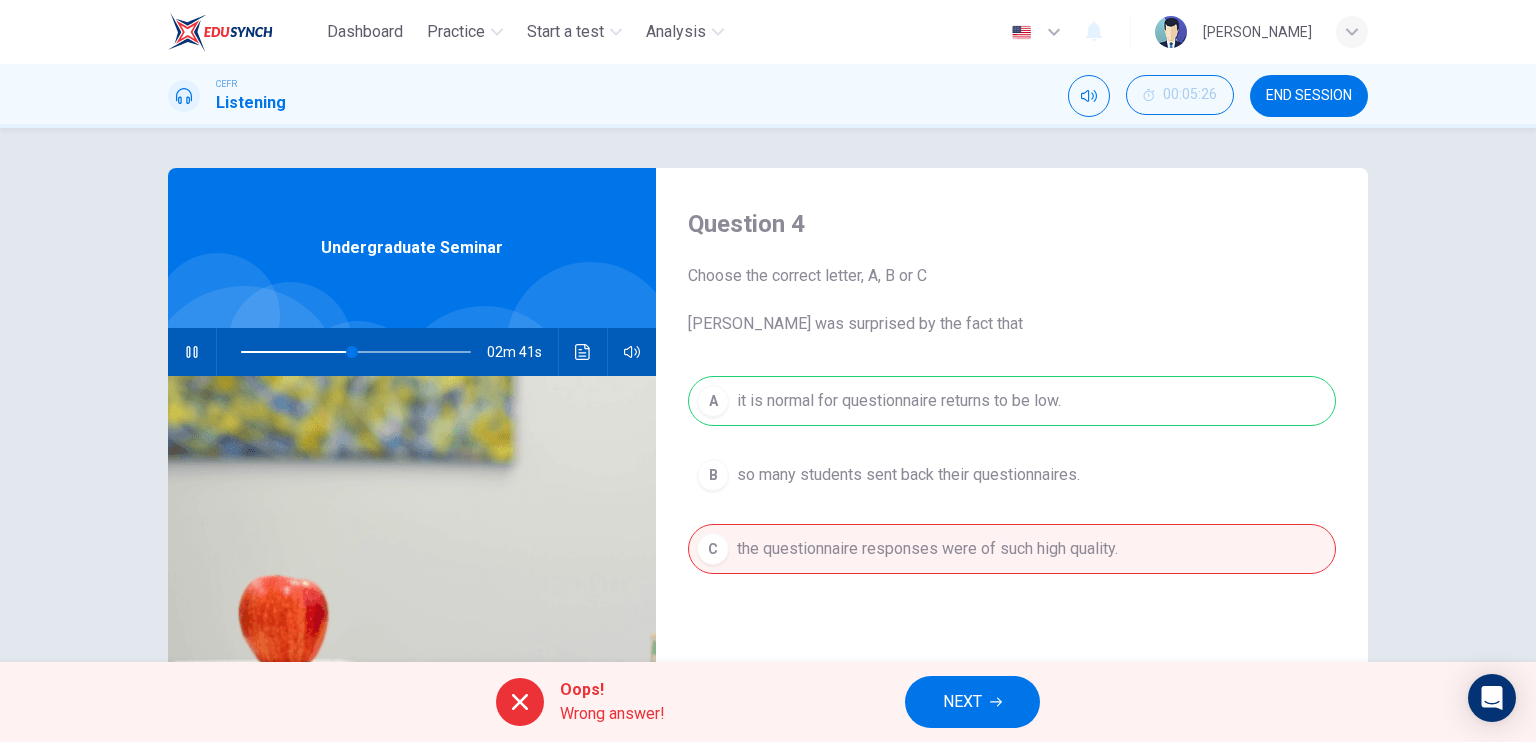 click on "NEXT" at bounding box center (962, 702) 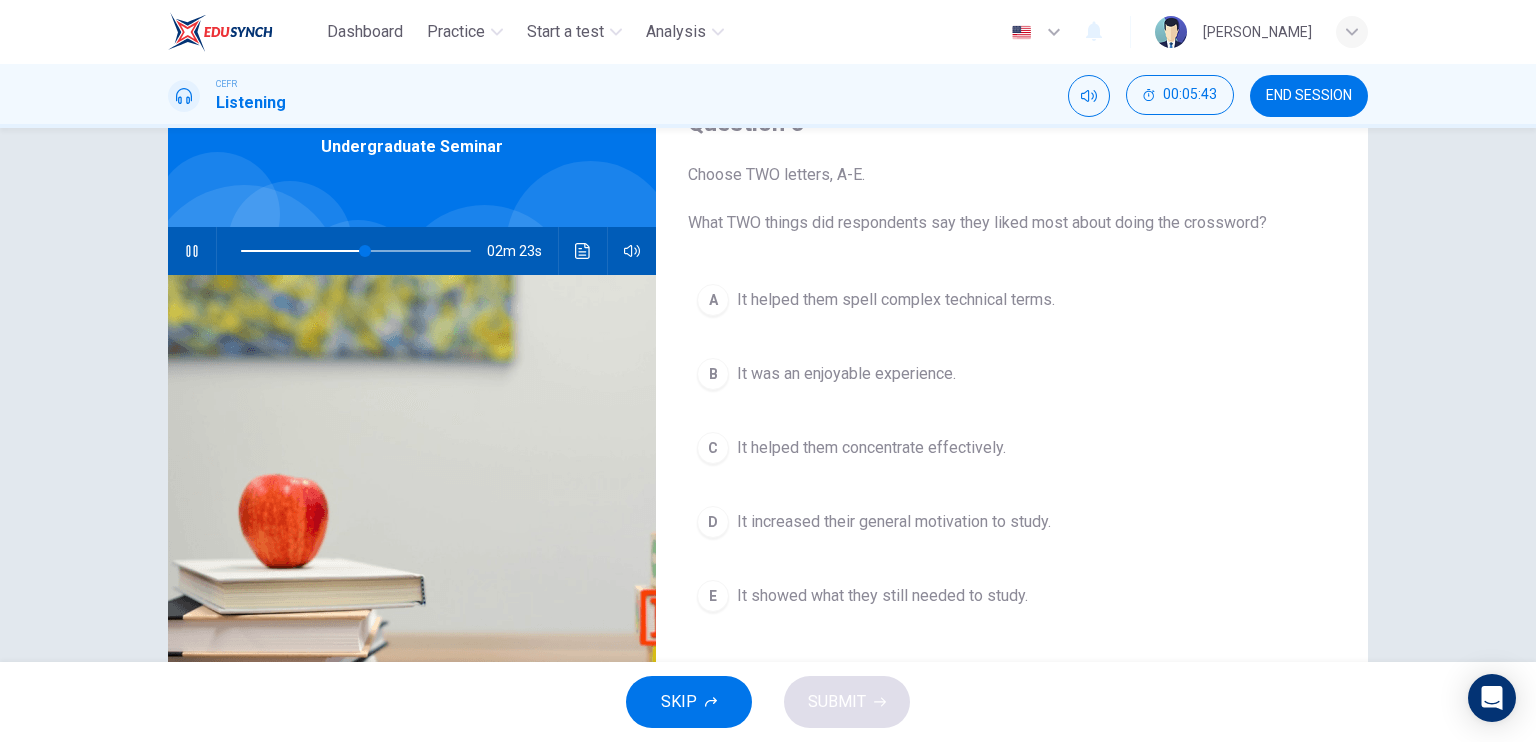 scroll, scrollTop: 100, scrollLeft: 0, axis: vertical 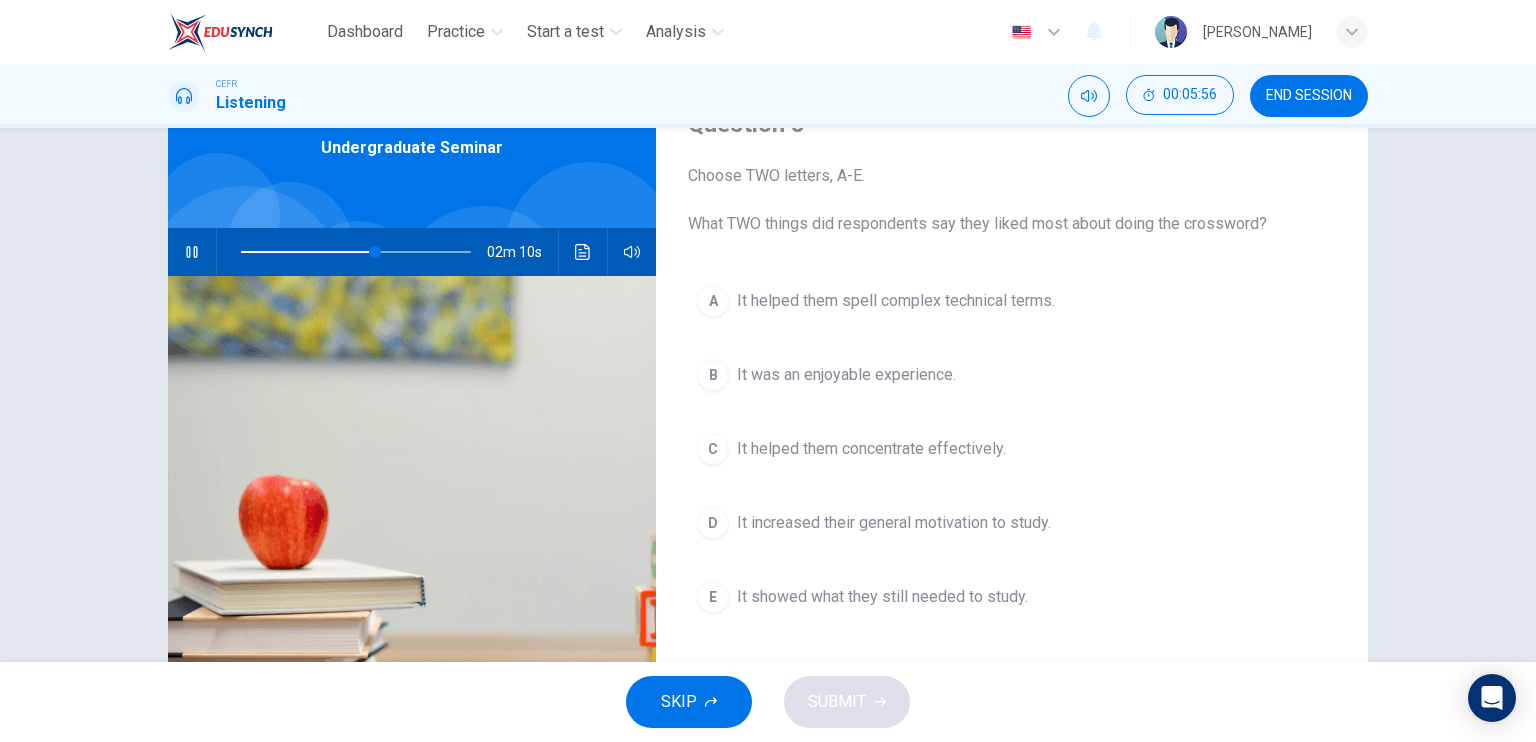 click on "It helped them concentrate effectively." at bounding box center (871, 449) 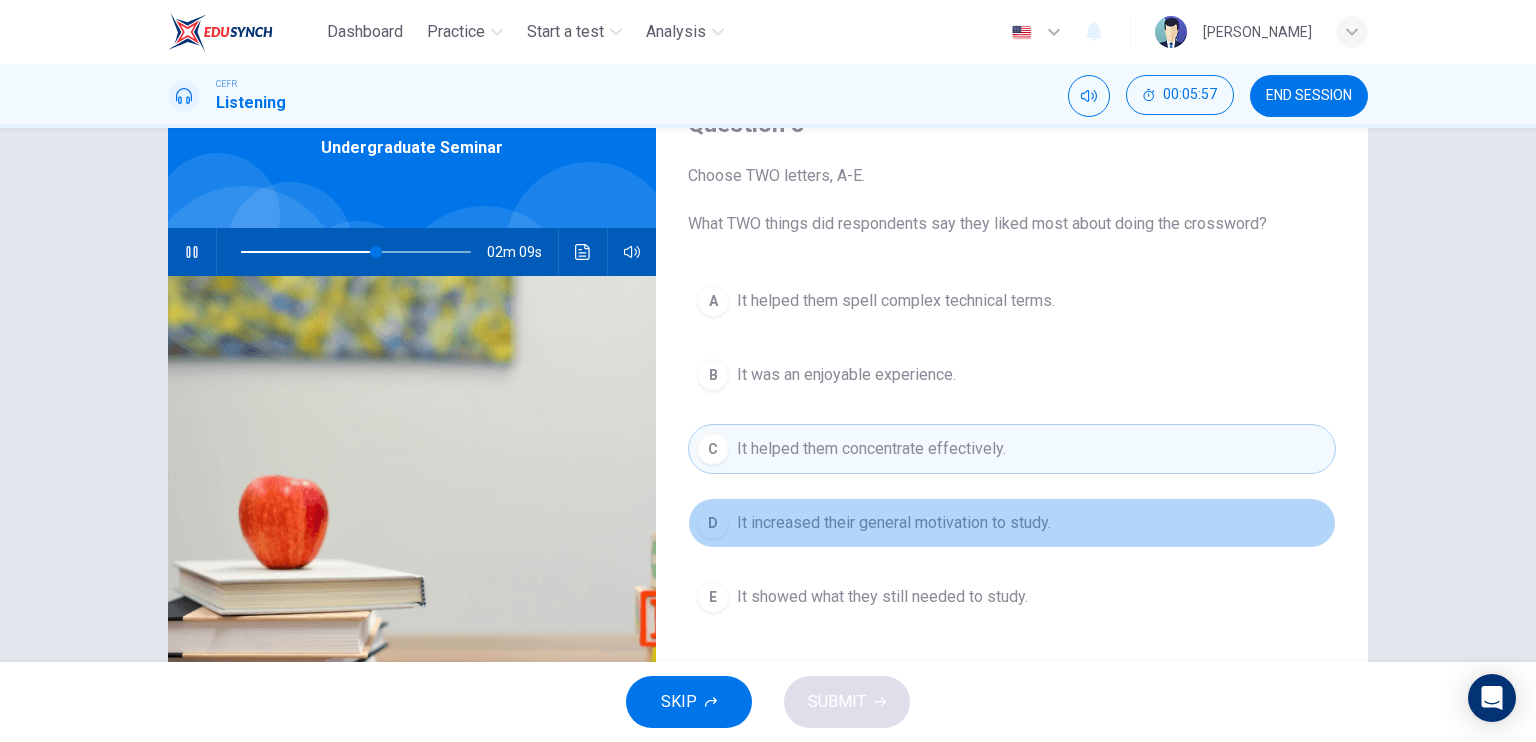 click on "D It increased their general motivation to study." at bounding box center (1012, 523) 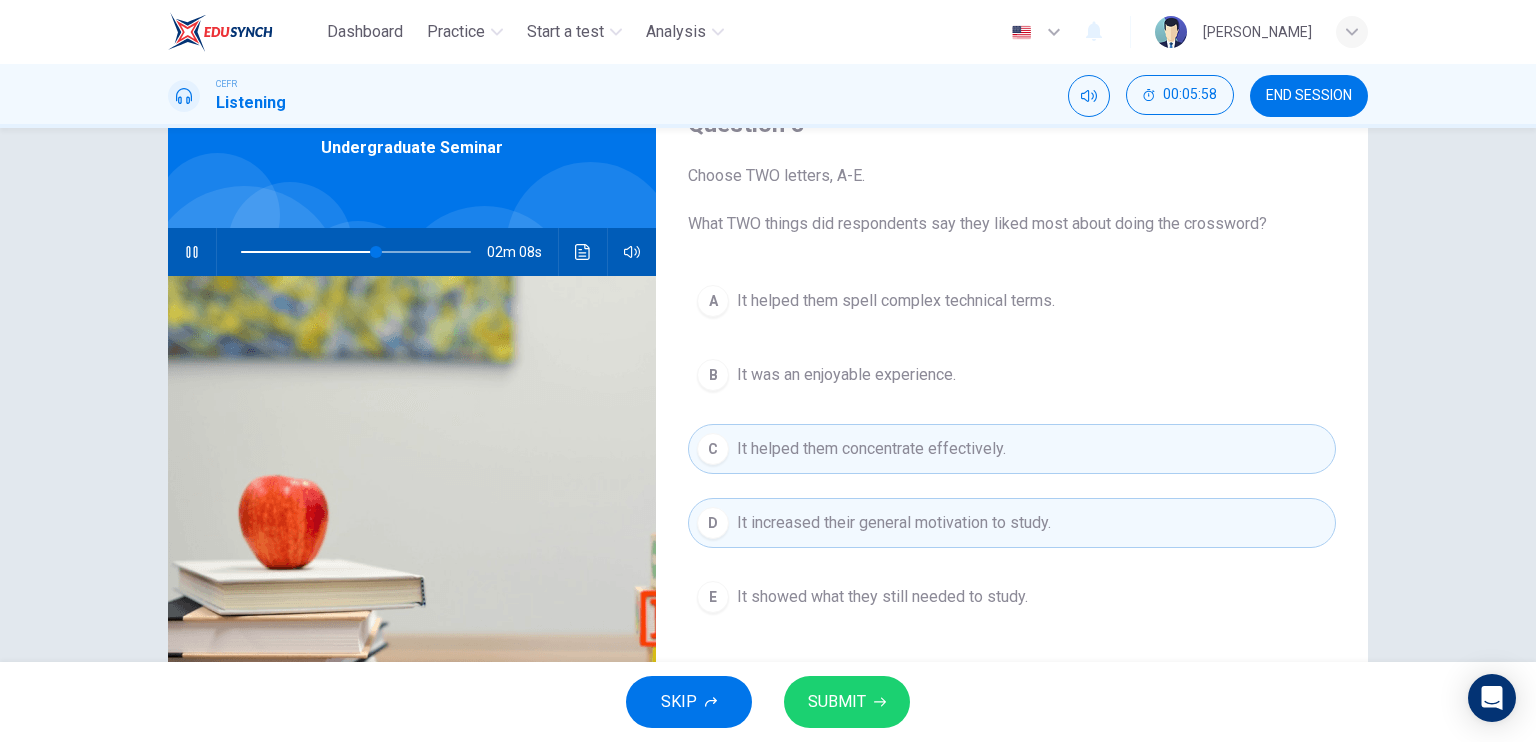 click on "It helped them concentrate effectively." at bounding box center (871, 449) 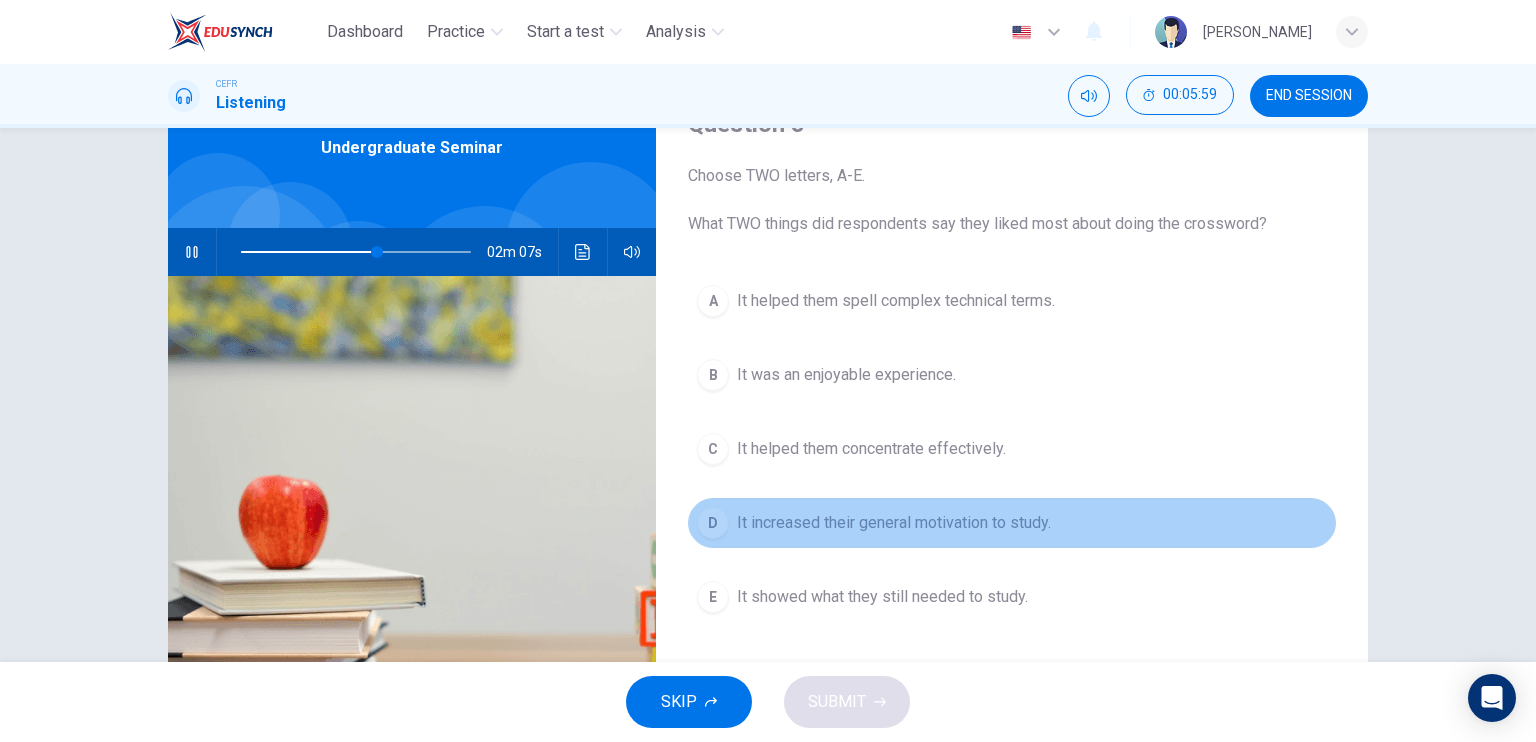 click on "D It increased their general motivation to study." at bounding box center (1012, 523) 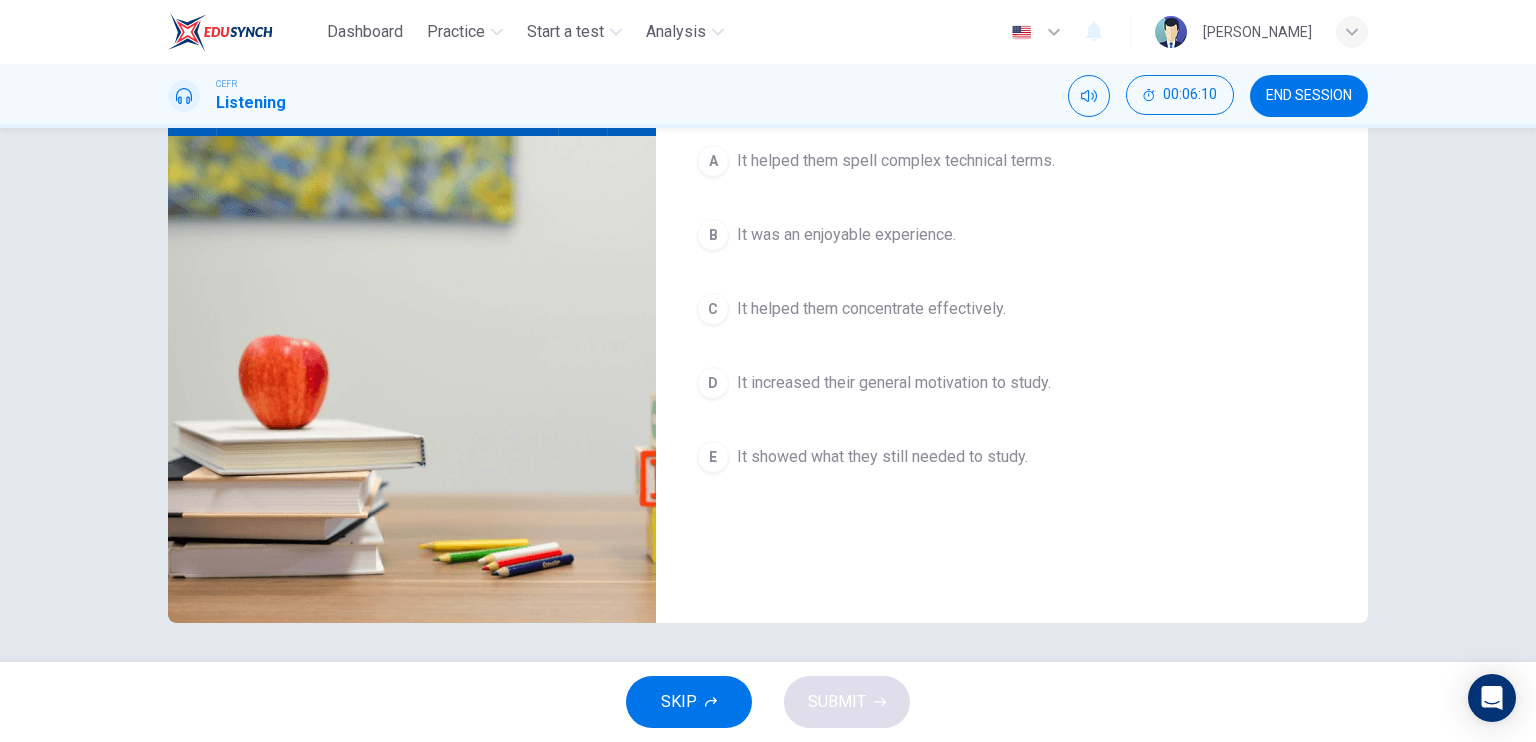 scroll, scrollTop: 140, scrollLeft: 0, axis: vertical 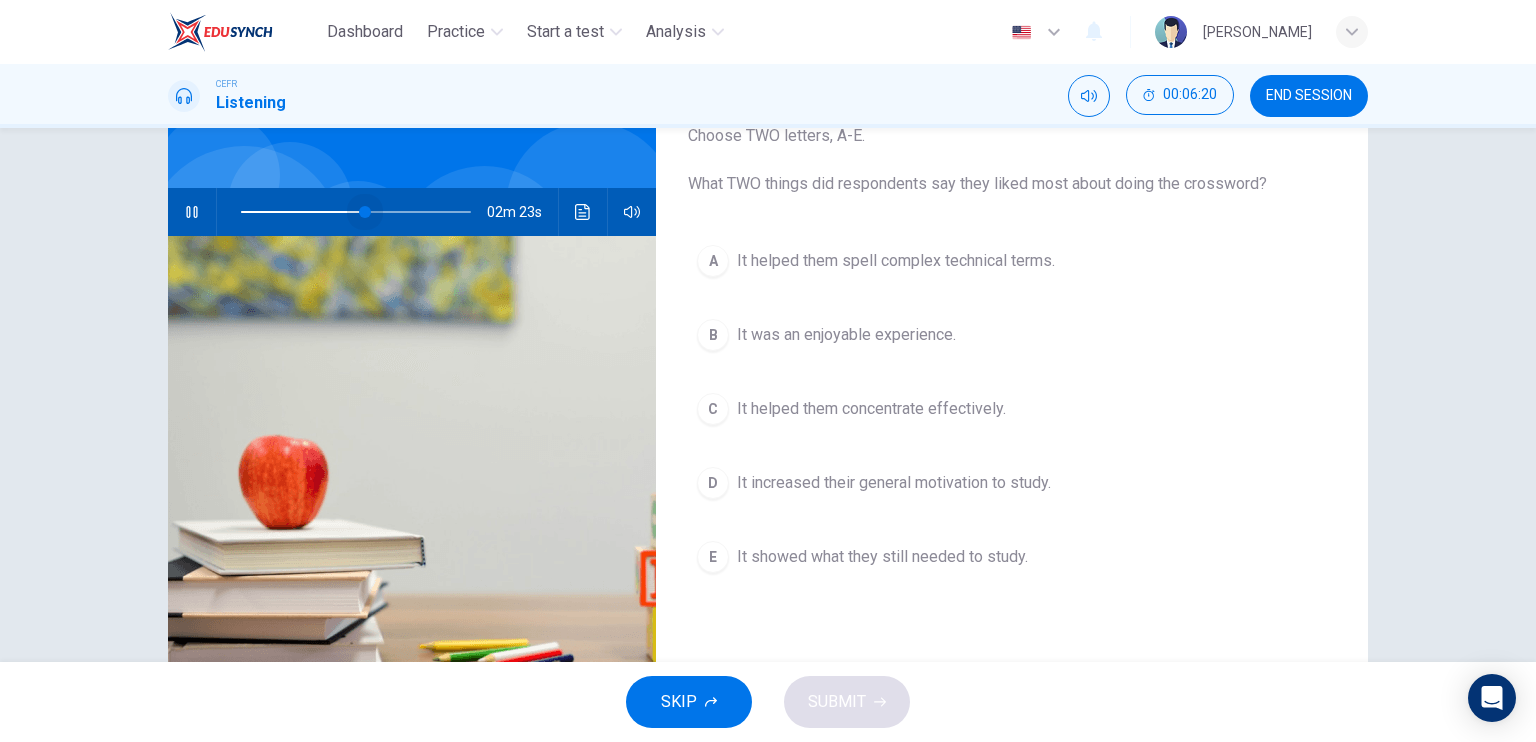 click at bounding box center [356, 212] 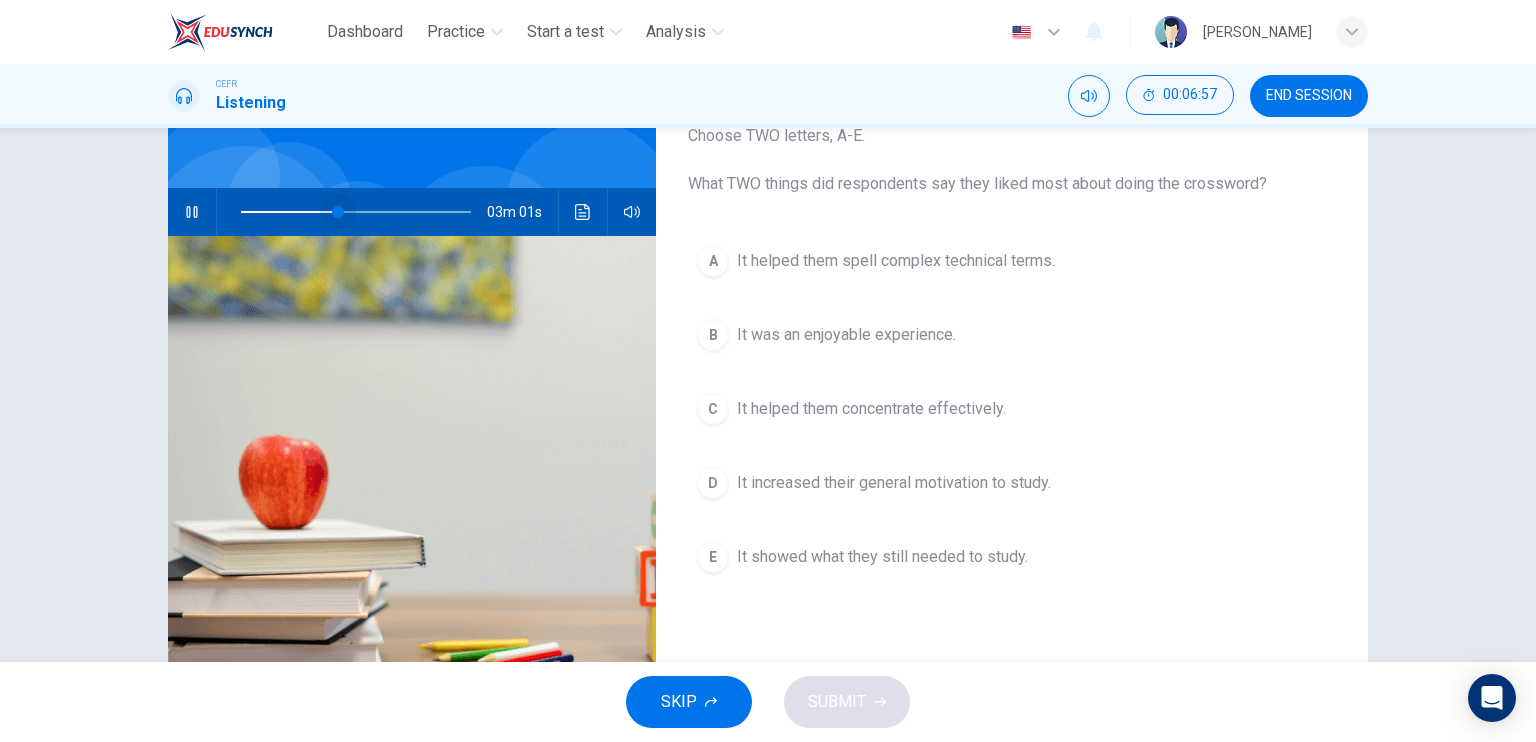 click at bounding box center [356, 212] 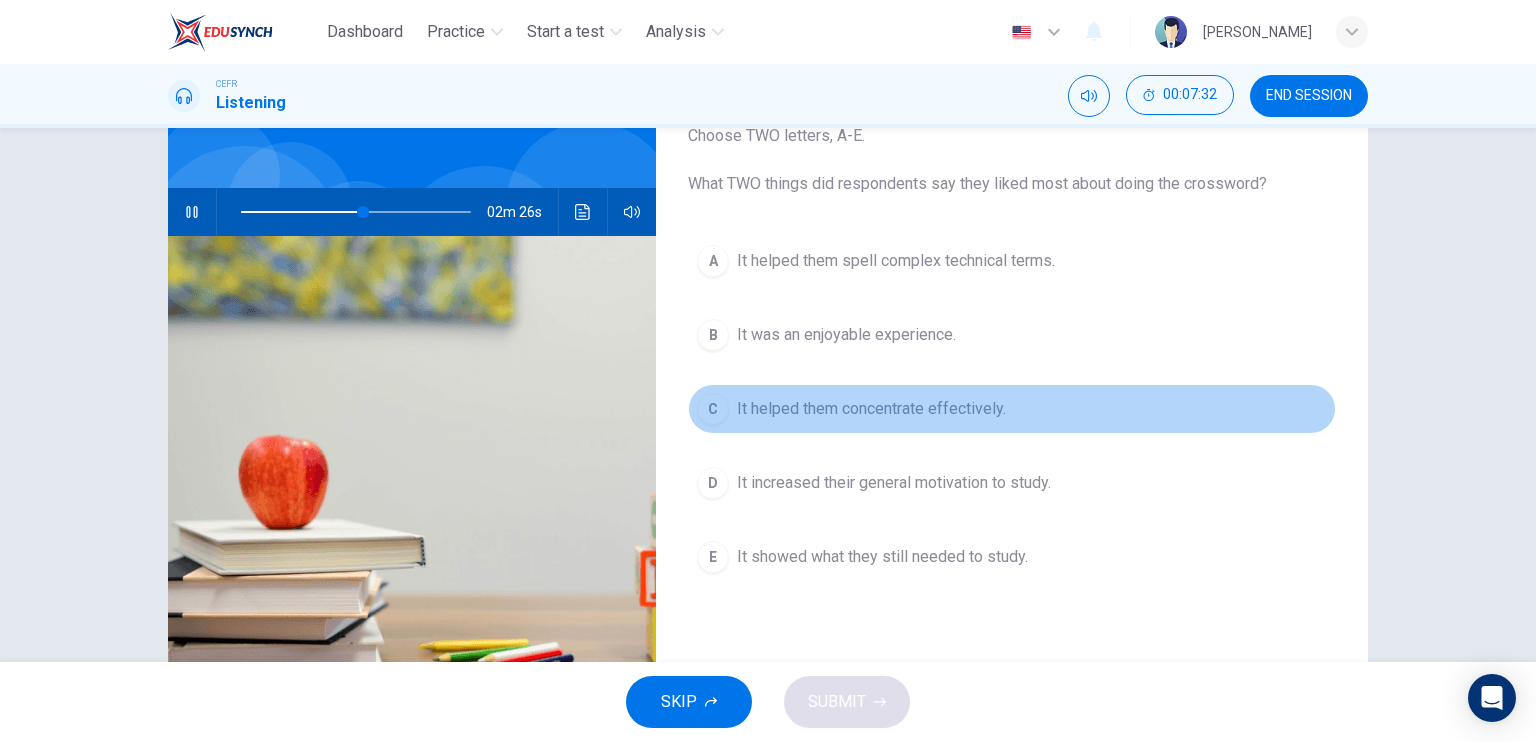click on "It helped them concentrate effectively." at bounding box center (871, 409) 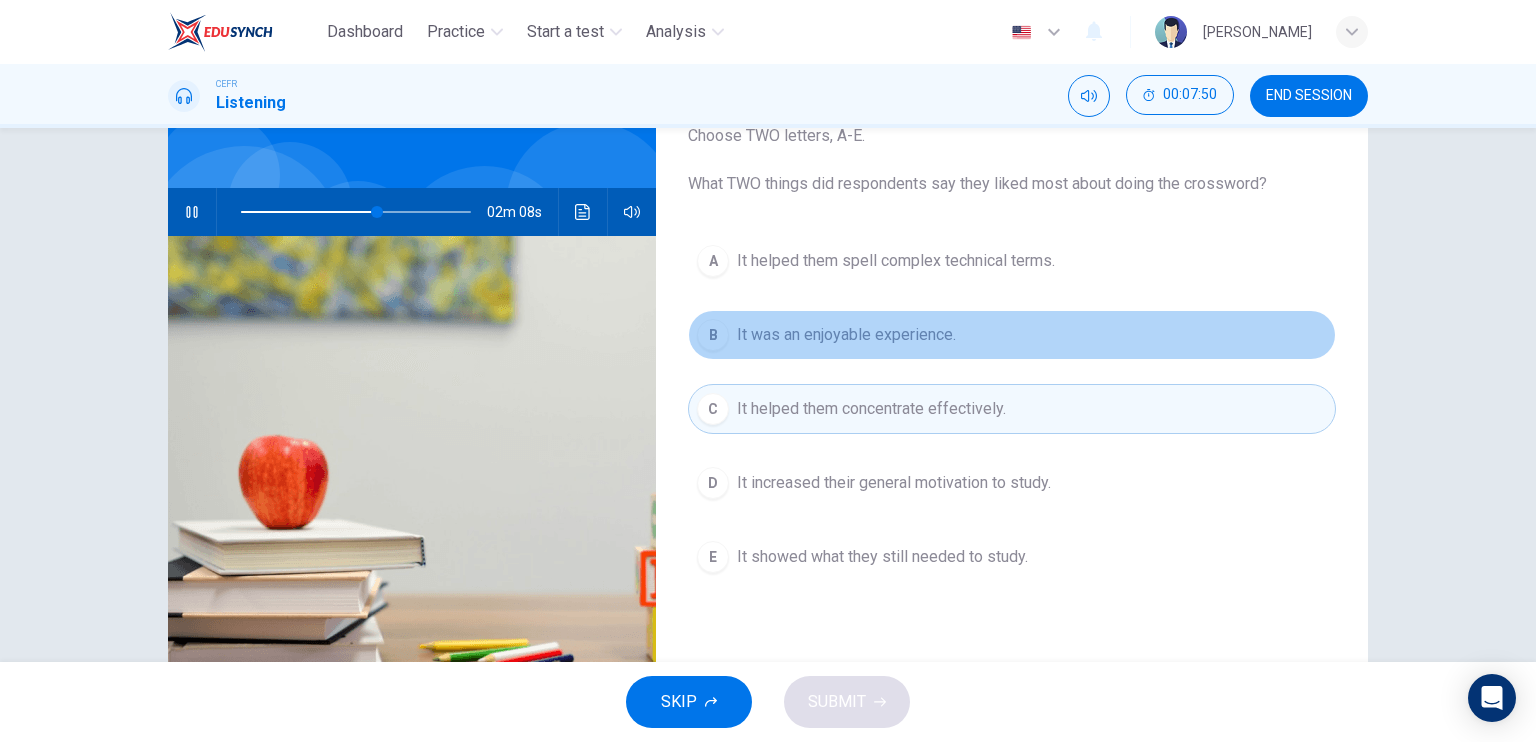 click on "It was an enjoyable experience." at bounding box center (846, 335) 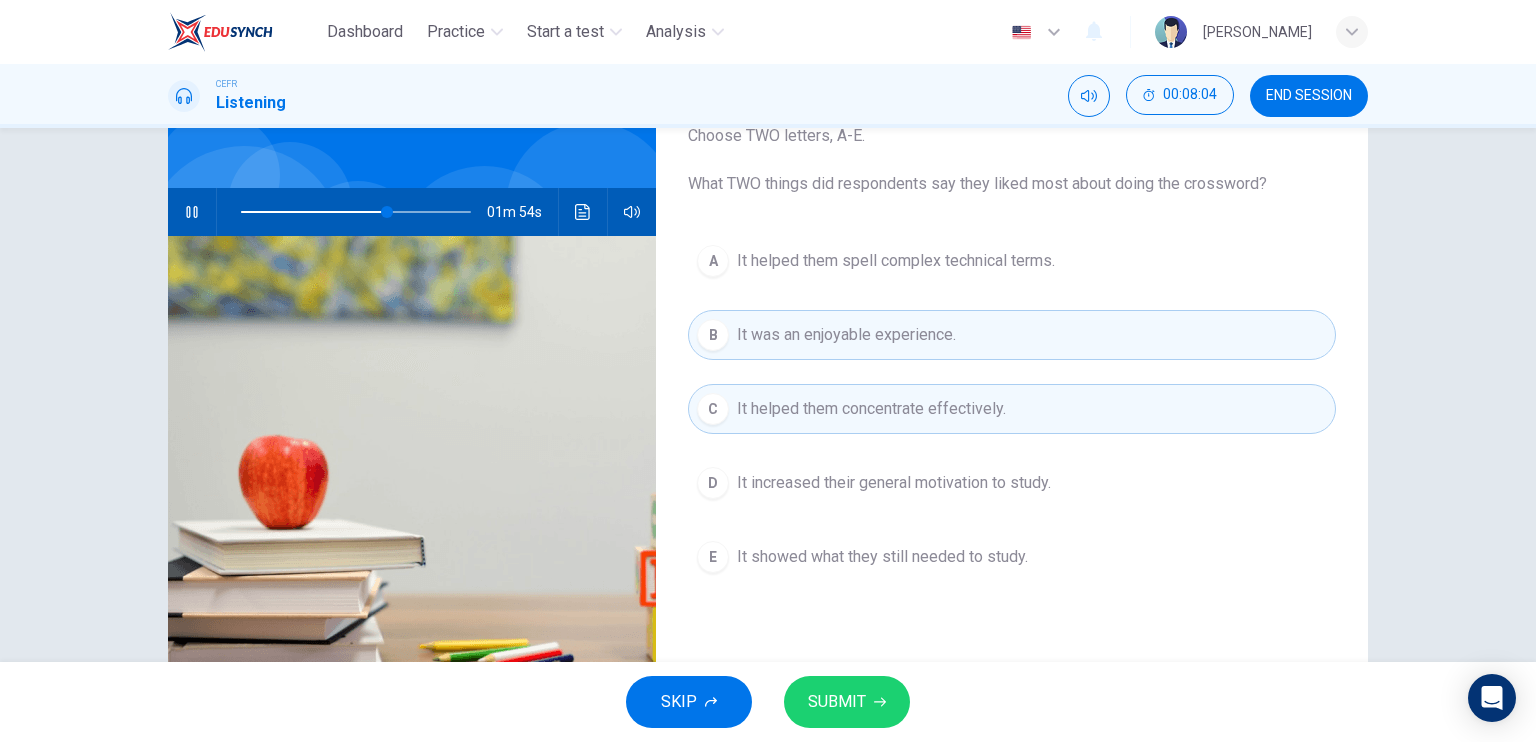 click on "It was an enjoyable experience." at bounding box center (846, 335) 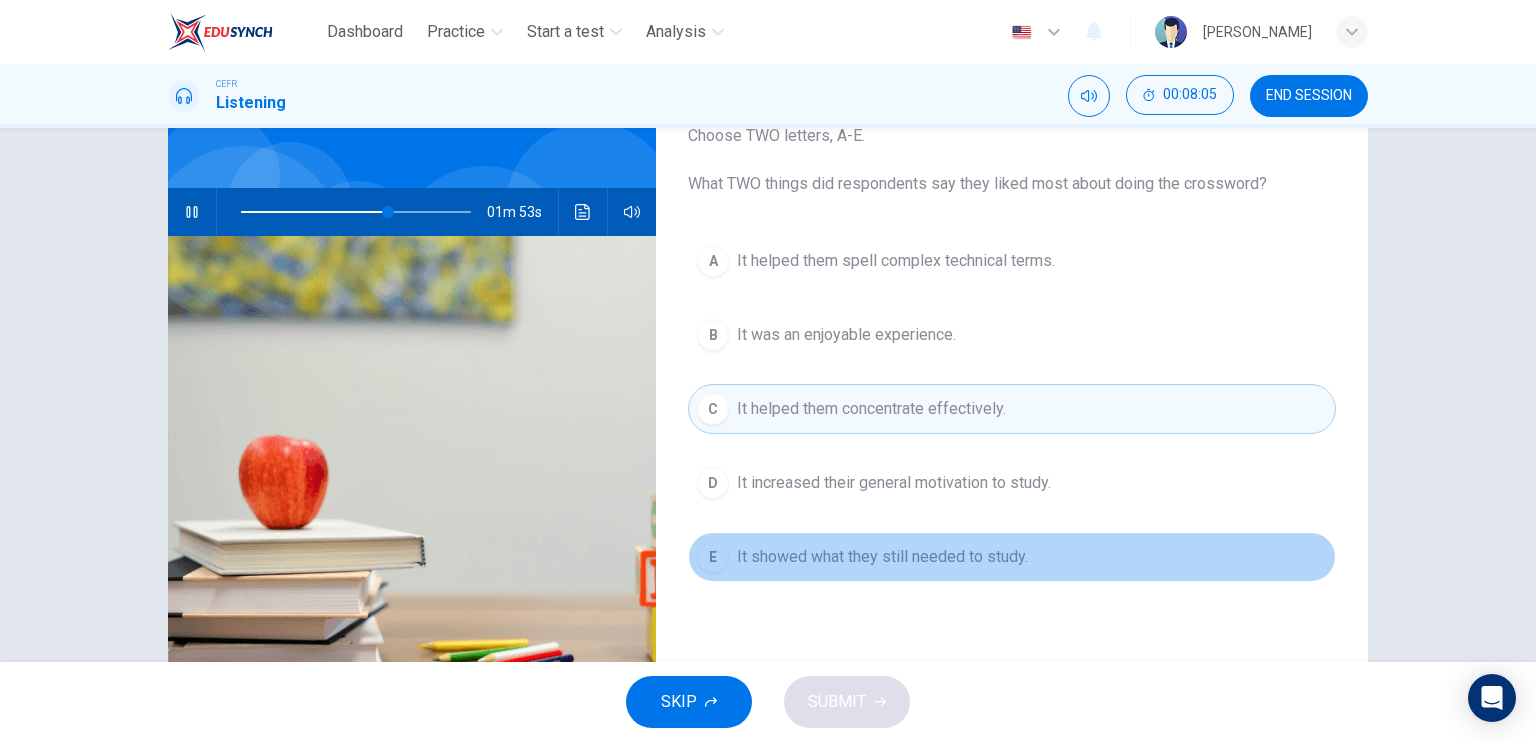 click on "It showed what they still needed to study." at bounding box center (882, 557) 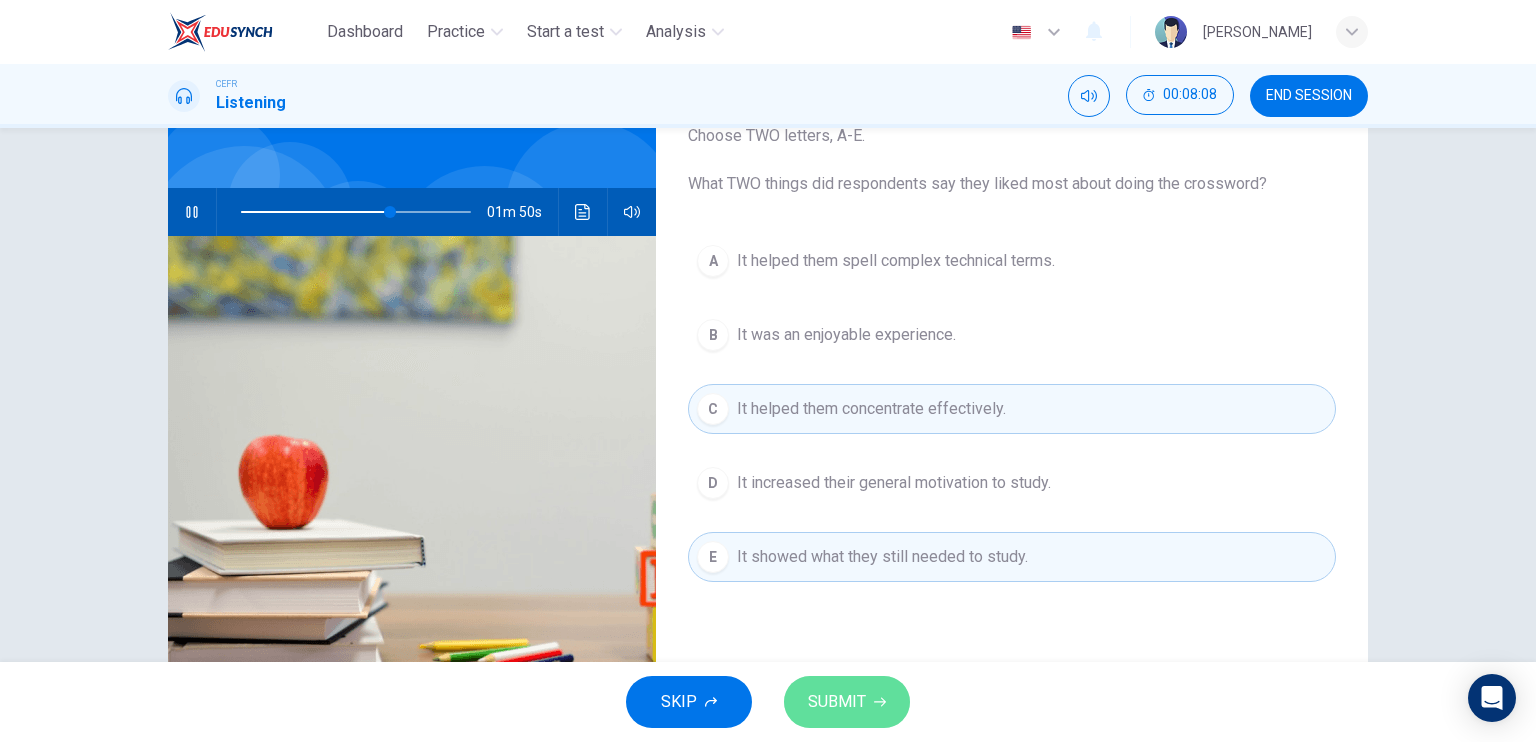 click on "SUBMIT" at bounding box center (847, 702) 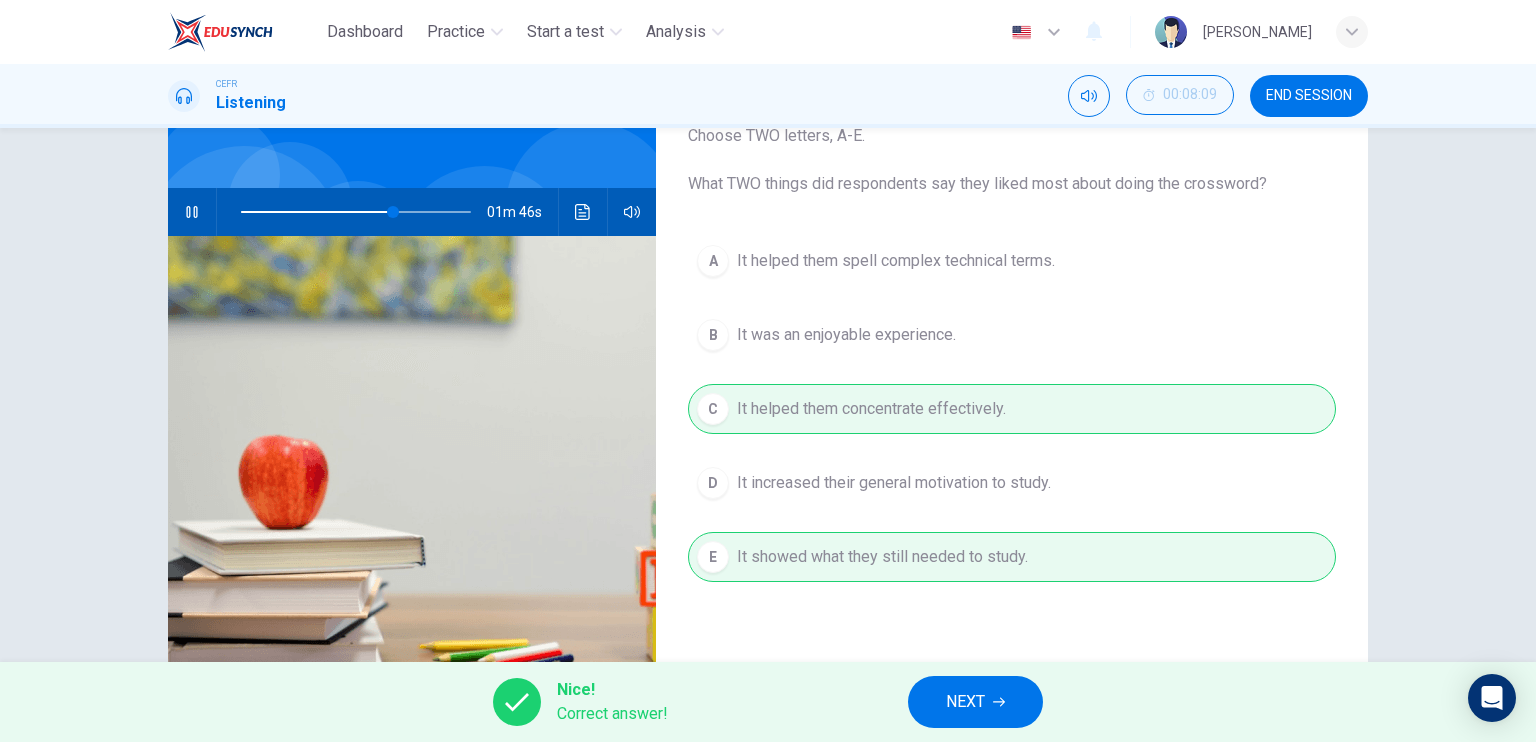click on "NEXT" at bounding box center (975, 702) 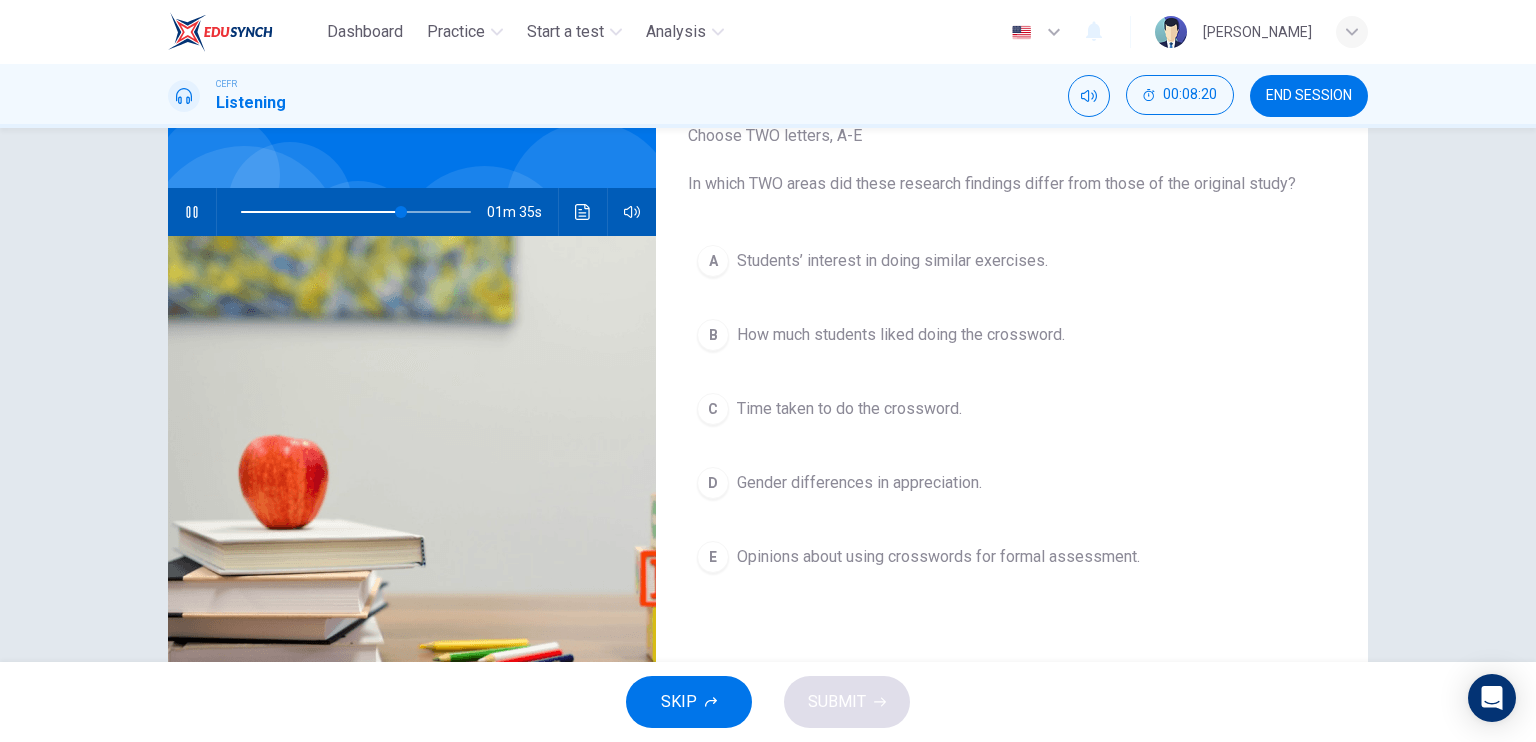 click on "Gender differences in appreciation." at bounding box center (859, 483) 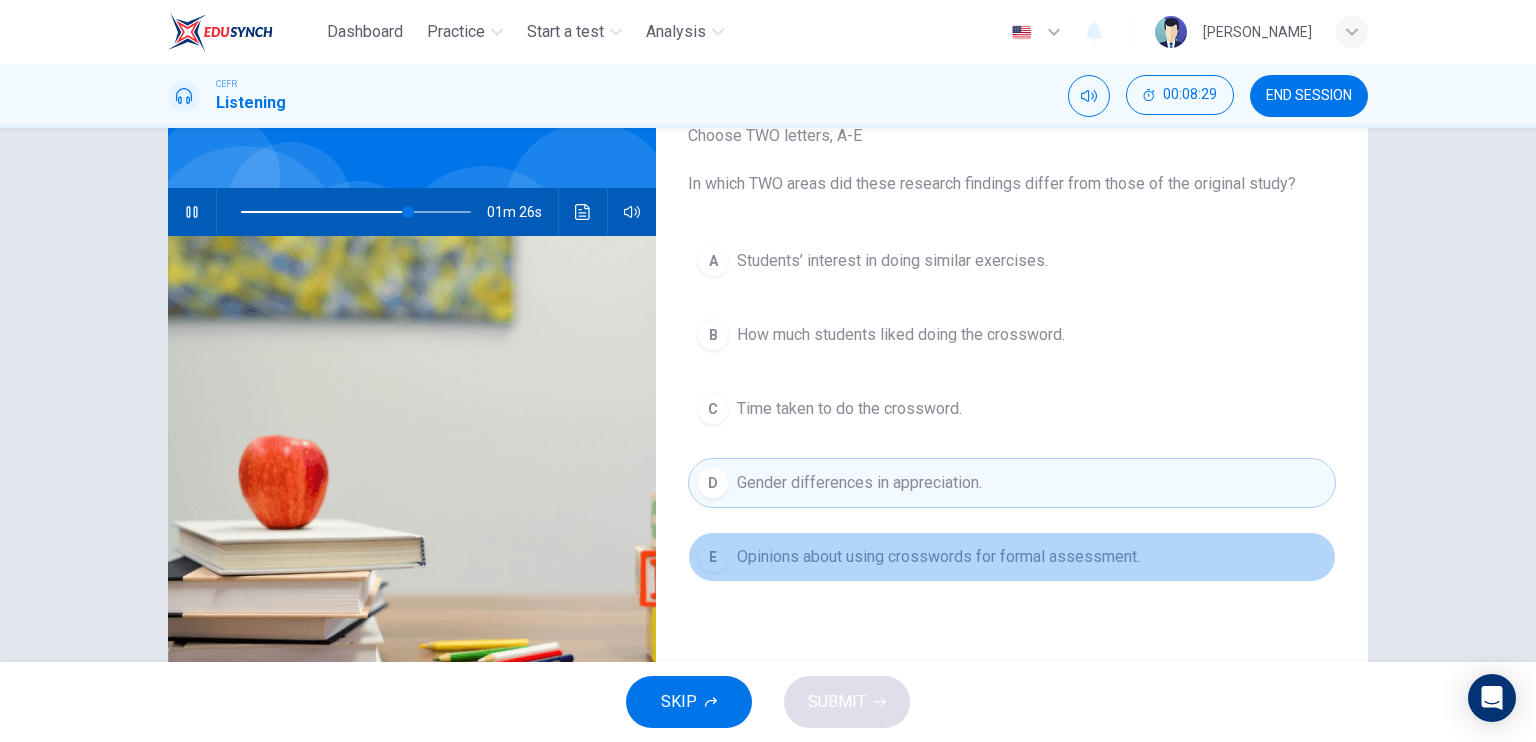click on "Opinions about using crosswords for formal assessment." at bounding box center (938, 557) 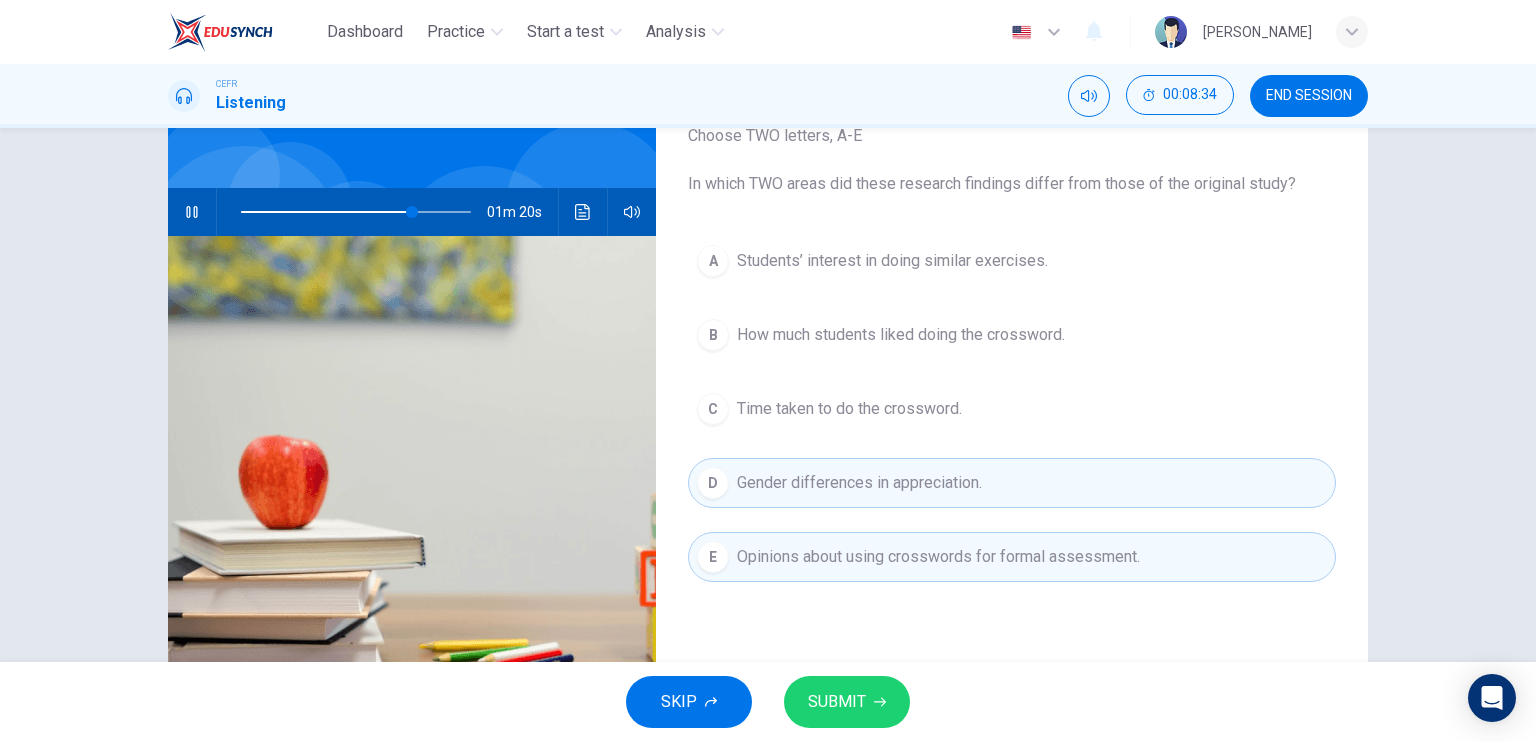 click at bounding box center [356, 212] 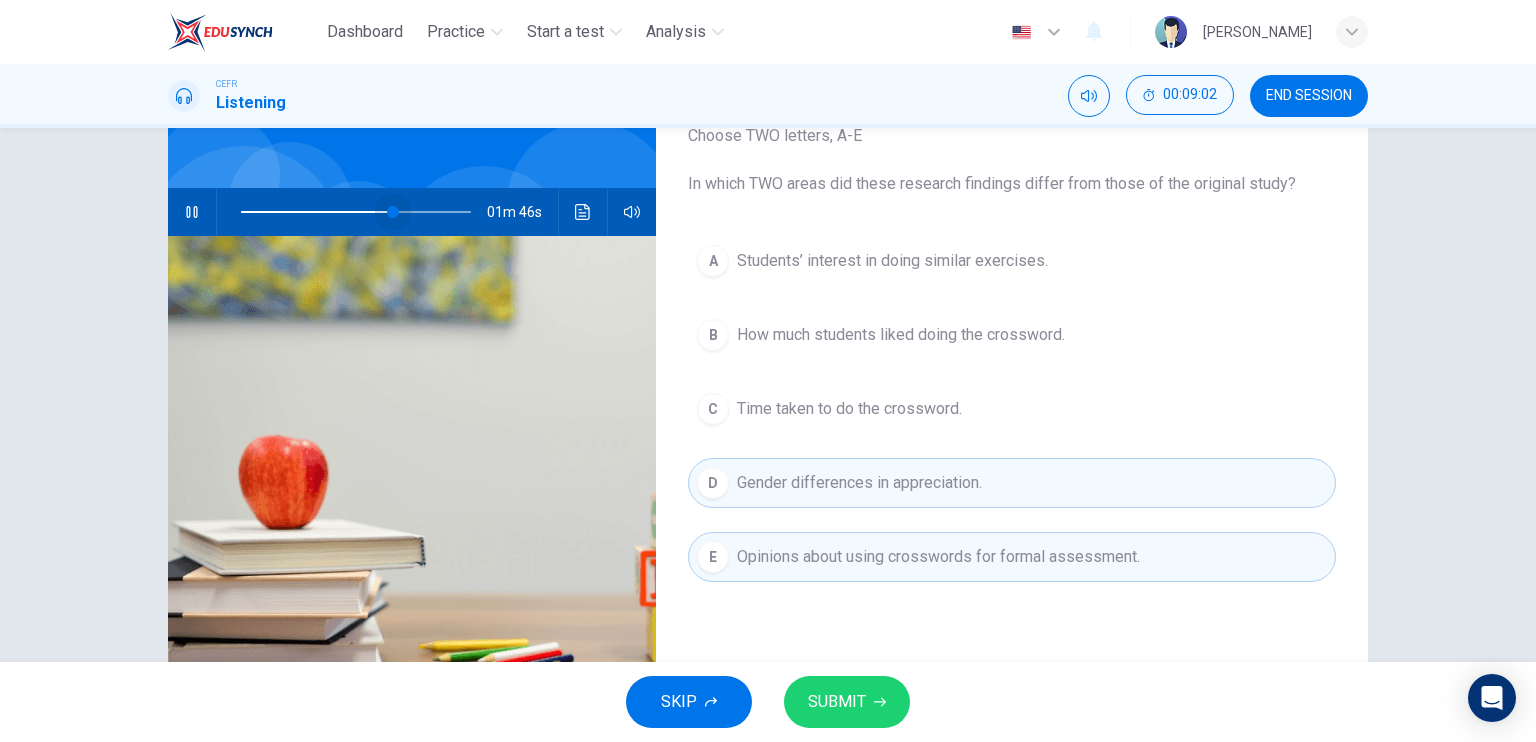 click at bounding box center [393, 212] 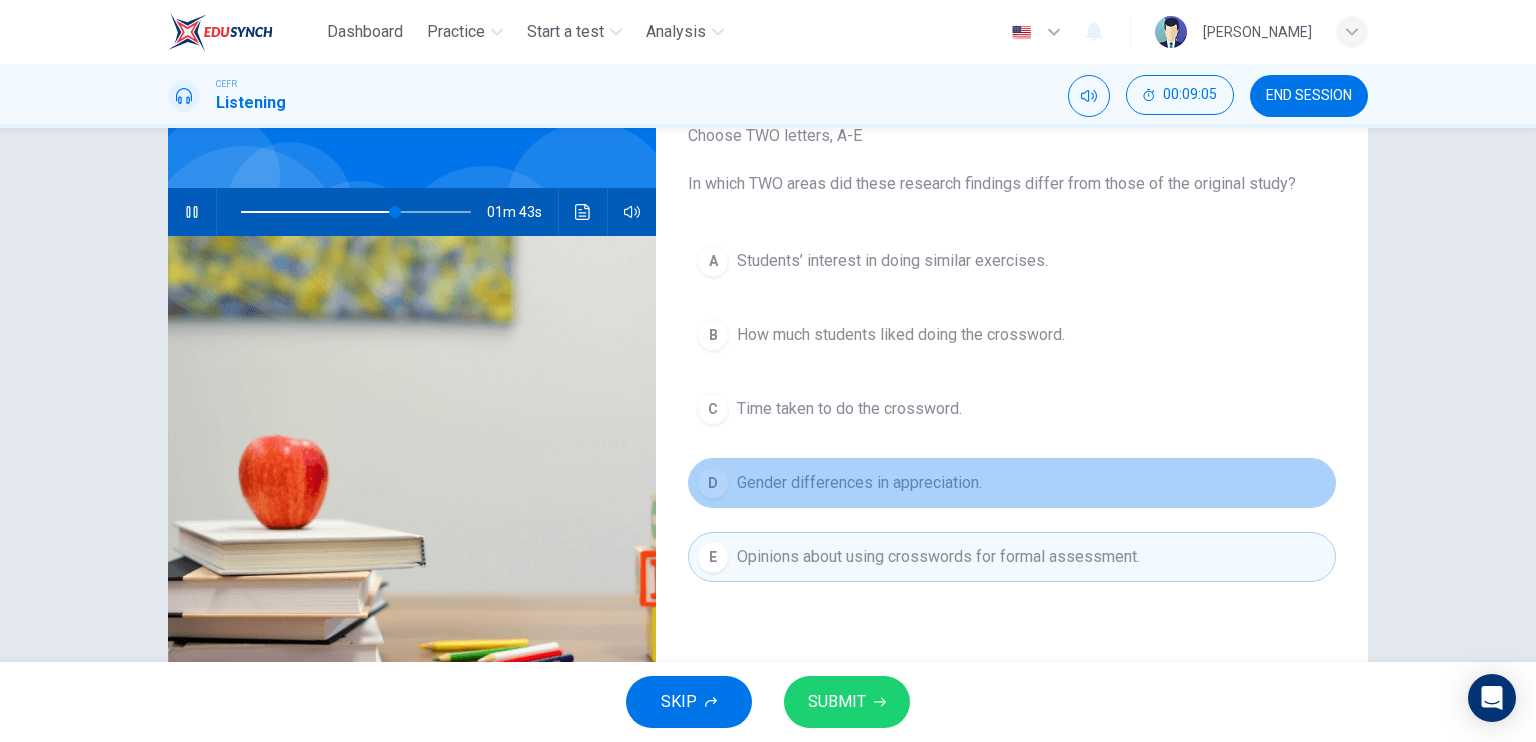 click on "Gender differences in appreciation." at bounding box center (859, 483) 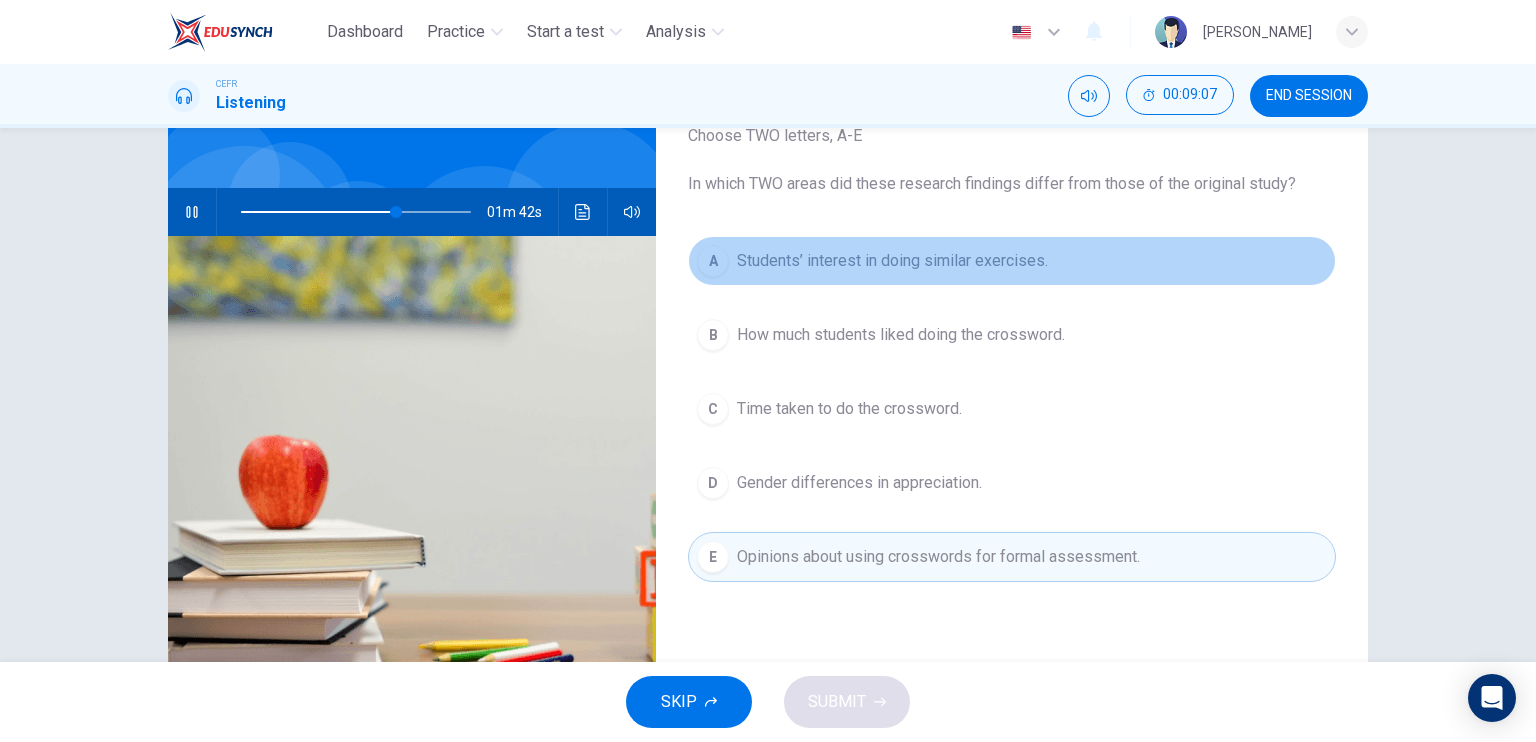 click on "Students’ interest in doing similar exercises." at bounding box center (892, 261) 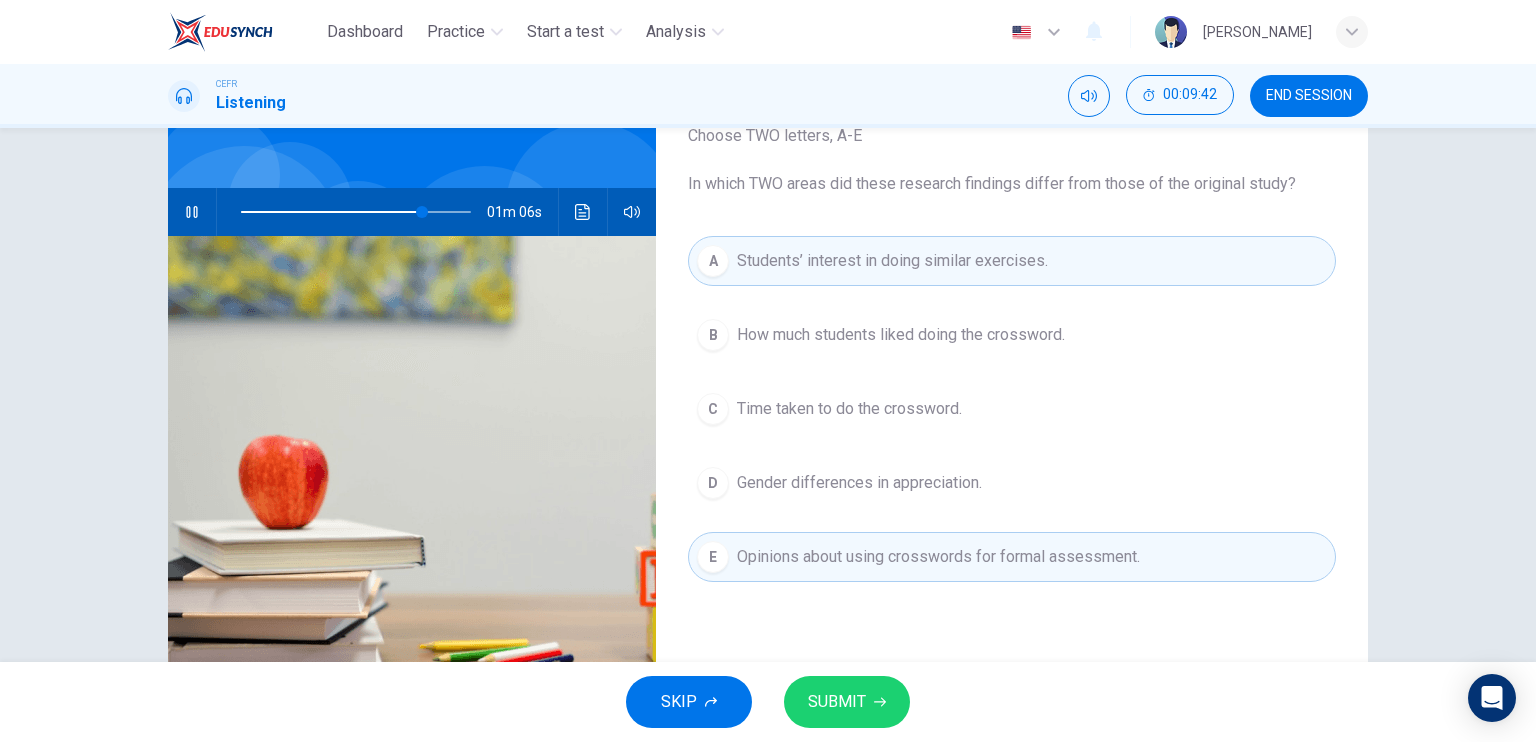 click on "SUBMIT" at bounding box center (837, 702) 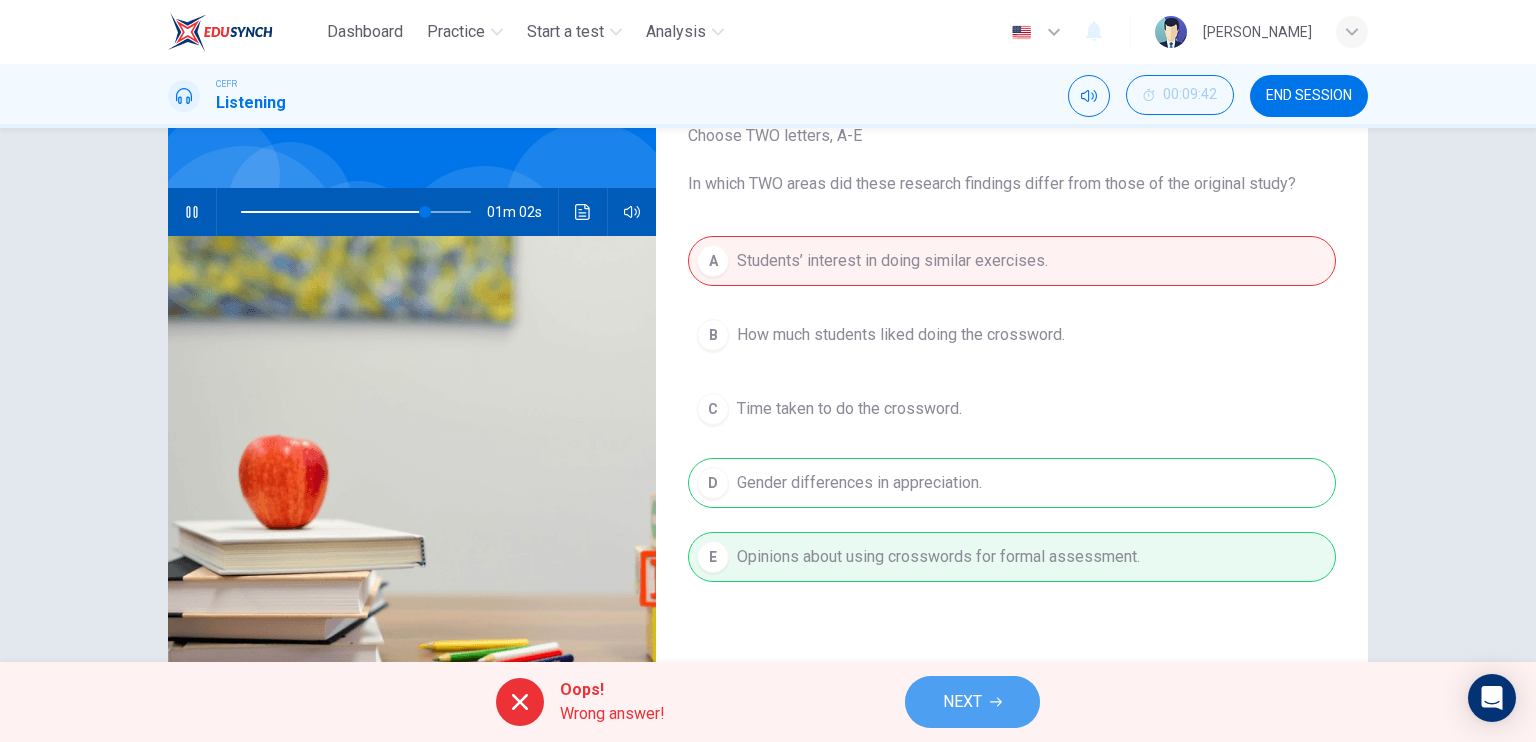 click on "NEXT" at bounding box center (962, 702) 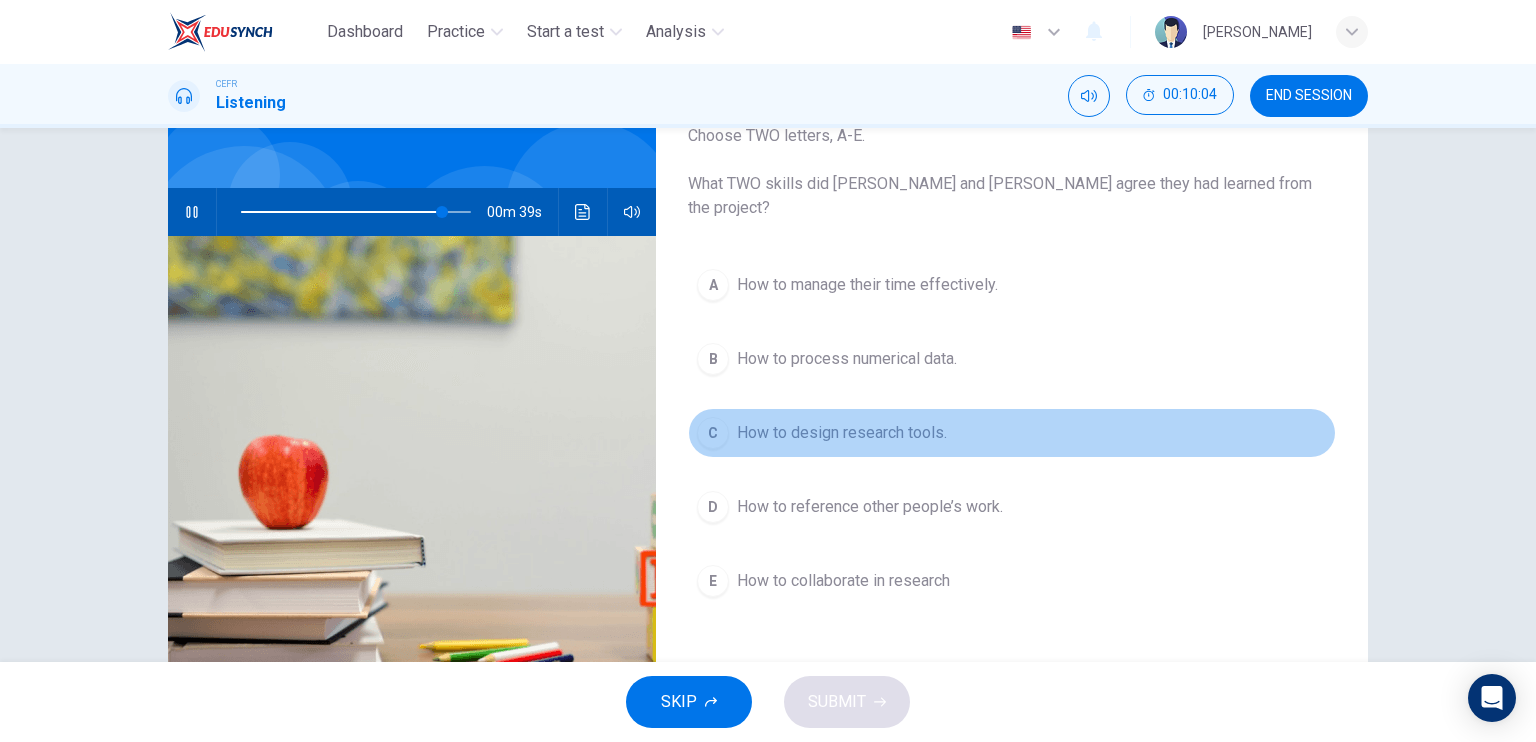 click on "How to design research tools." at bounding box center [842, 433] 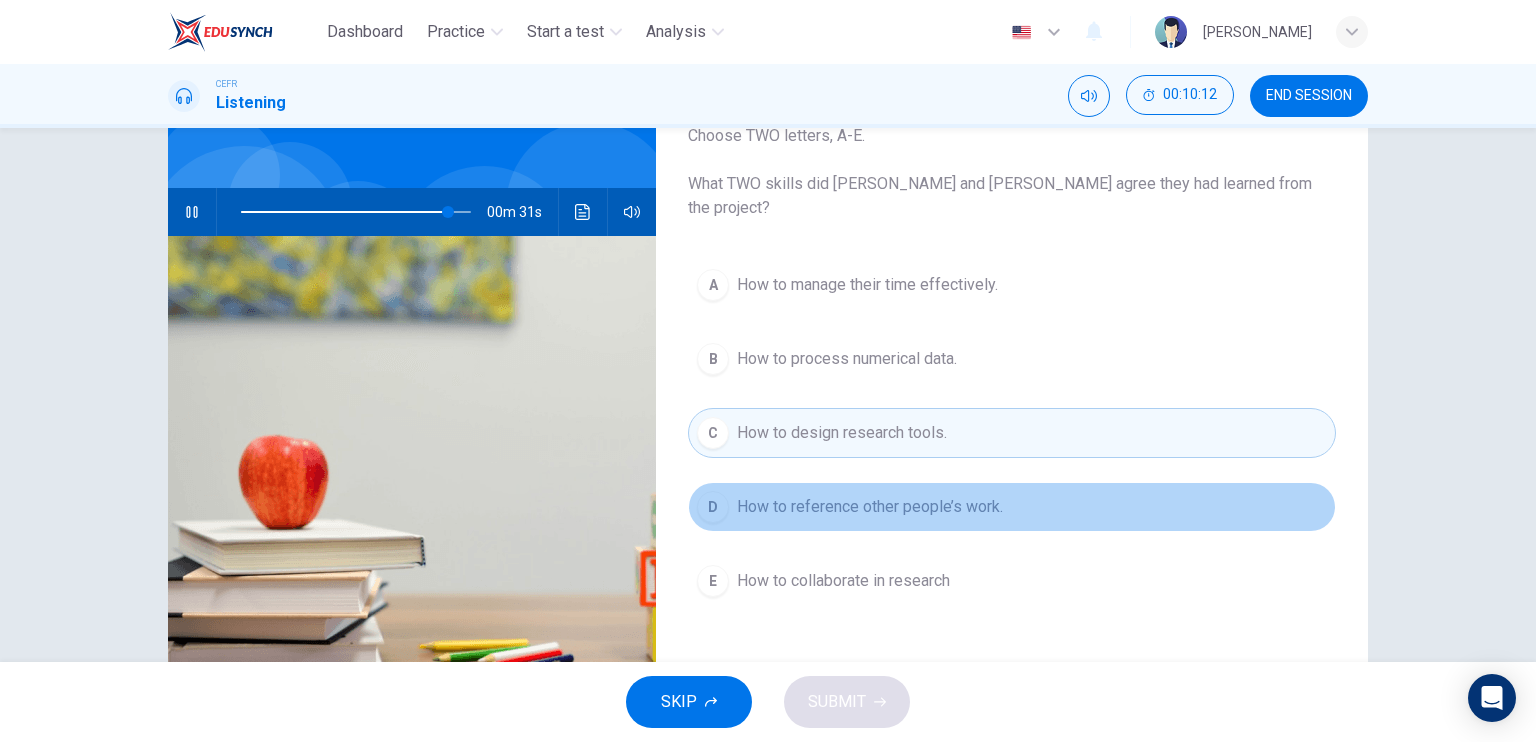 click on "D How to reference other people’s work." at bounding box center [1012, 507] 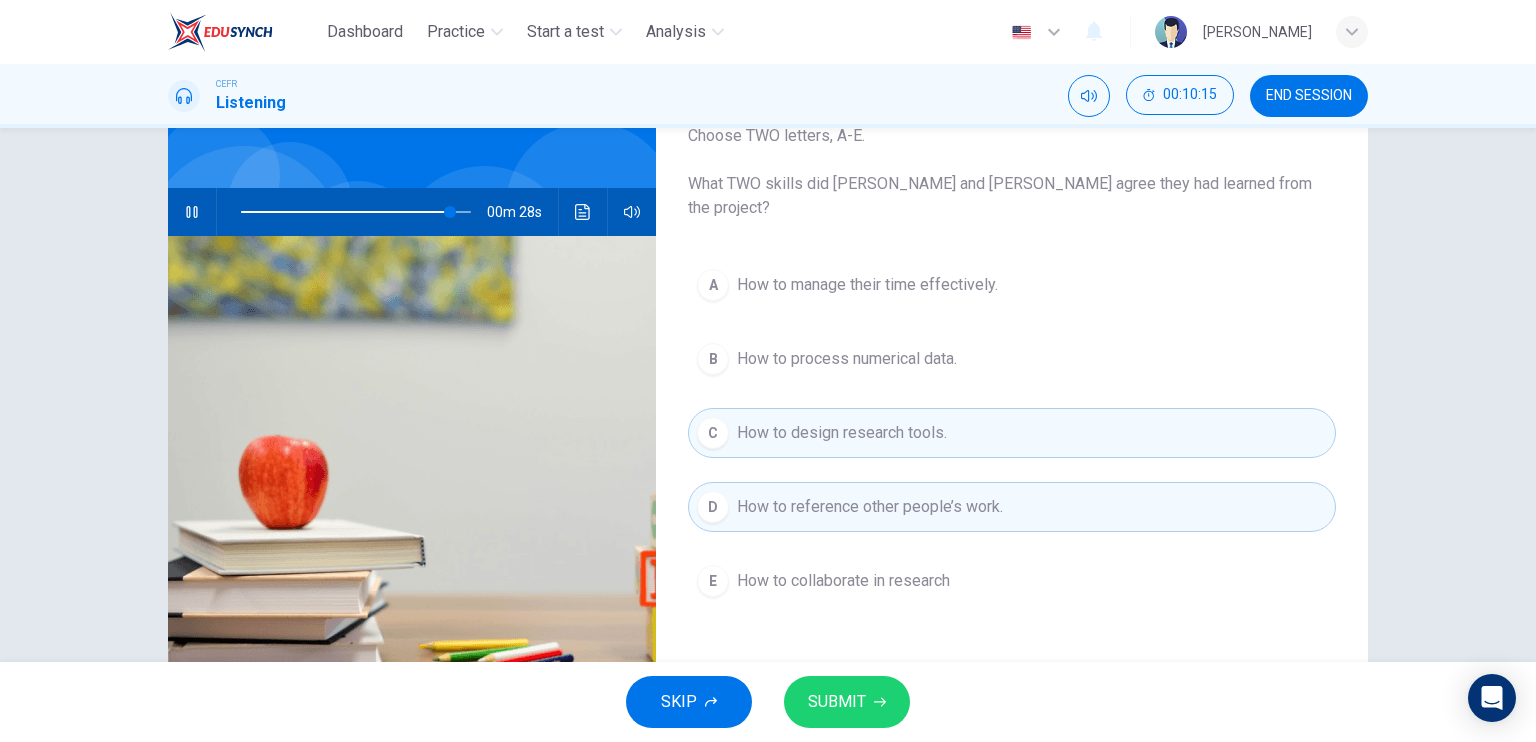 click at bounding box center (356, 212) 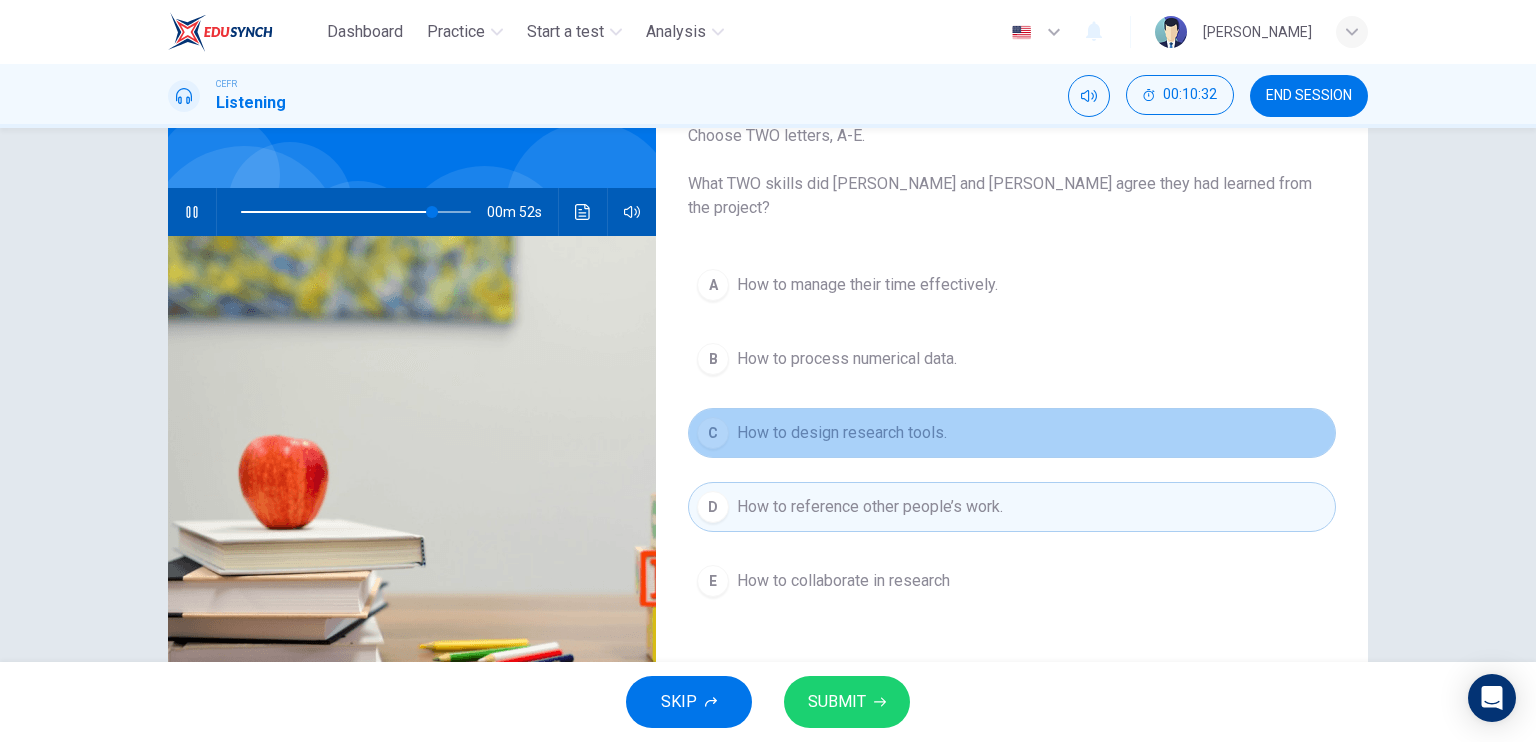 click on "How to design research tools." at bounding box center [842, 433] 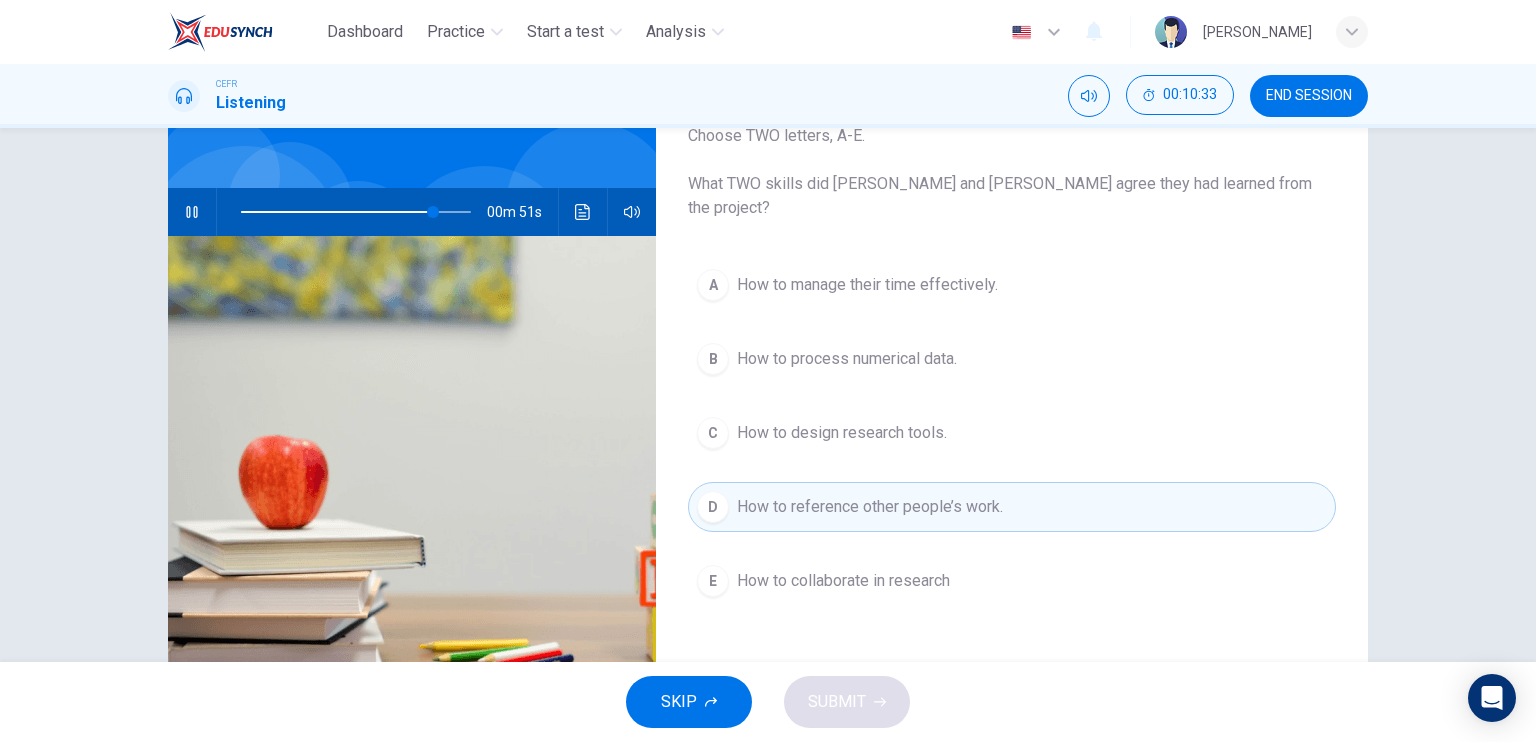 click on "How to reference other people’s work." at bounding box center [870, 507] 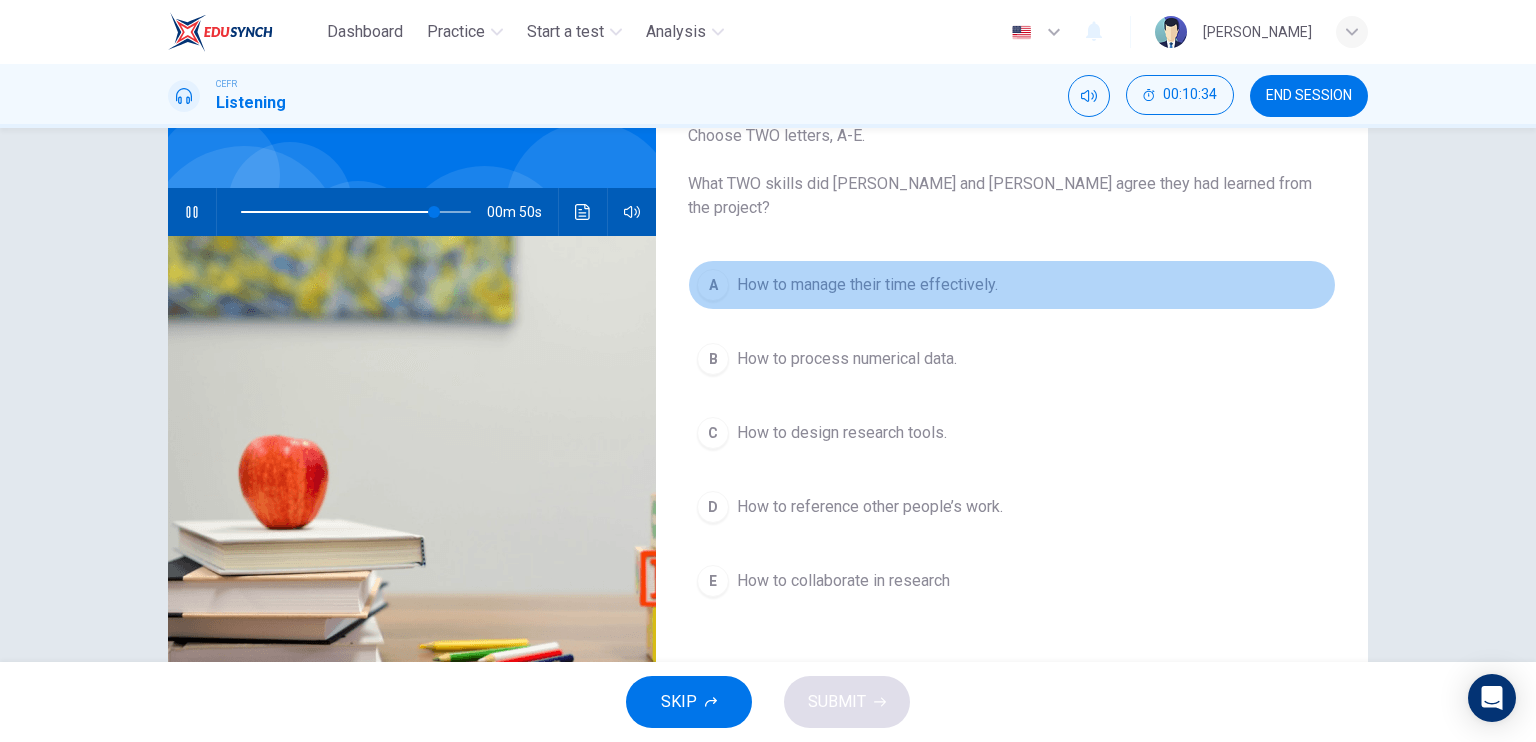 click on "How to manage their time effectively." at bounding box center (867, 285) 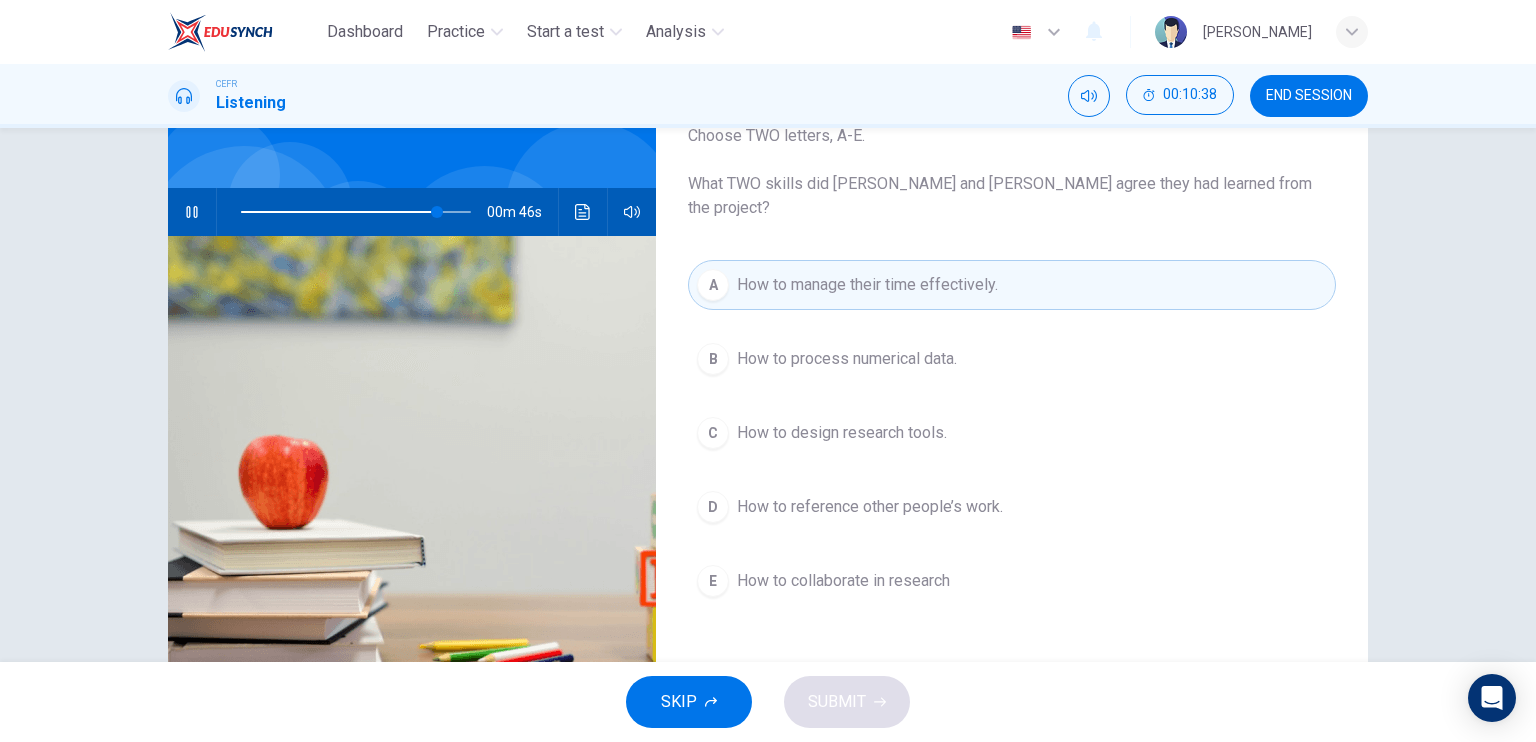 click on "How to process numerical data." at bounding box center (847, 359) 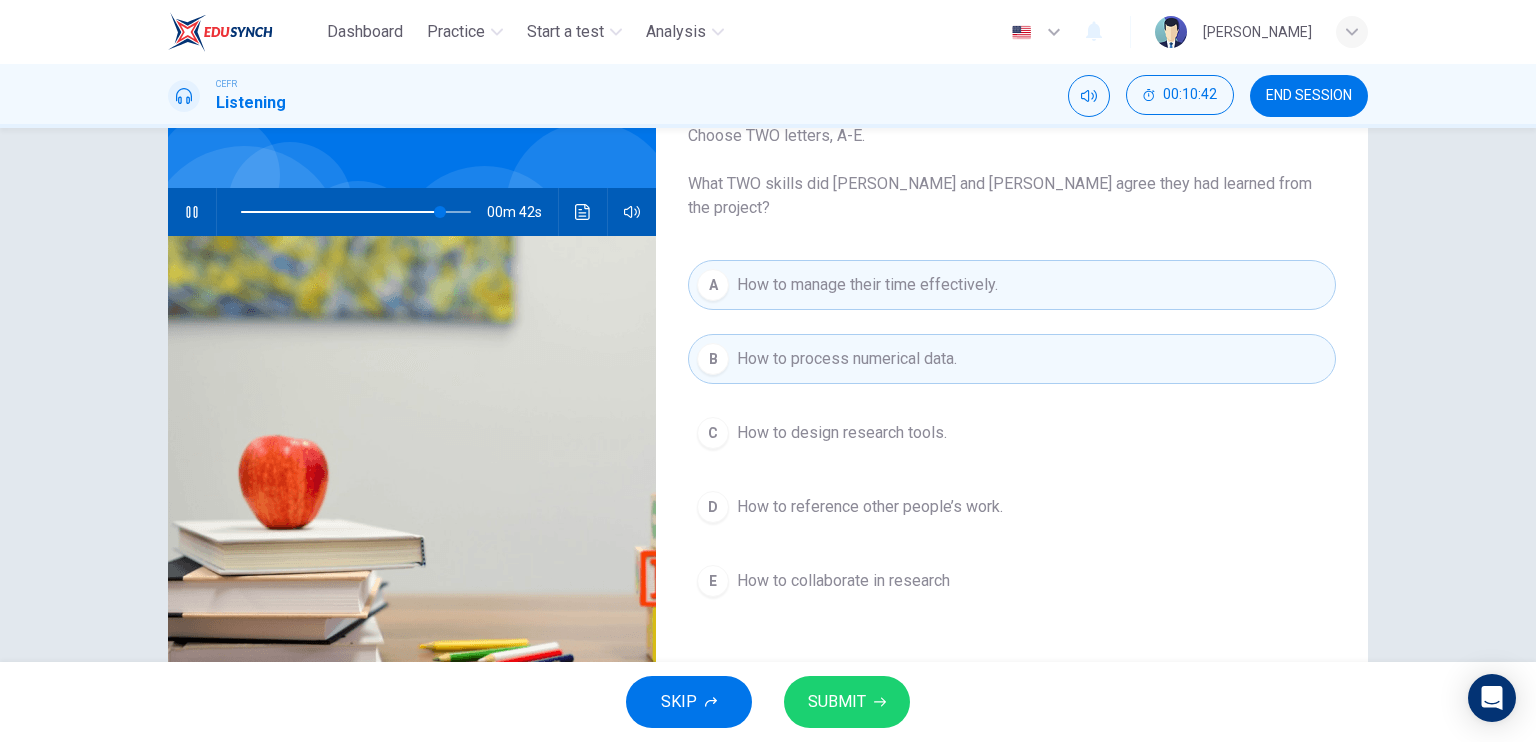 click on "How to process numerical data." at bounding box center [847, 359] 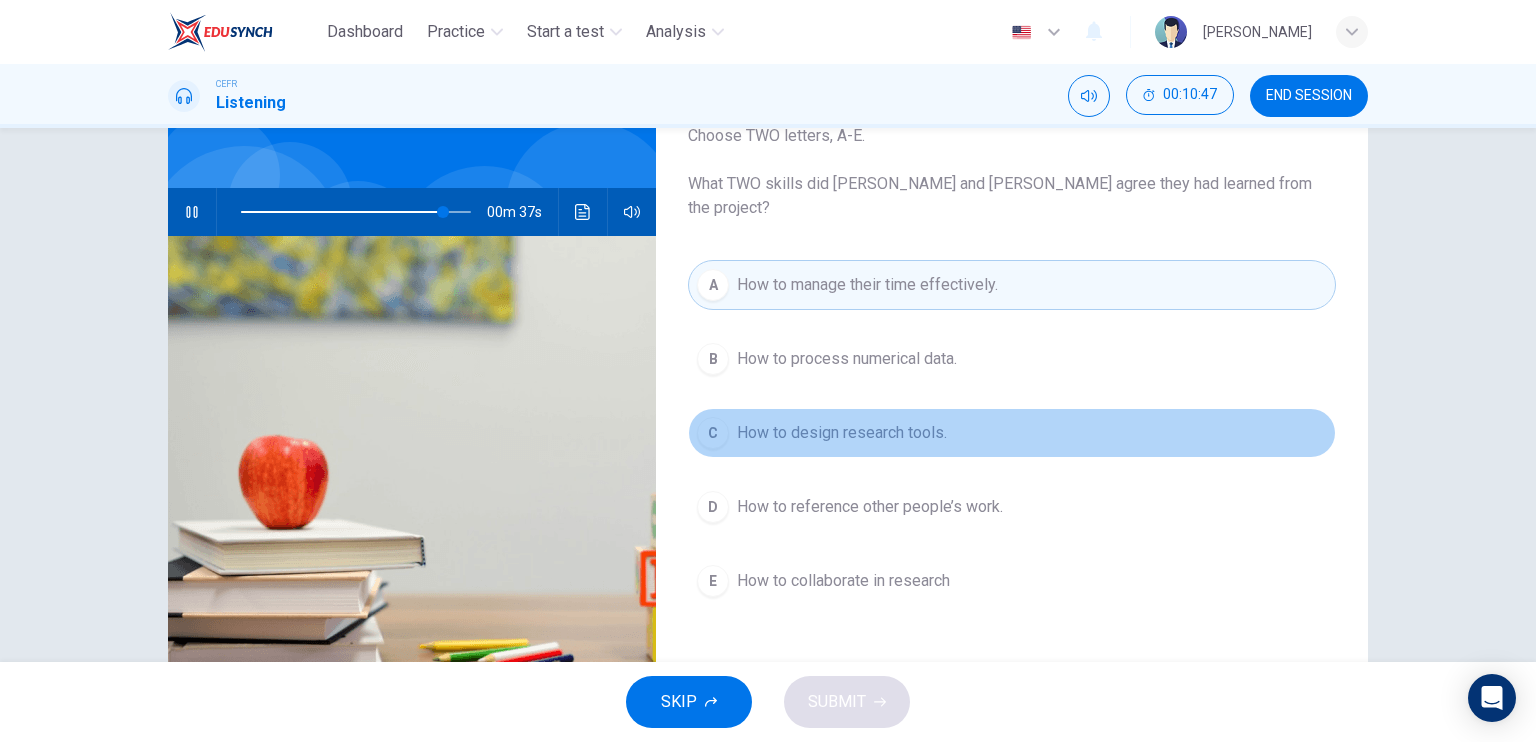 click on "How to design research tools." at bounding box center [842, 433] 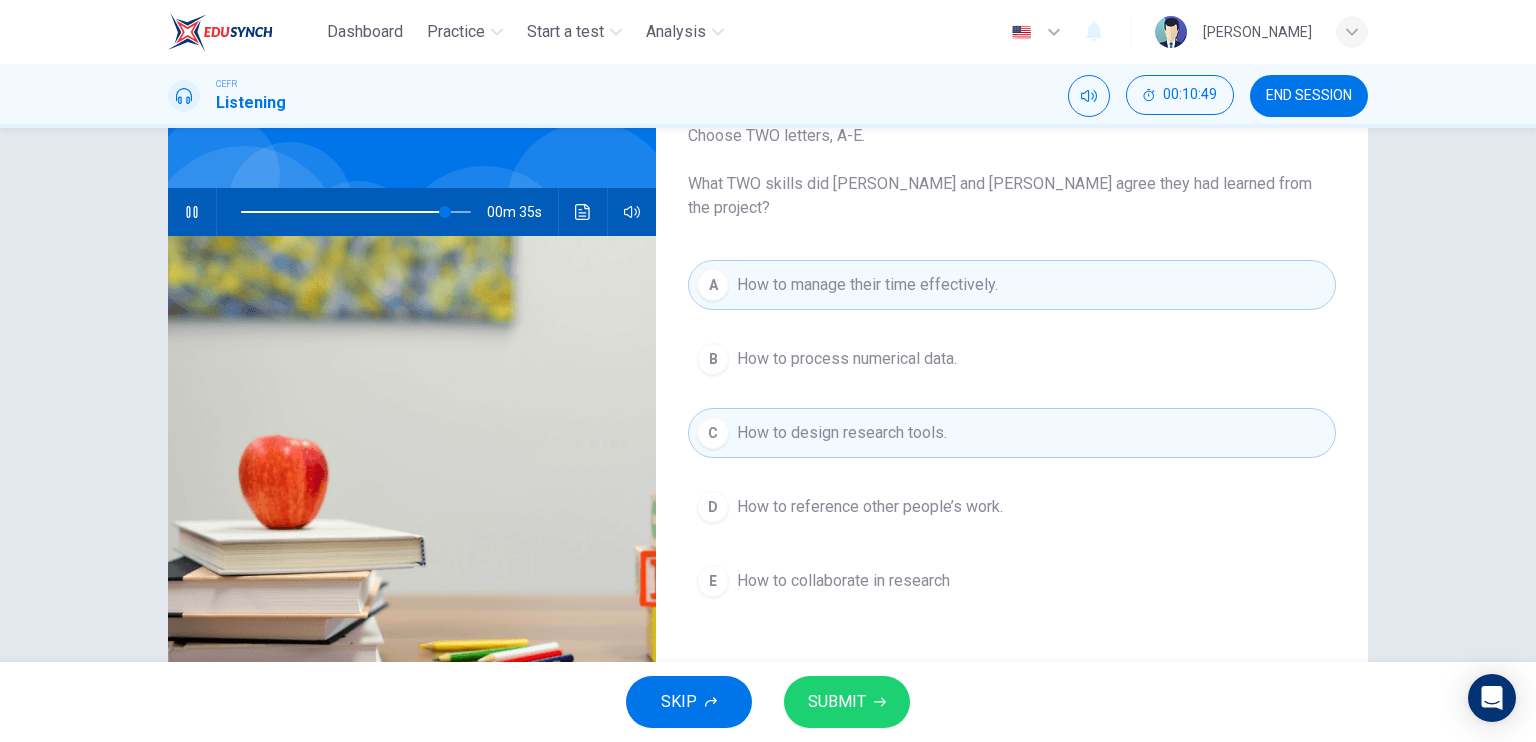 click on "How to design research tools." at bounding box center [842, 433] 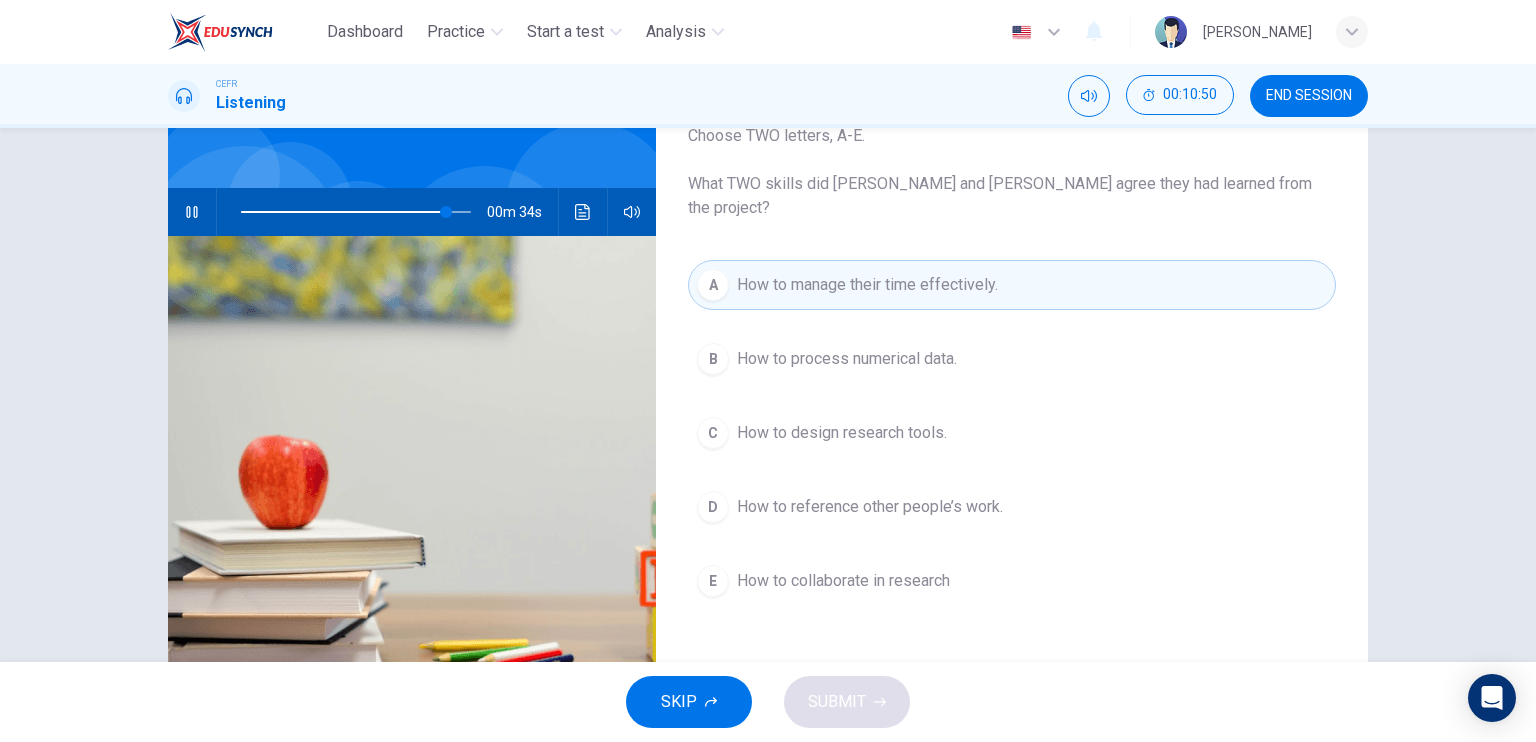 click on "How to reference other people’s work." at bounding box center [870, 507] 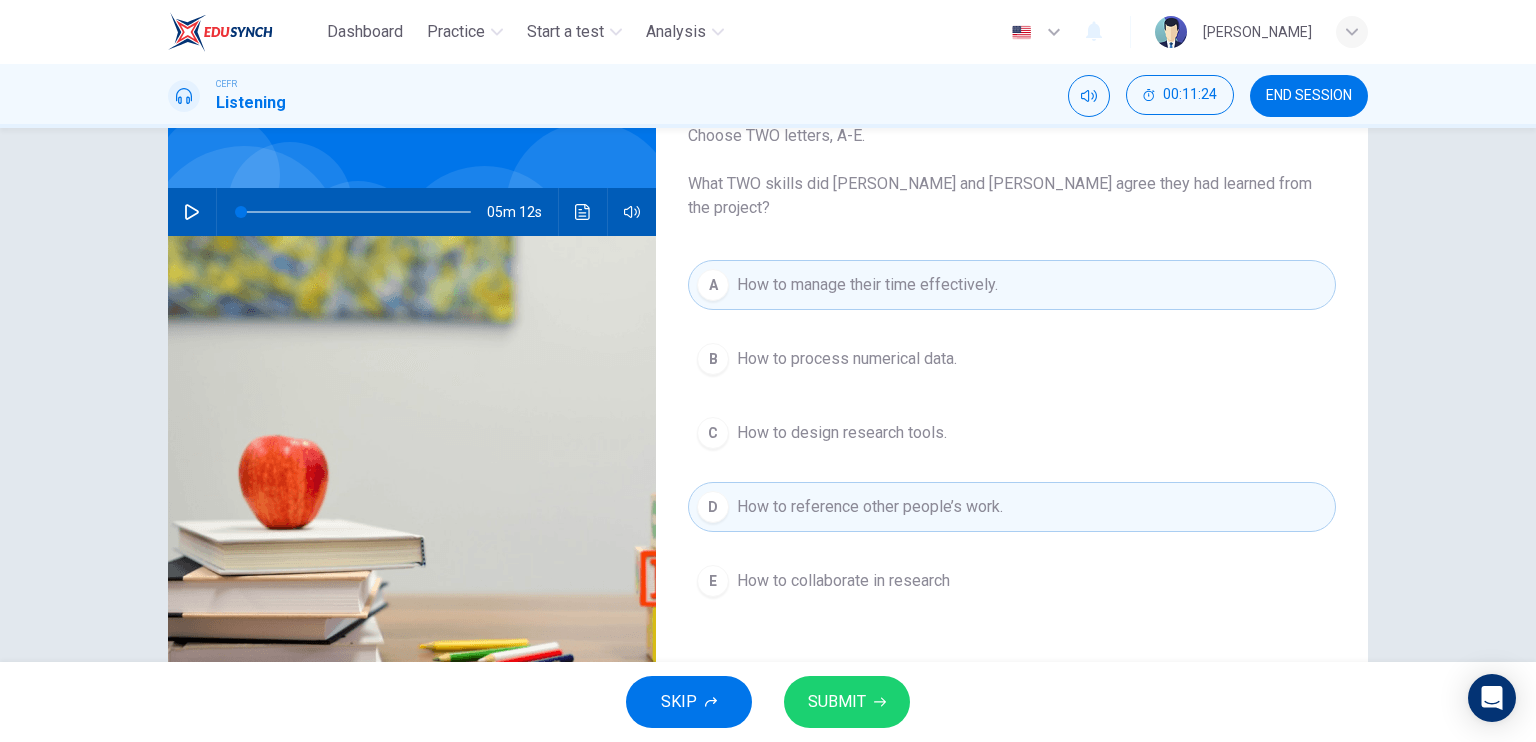 type on "0" 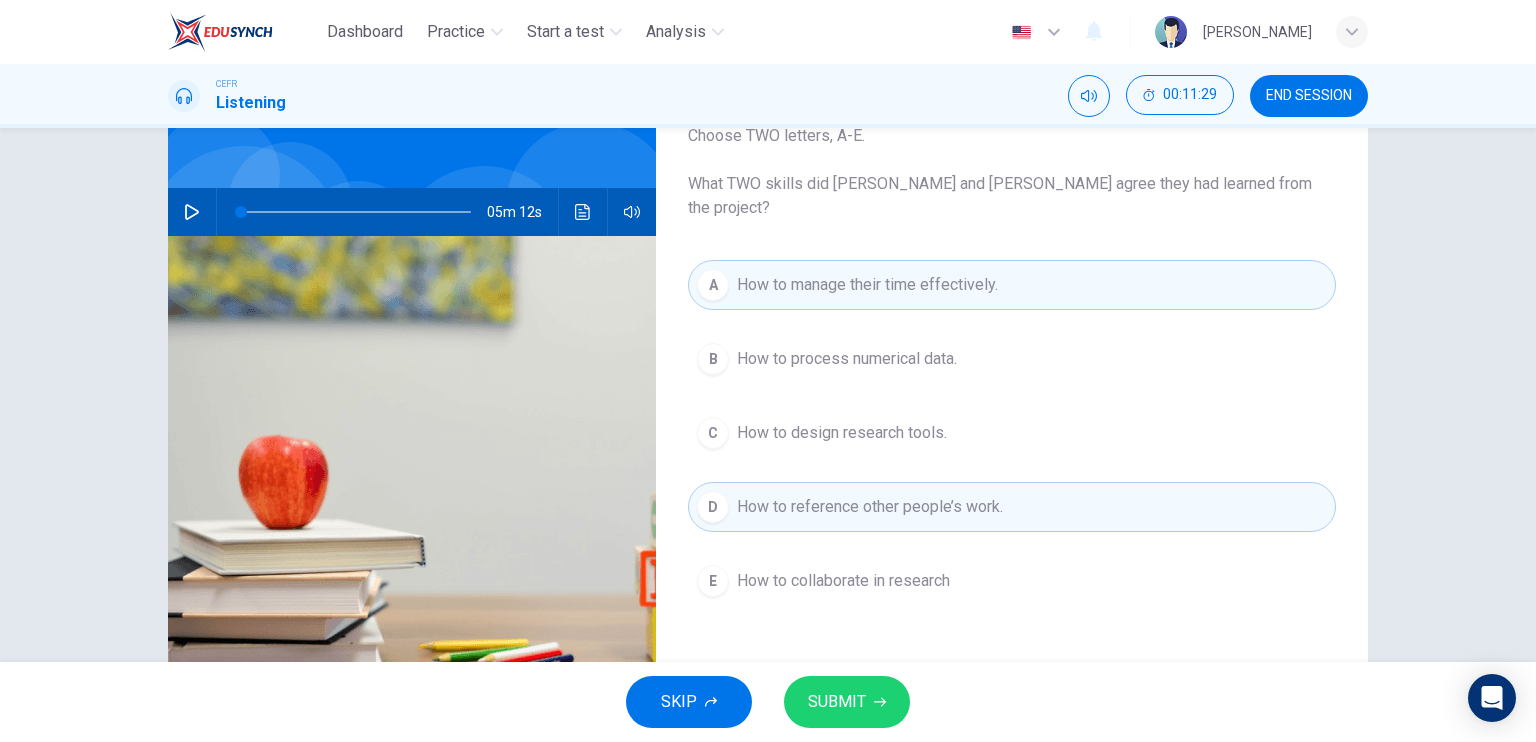 click on "SUBMIT" at bounding box center (837, 702) 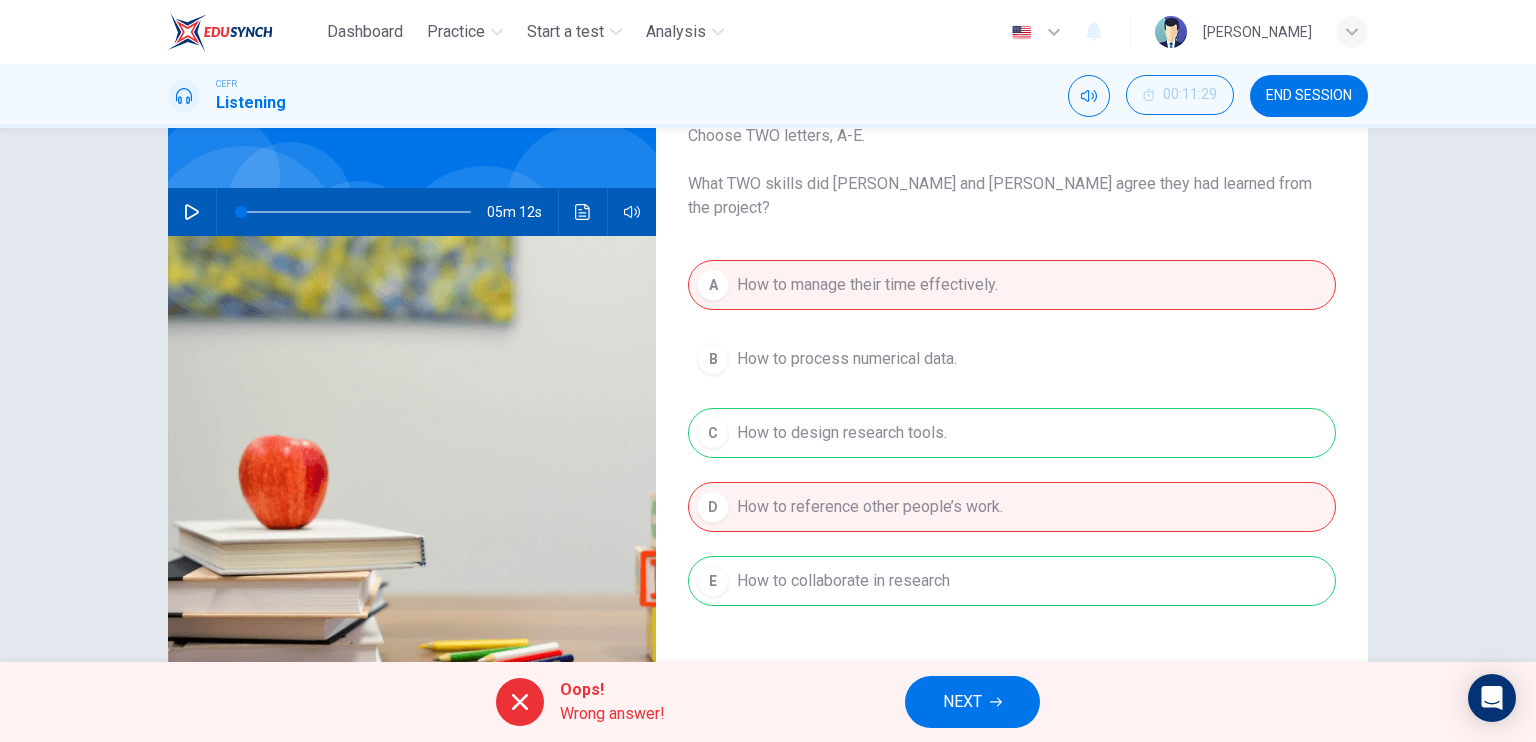 click on "A How to manage their time effectively. B How to process numerical data. C How to design research tools. D How to reference other people’s work. E How to collaborate in research" at bounding box center (1012, 453) 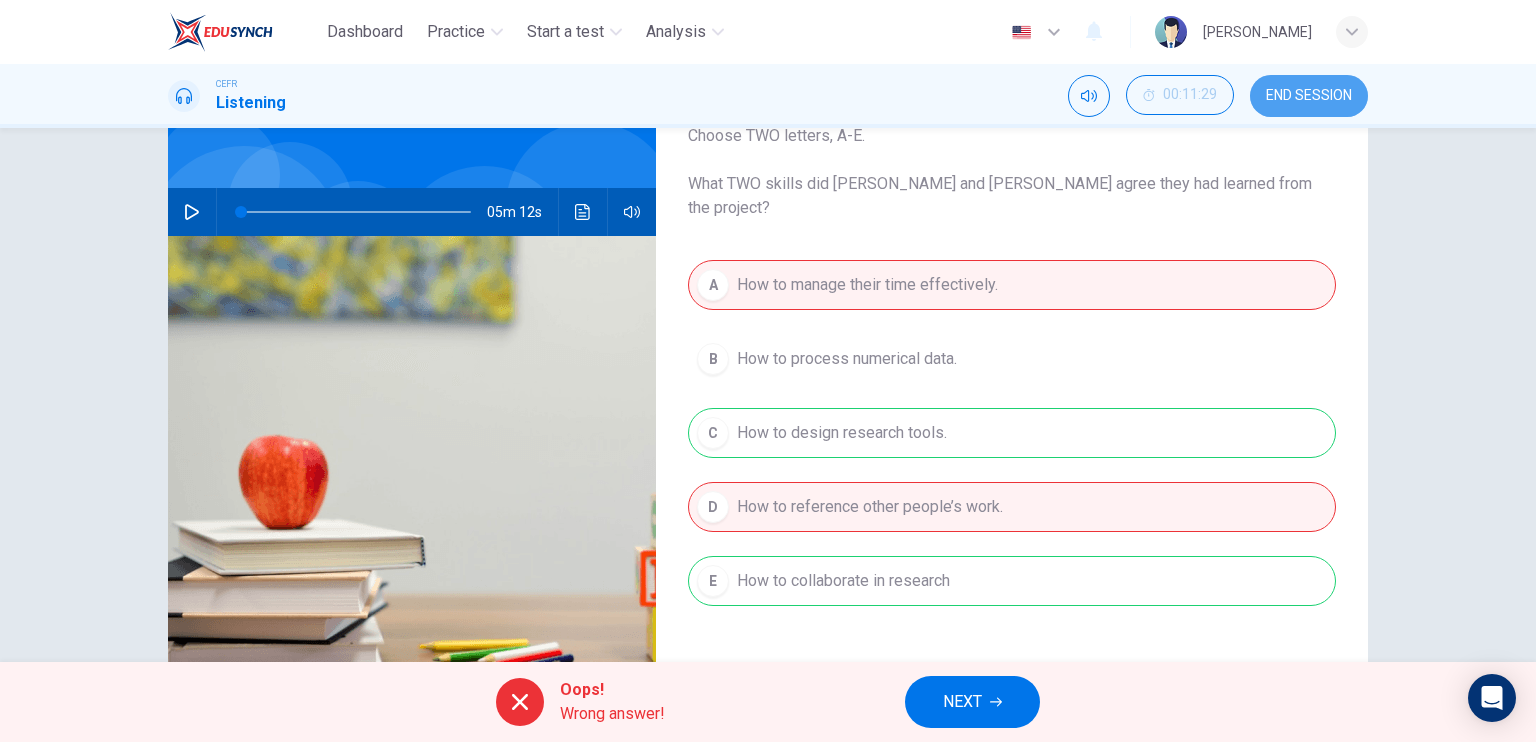 click on "END SESSION" at bounding box center (1309, 96) 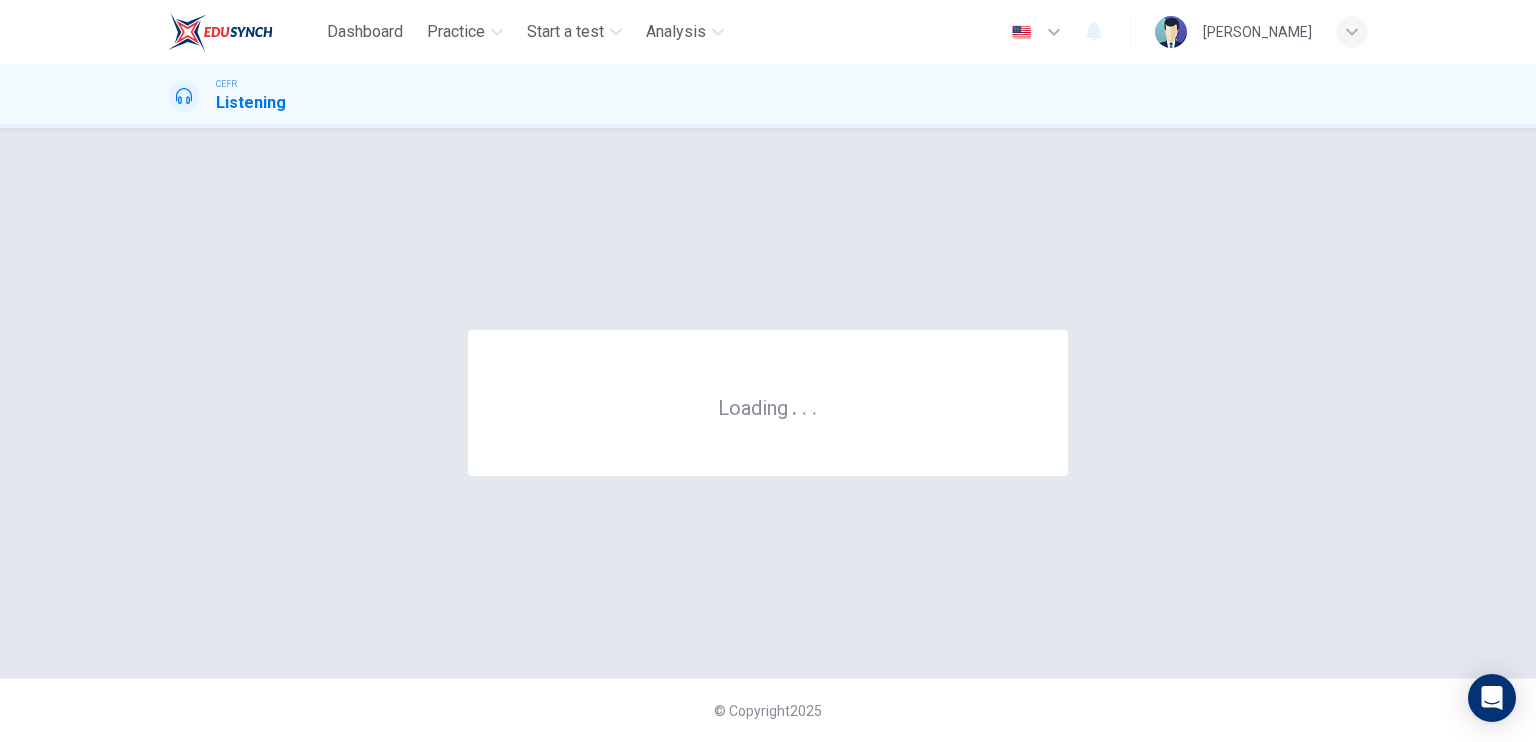 scroll, scrollTop: 0, scrollLeft: 0, axis: both 